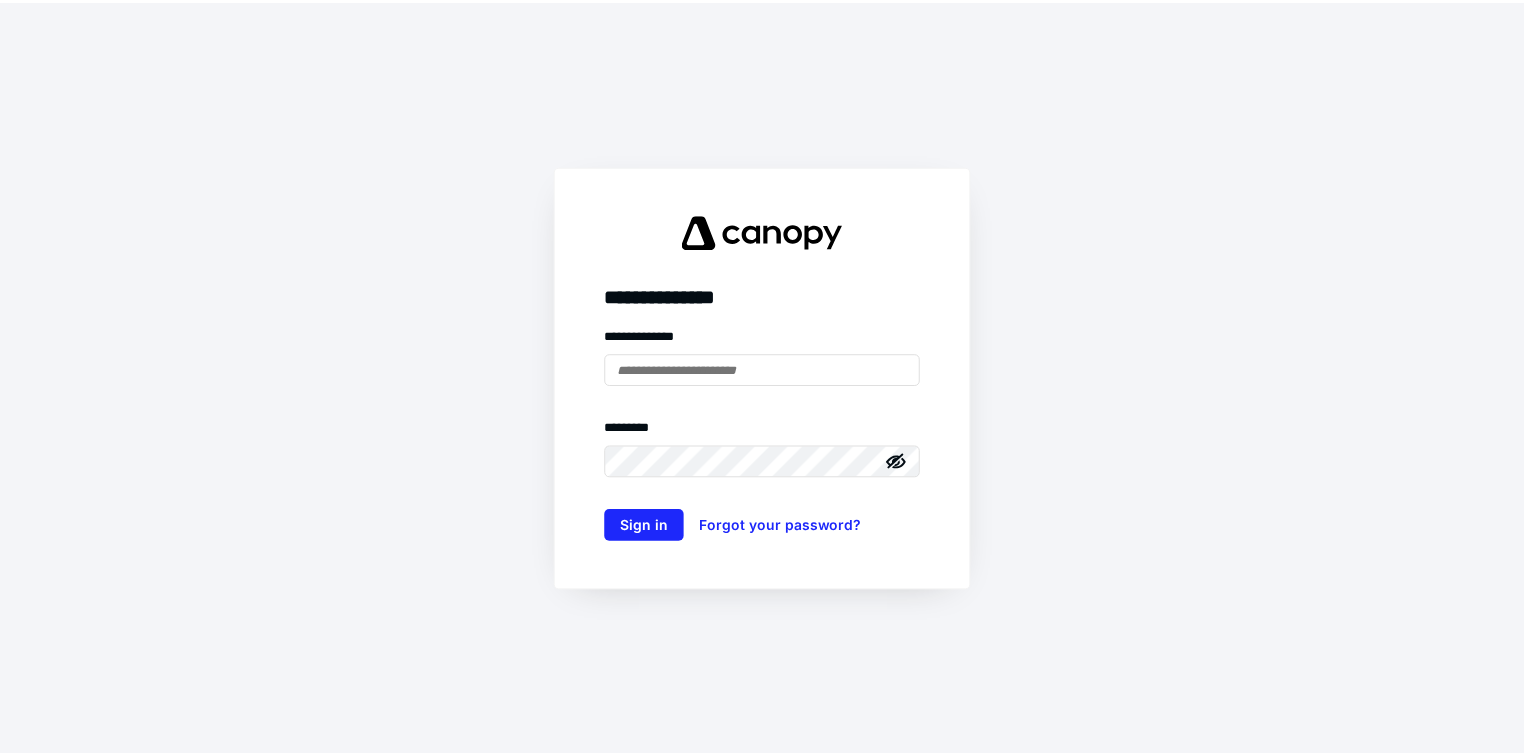 scroll, scrollTop: 0, scrollLeft: 0, axis: both 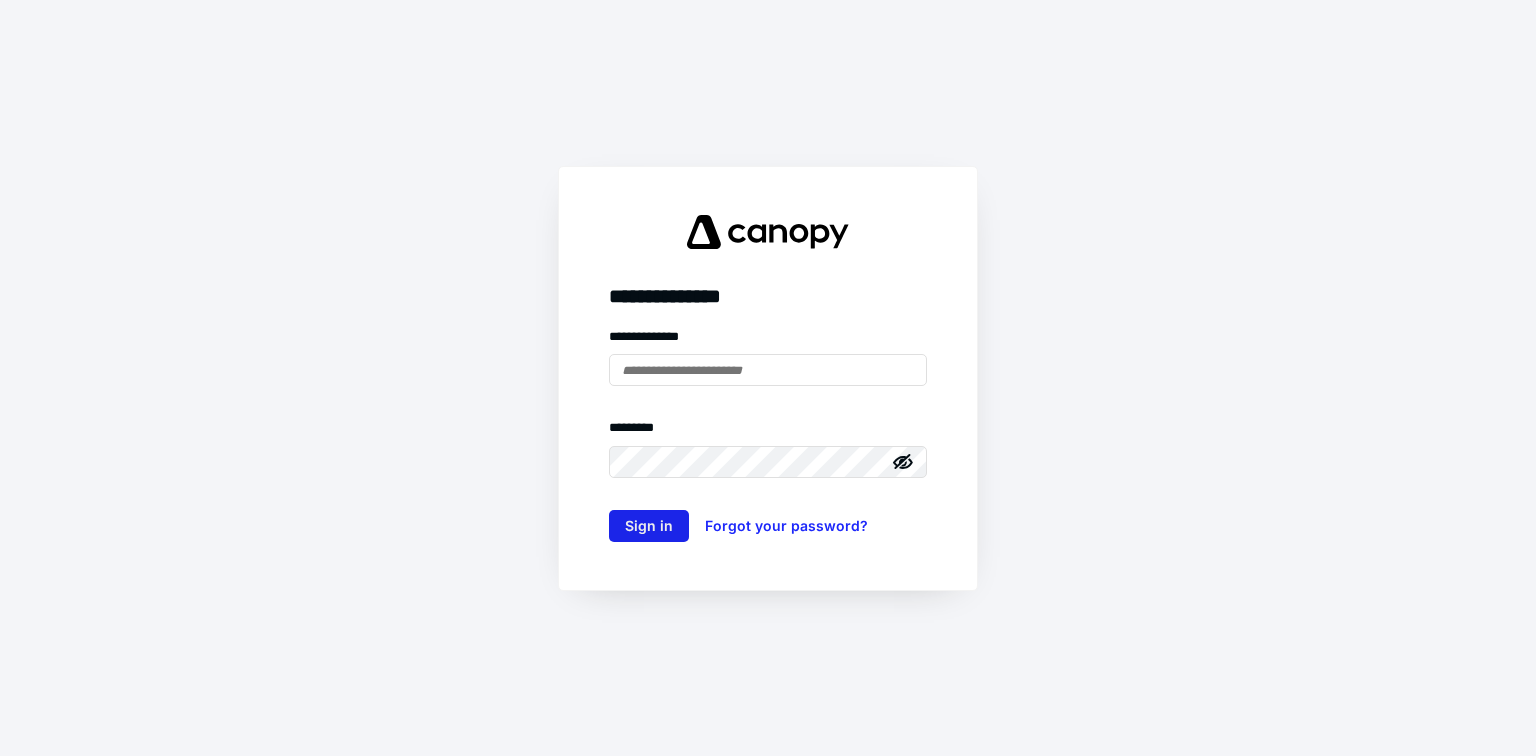 type on "**********" 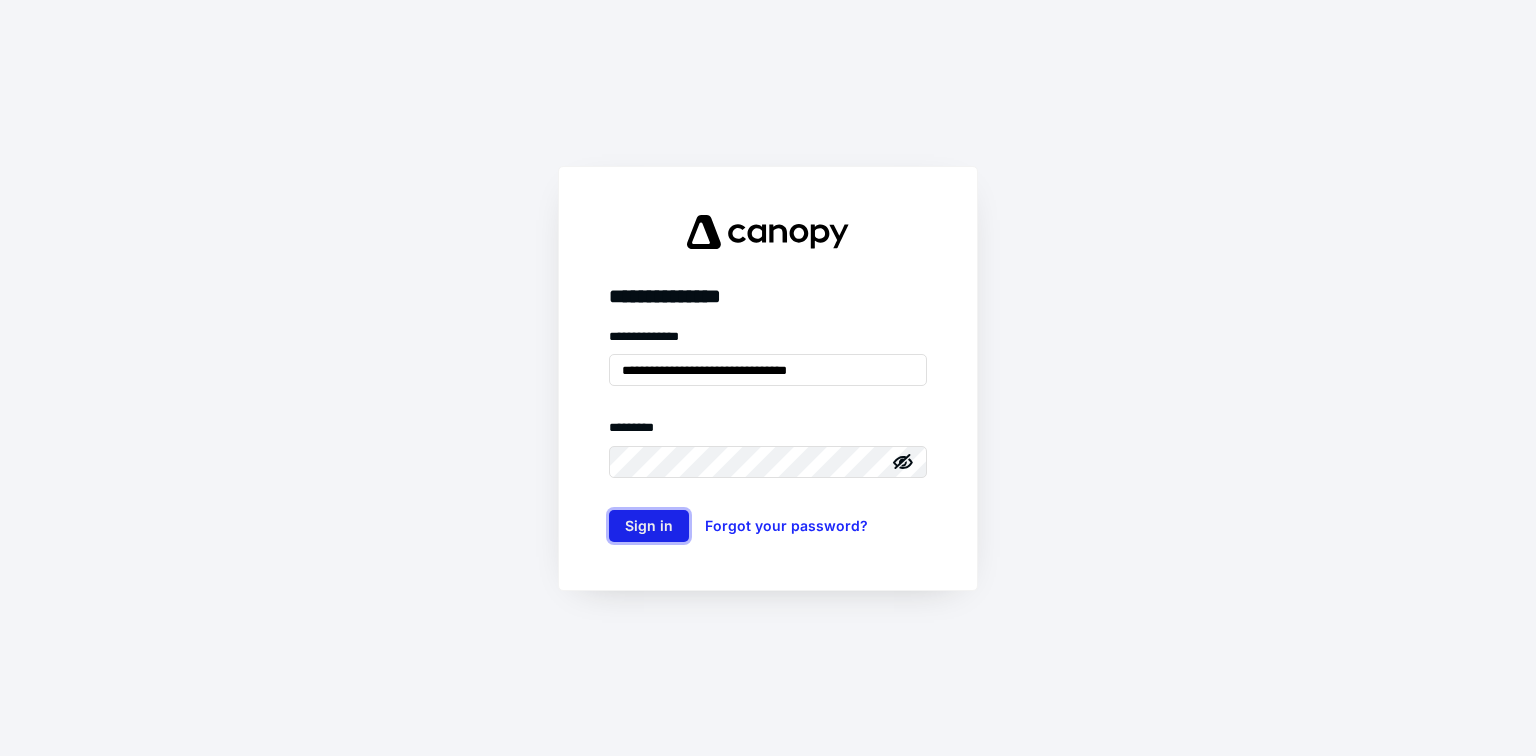 click on "Sign in" at bounding box center [649, 526] 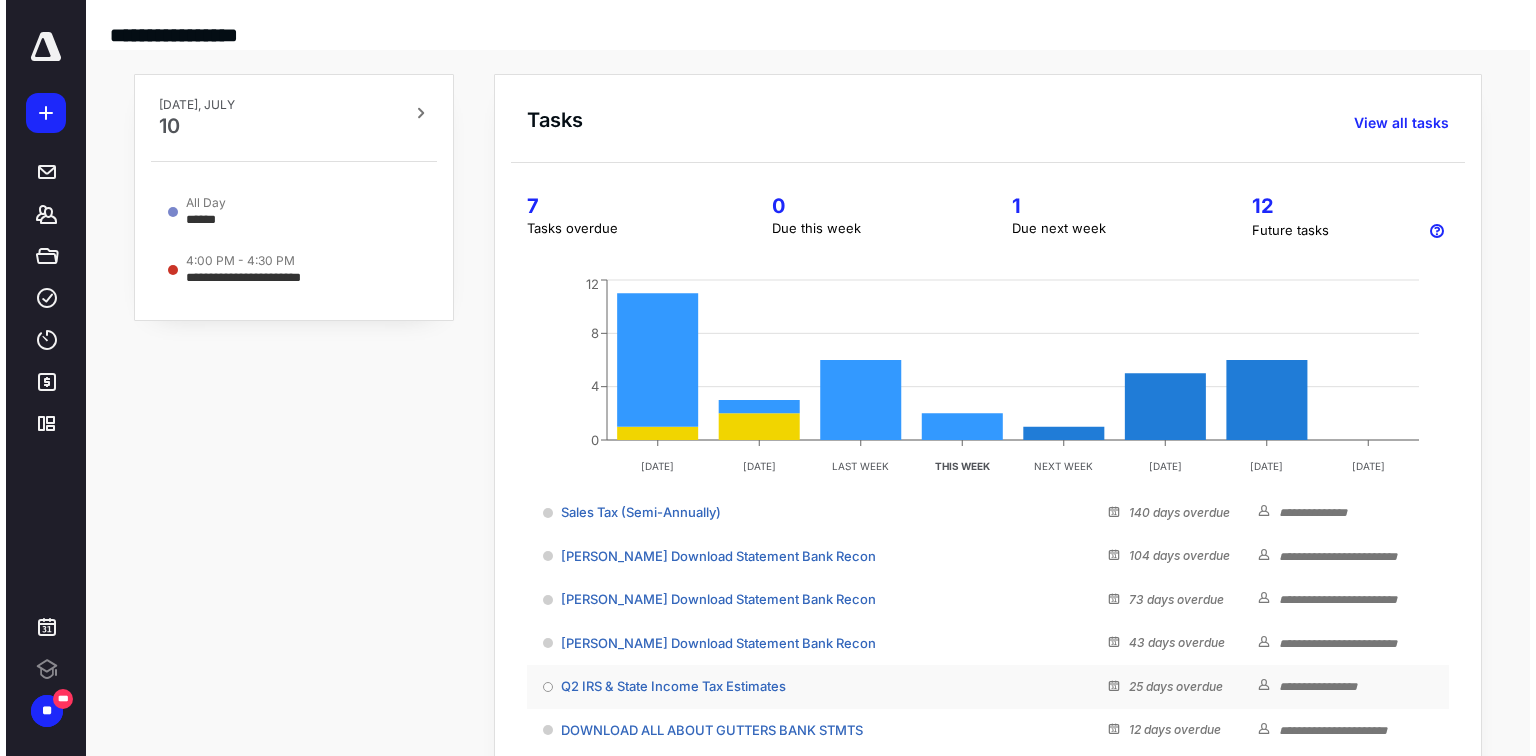 scroll, scrollTop: 0, scrollLeft: 0, axis: both 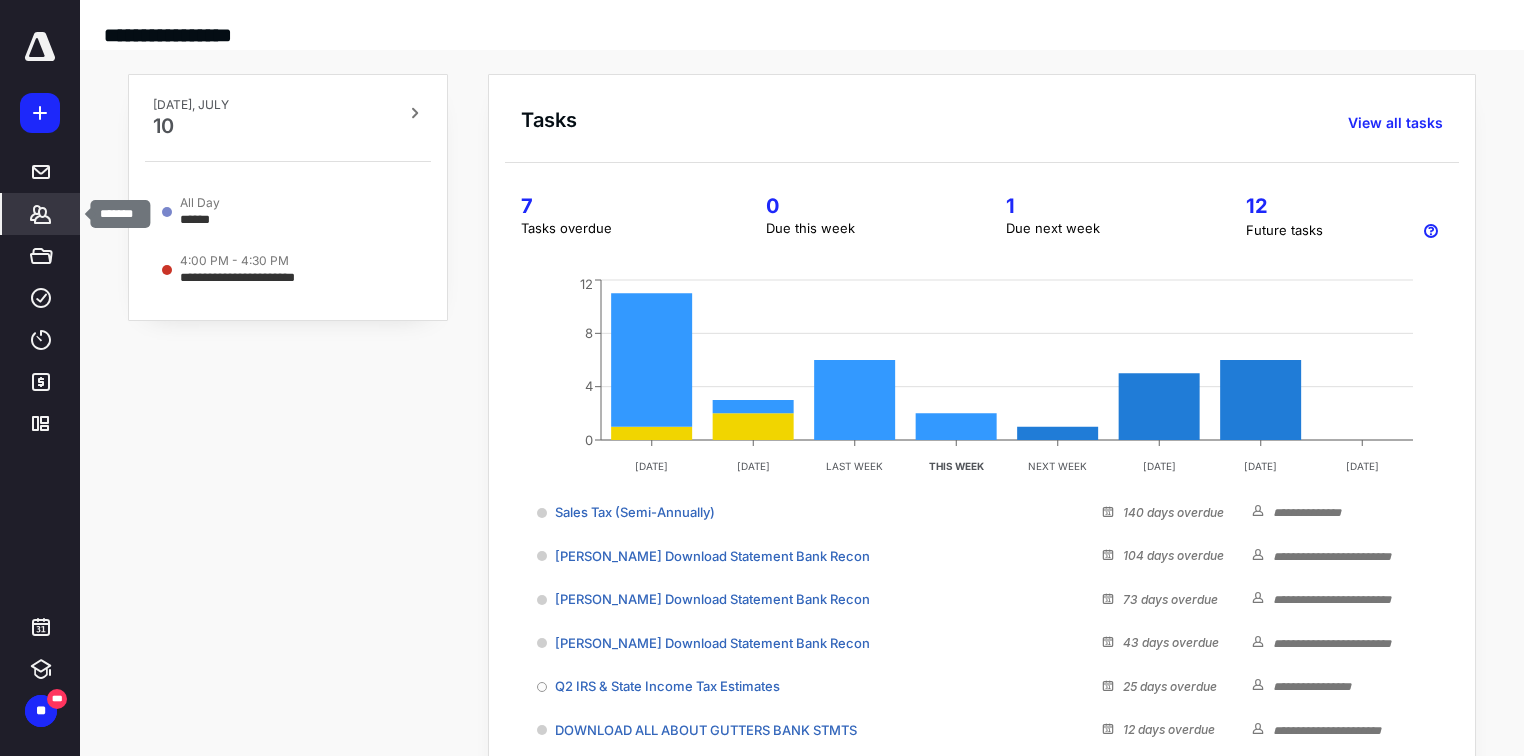 click 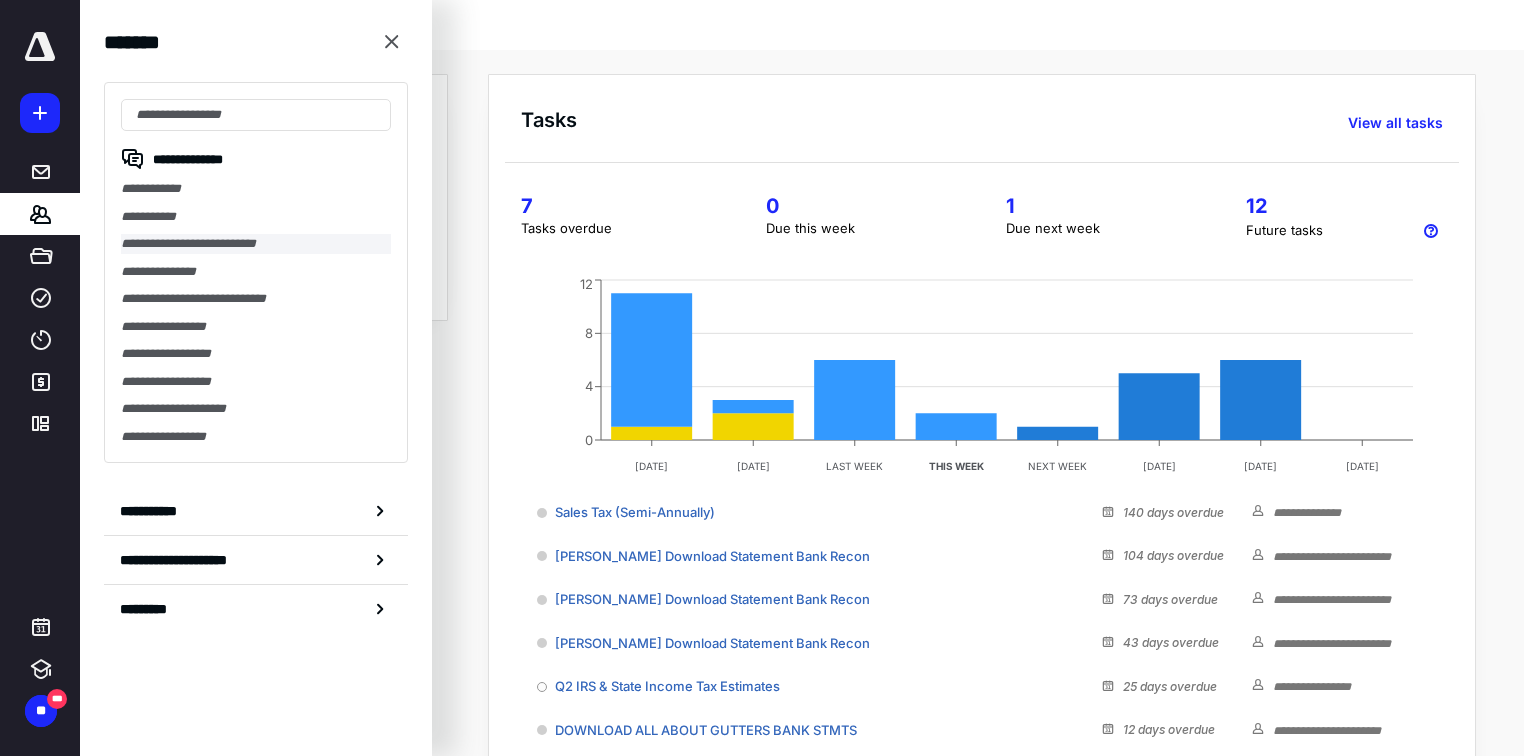 click on "**********" at bounding box center (256, 244) 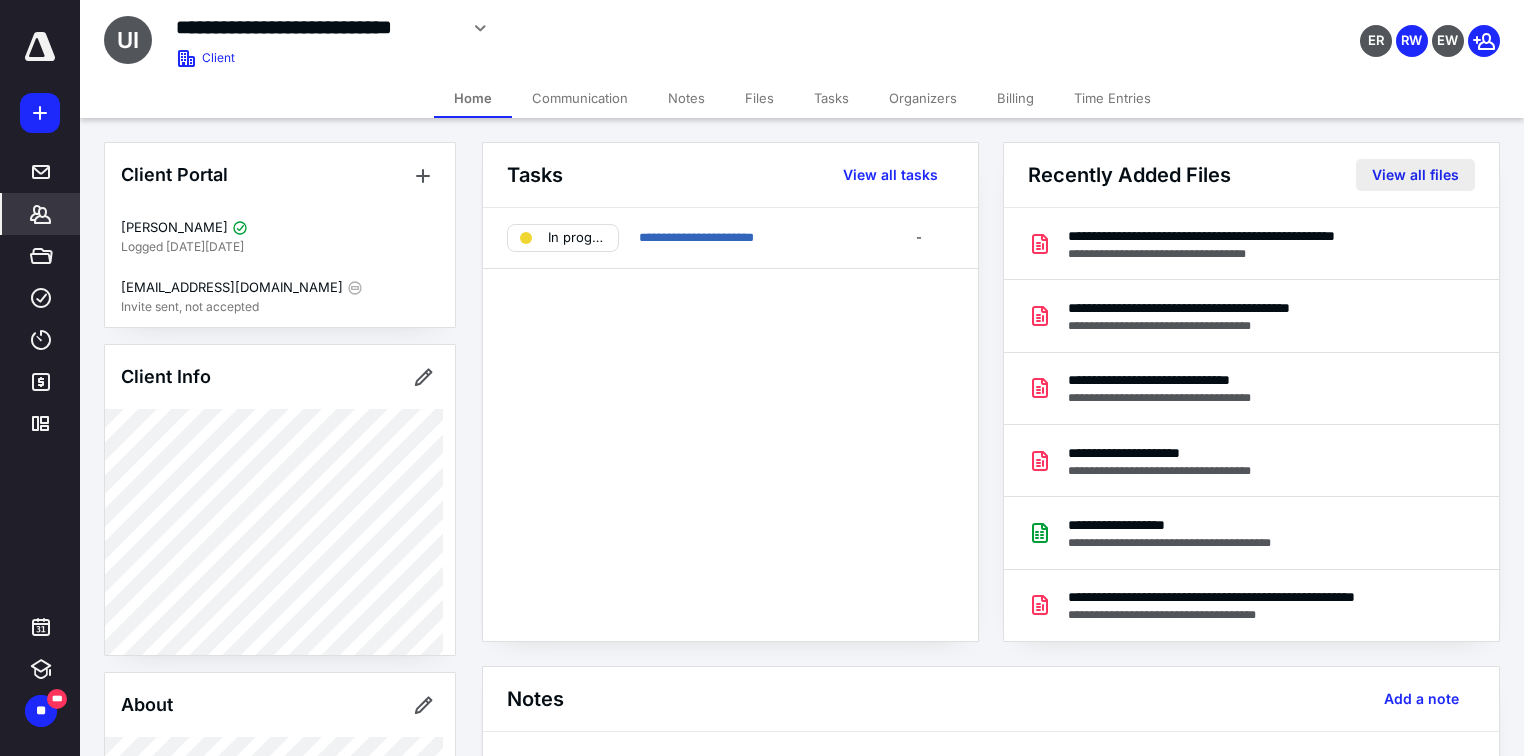 click on "View all files" at bounding box center (1415, 175) 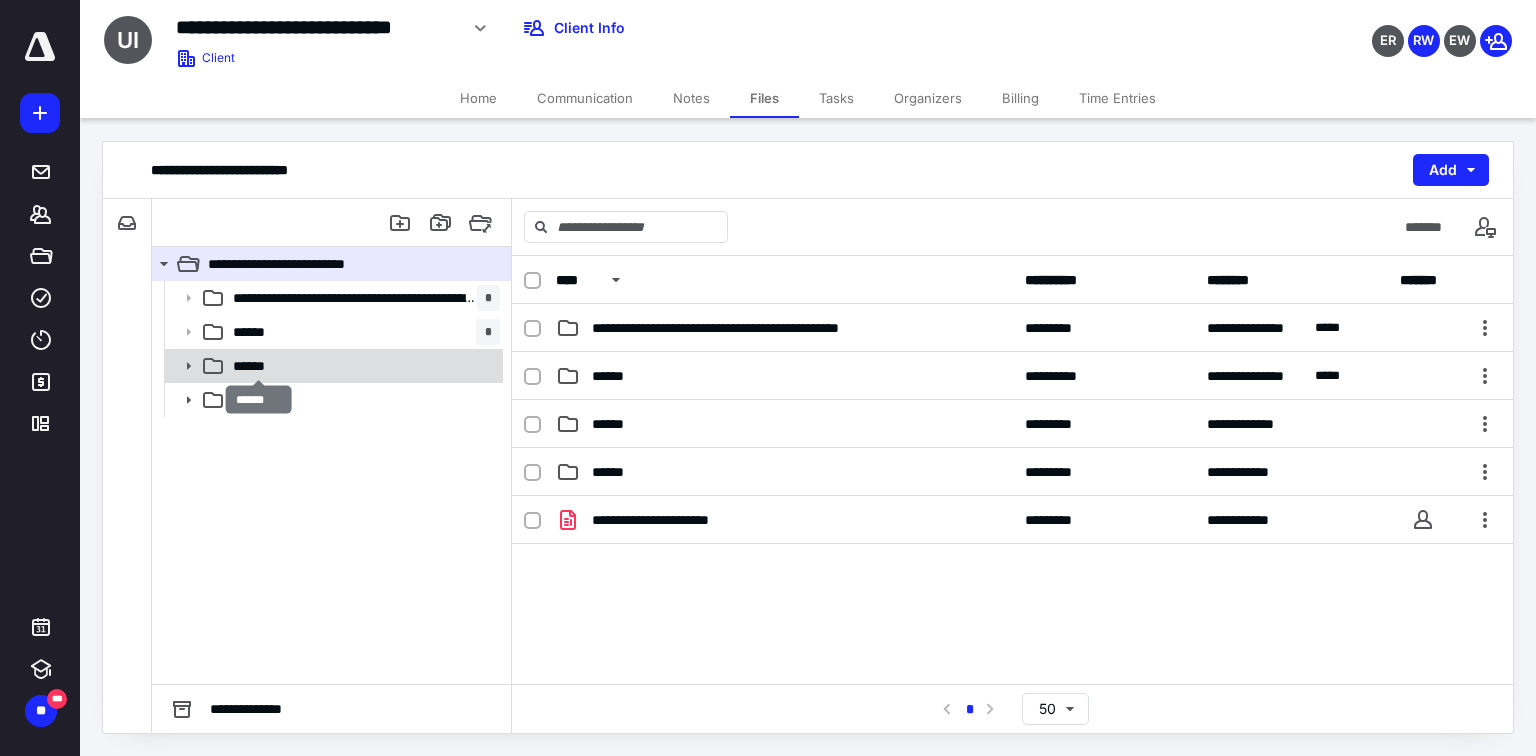 click on "******" at bounding box center (259, 366) 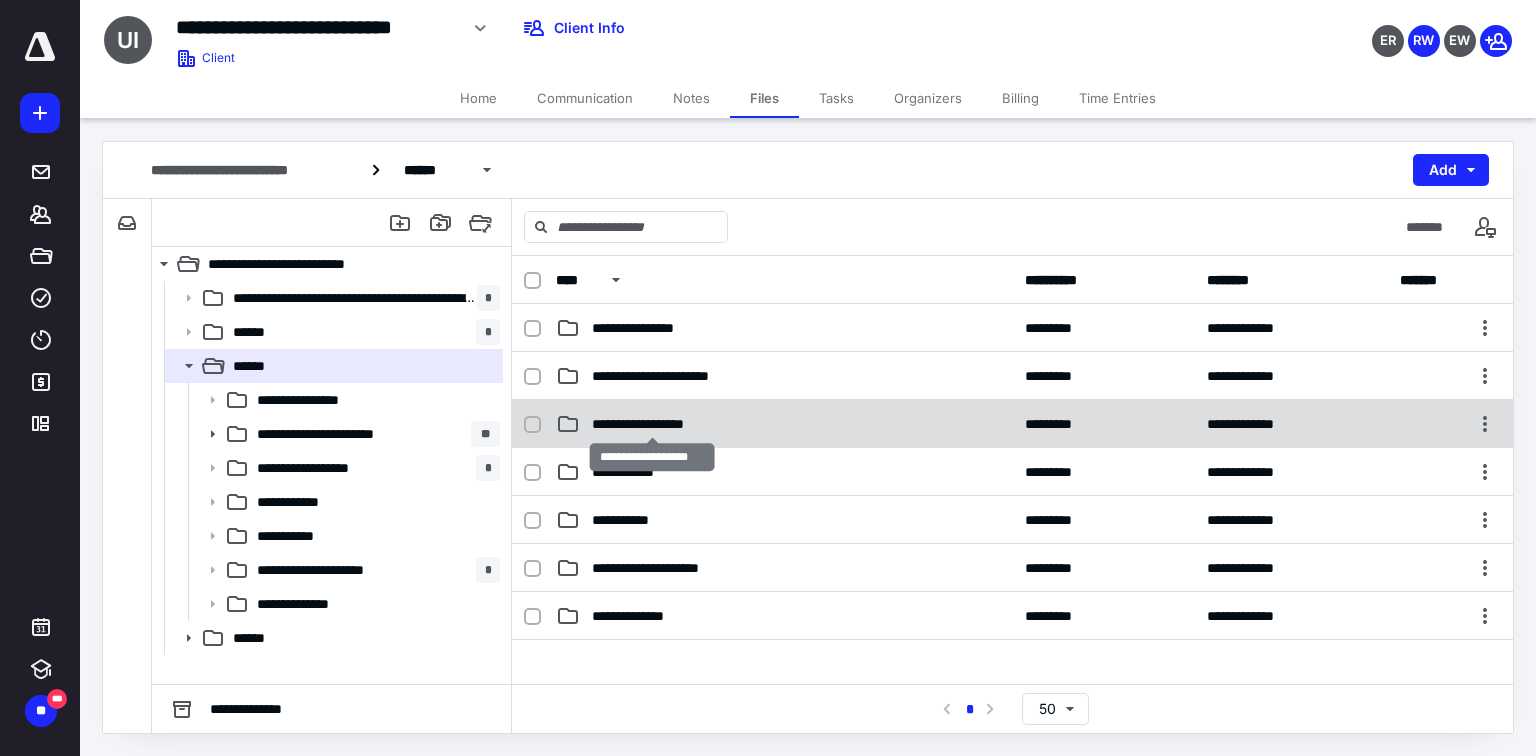 click on "**********" at bounding box center (652, 424) 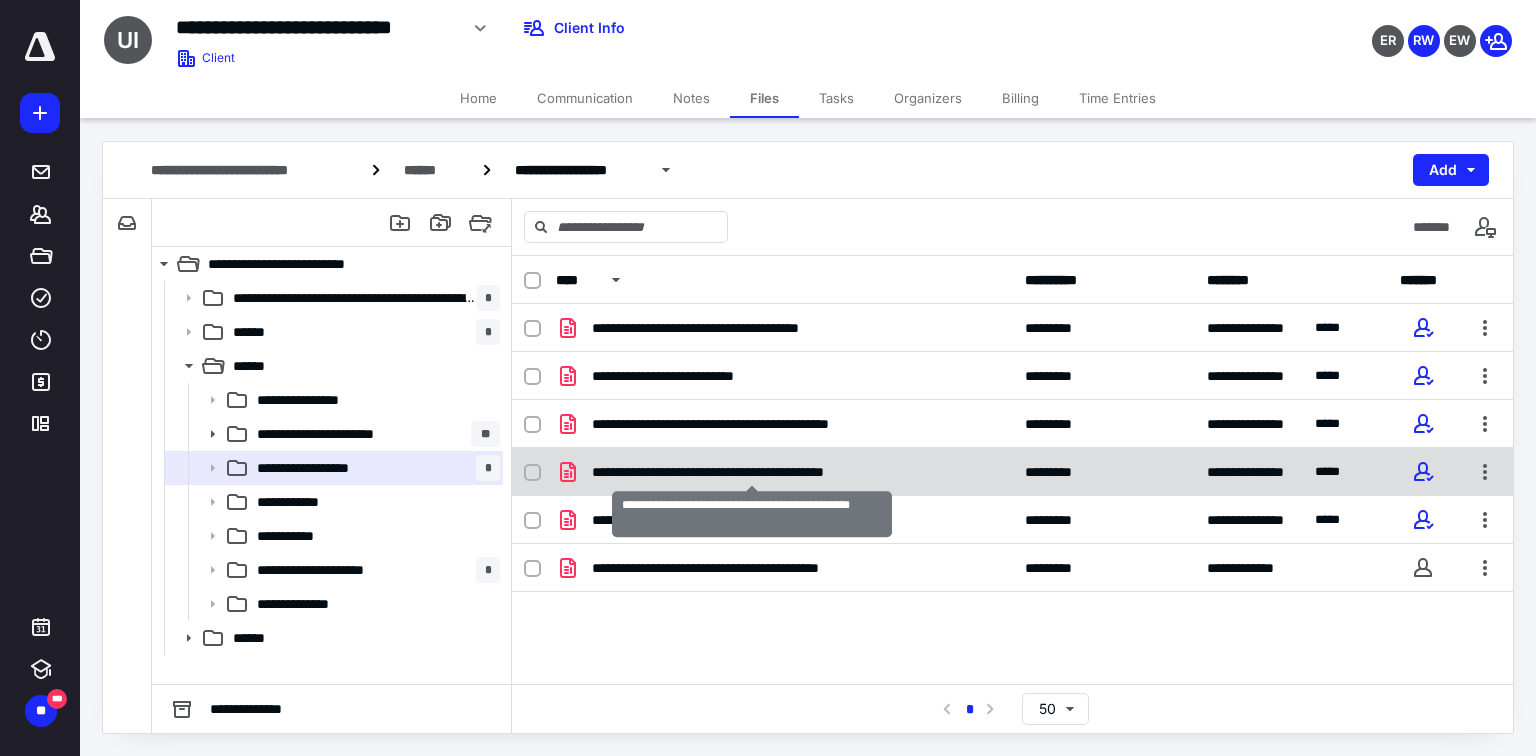 click on "**********" at bounding box center (752, 472) 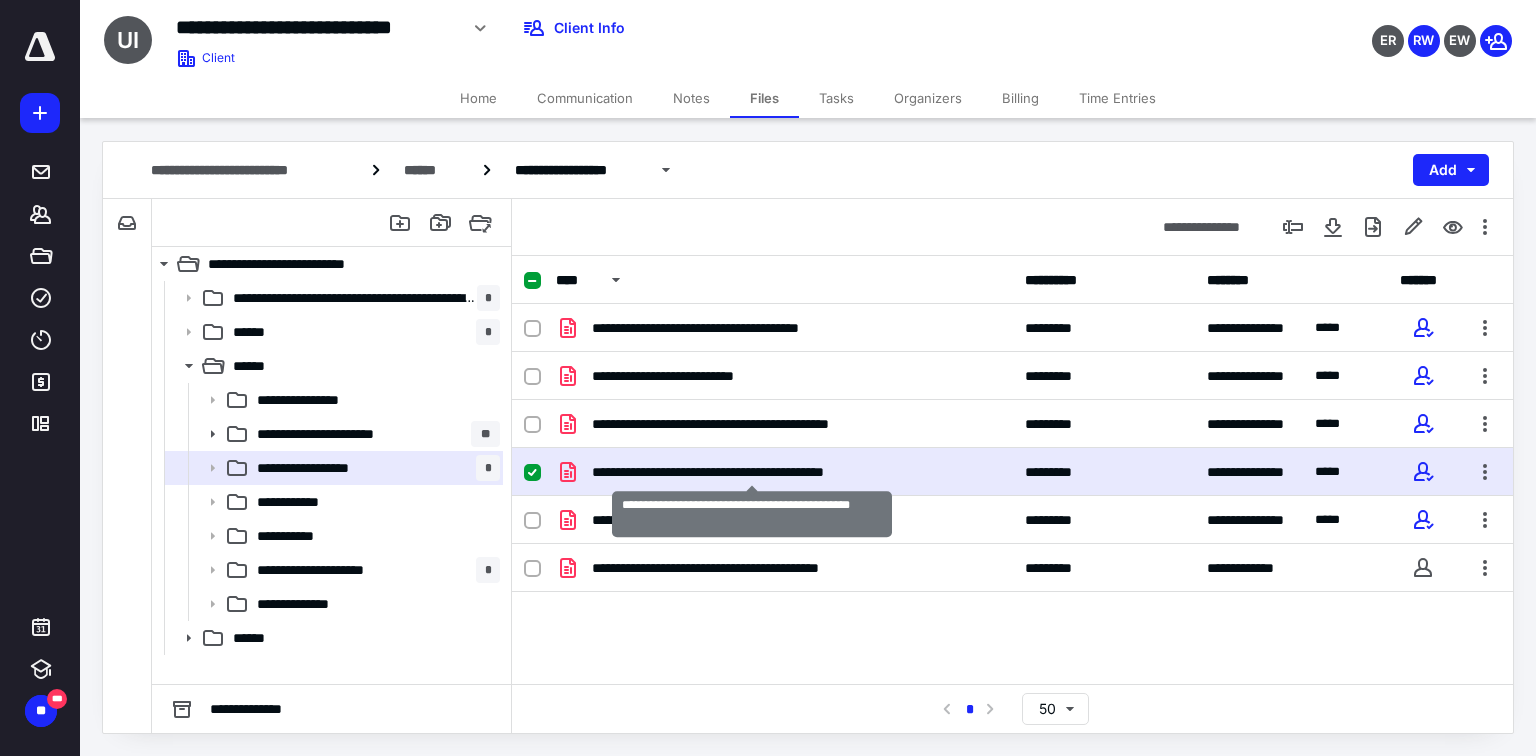 click on "**********" at bounding box center [752, 472] 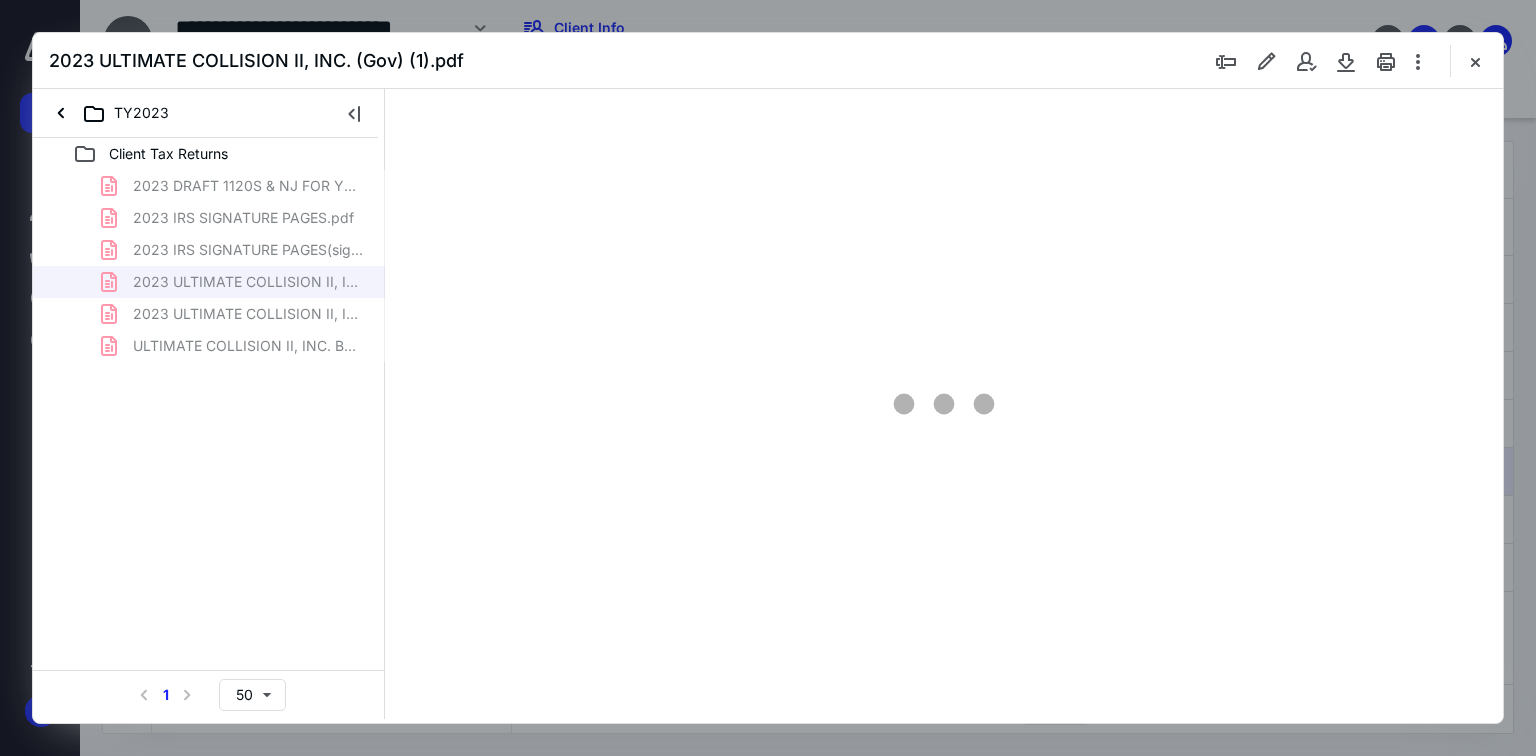 scroll, scrollTop: 0, scrollLeft: 0, axis: both 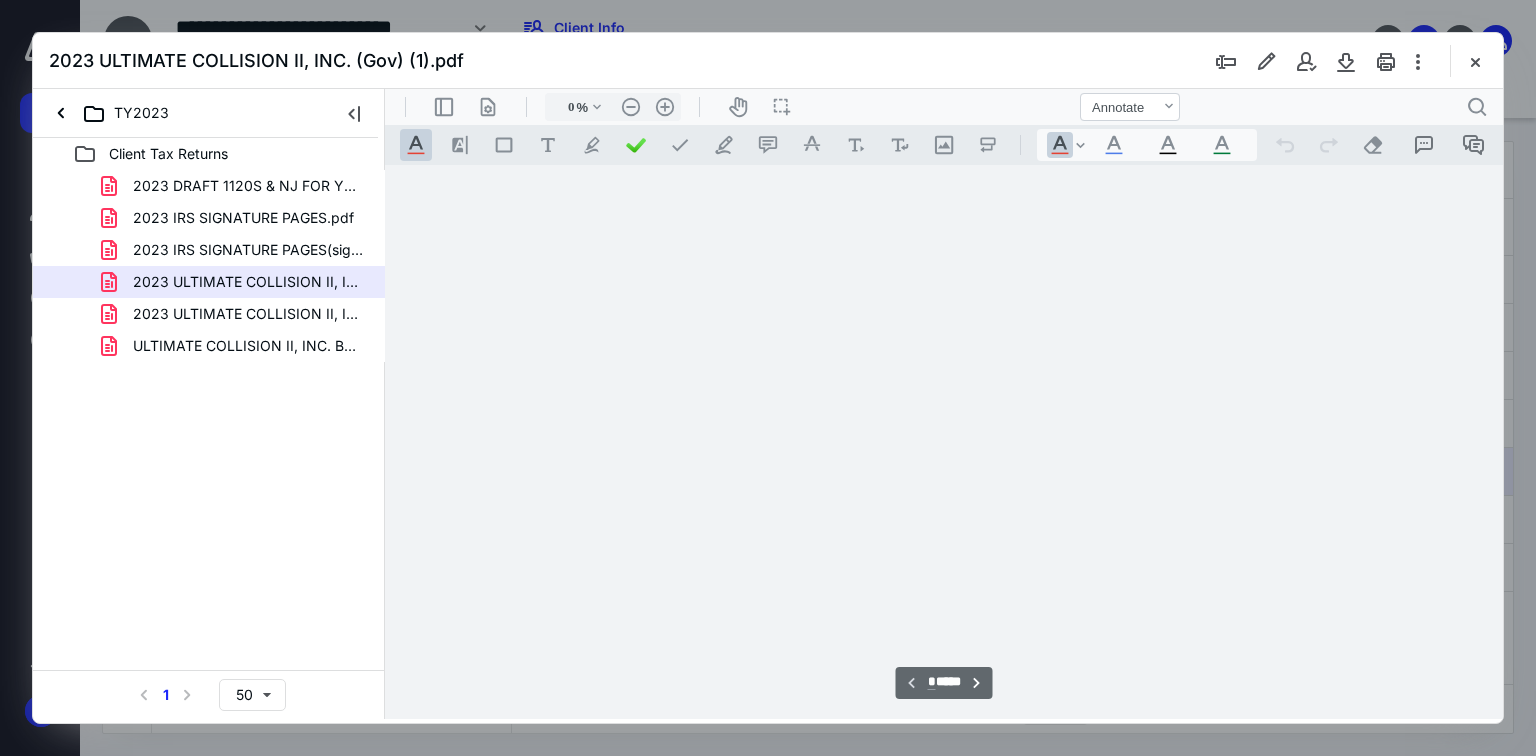 type on "70" 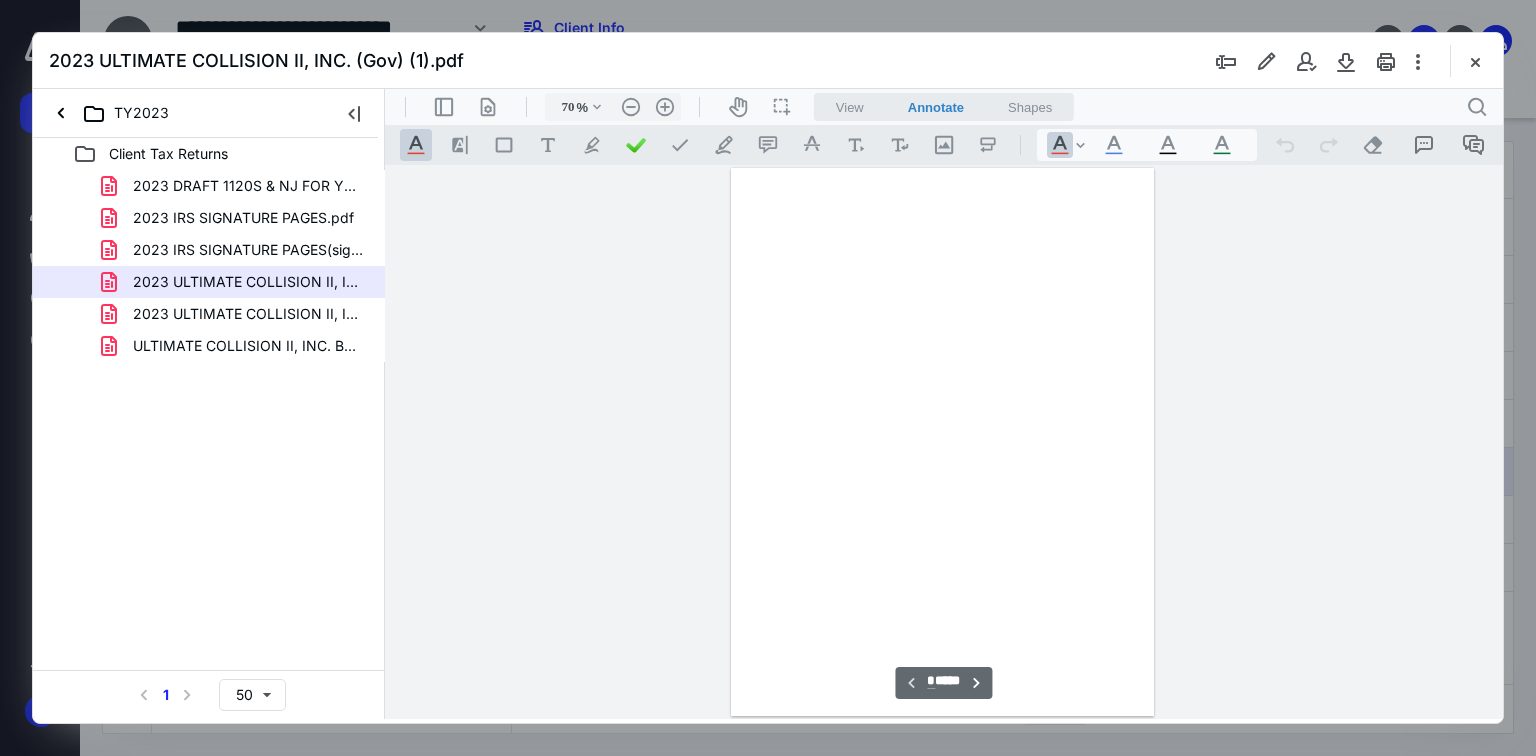 scroll, scrollTop: 79, scrollLeft: 0, axis: vertical 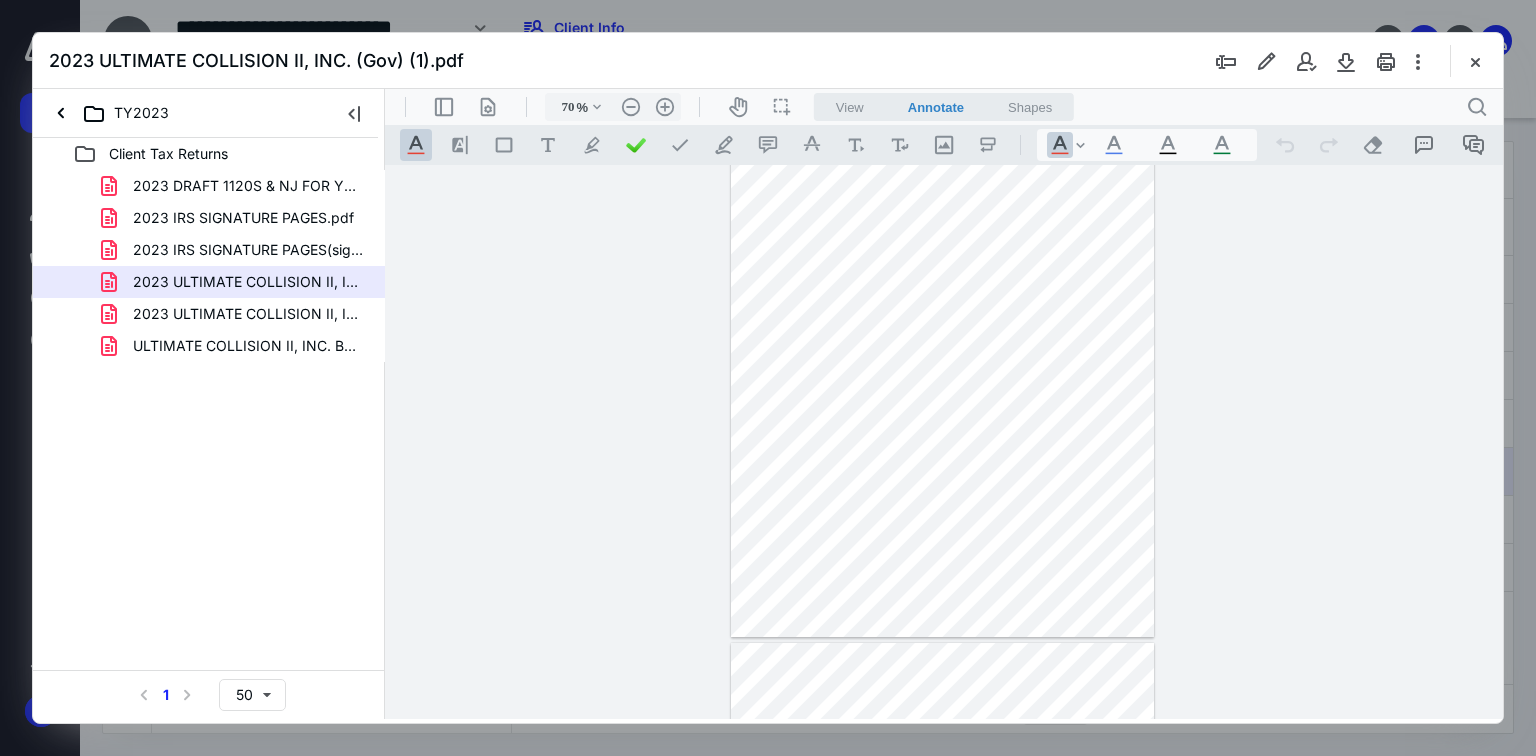 click at bounding box center [1475, 61] 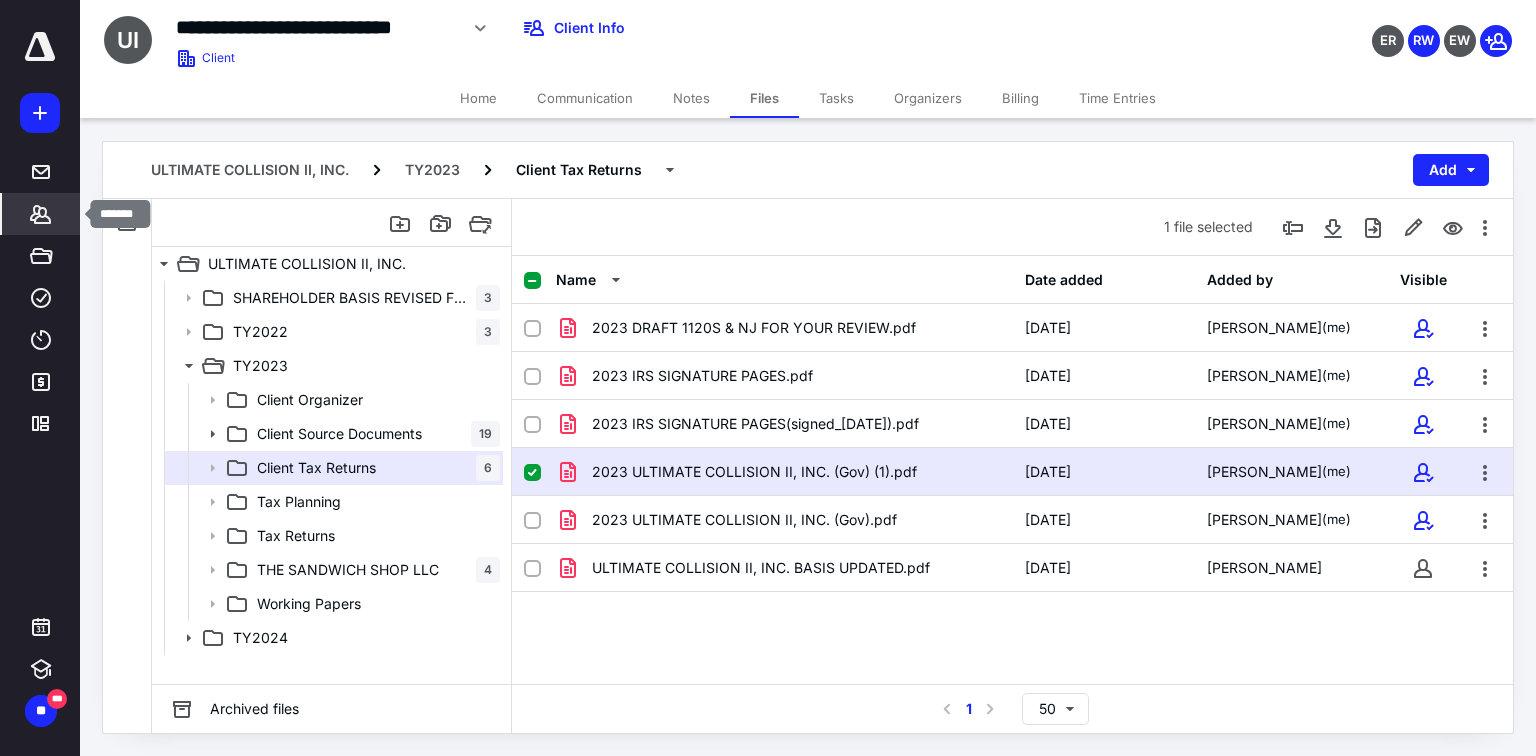 click 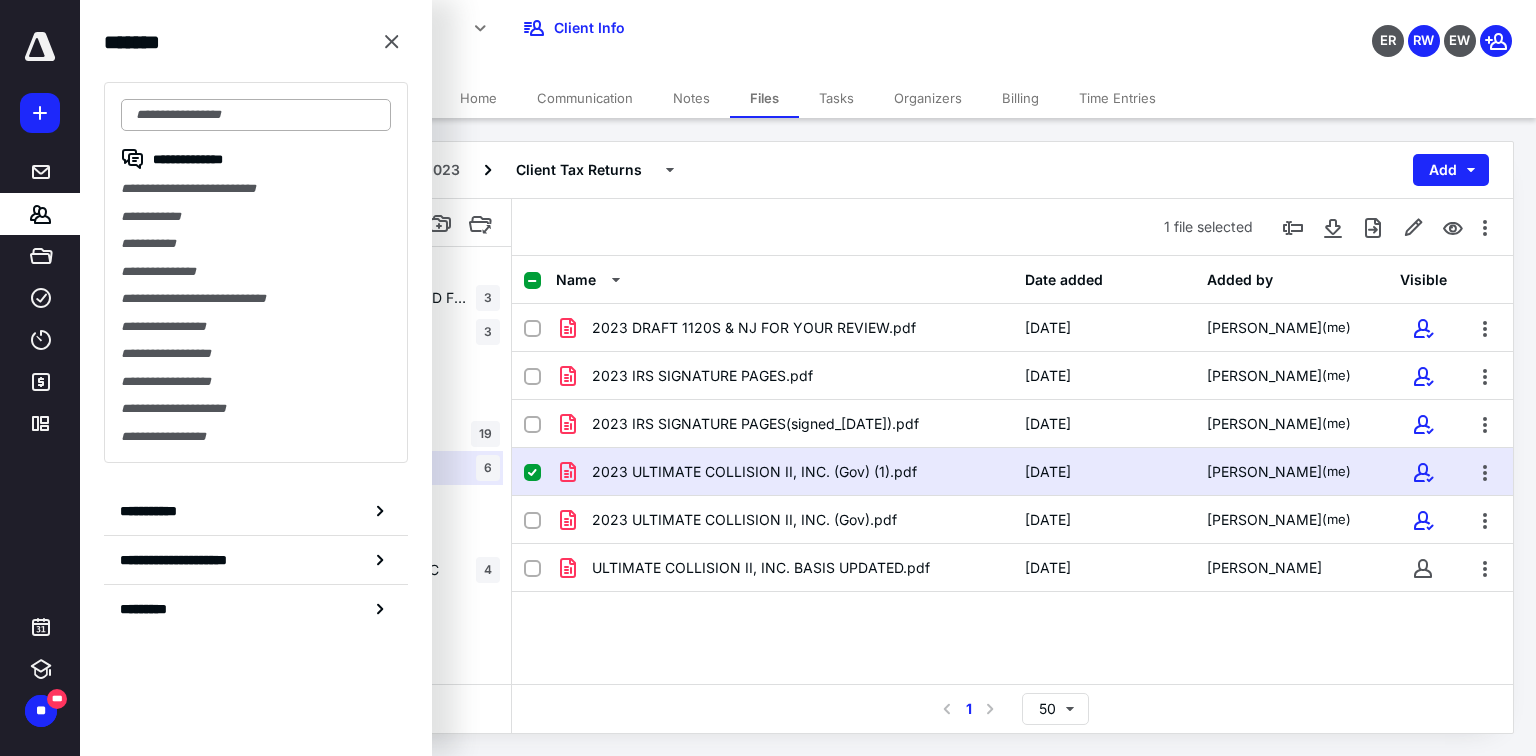 click at bounding box center [256, 115] 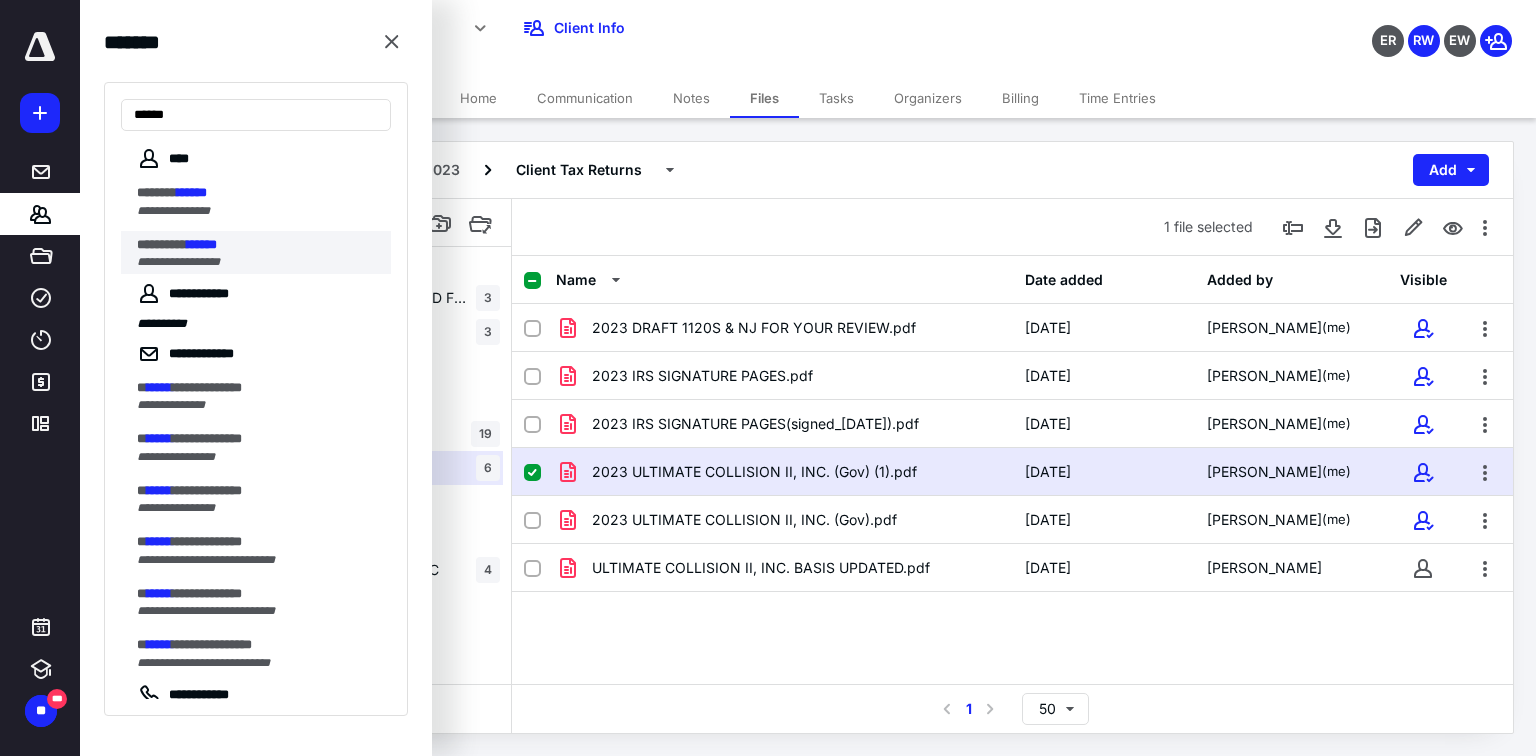 type on "******" 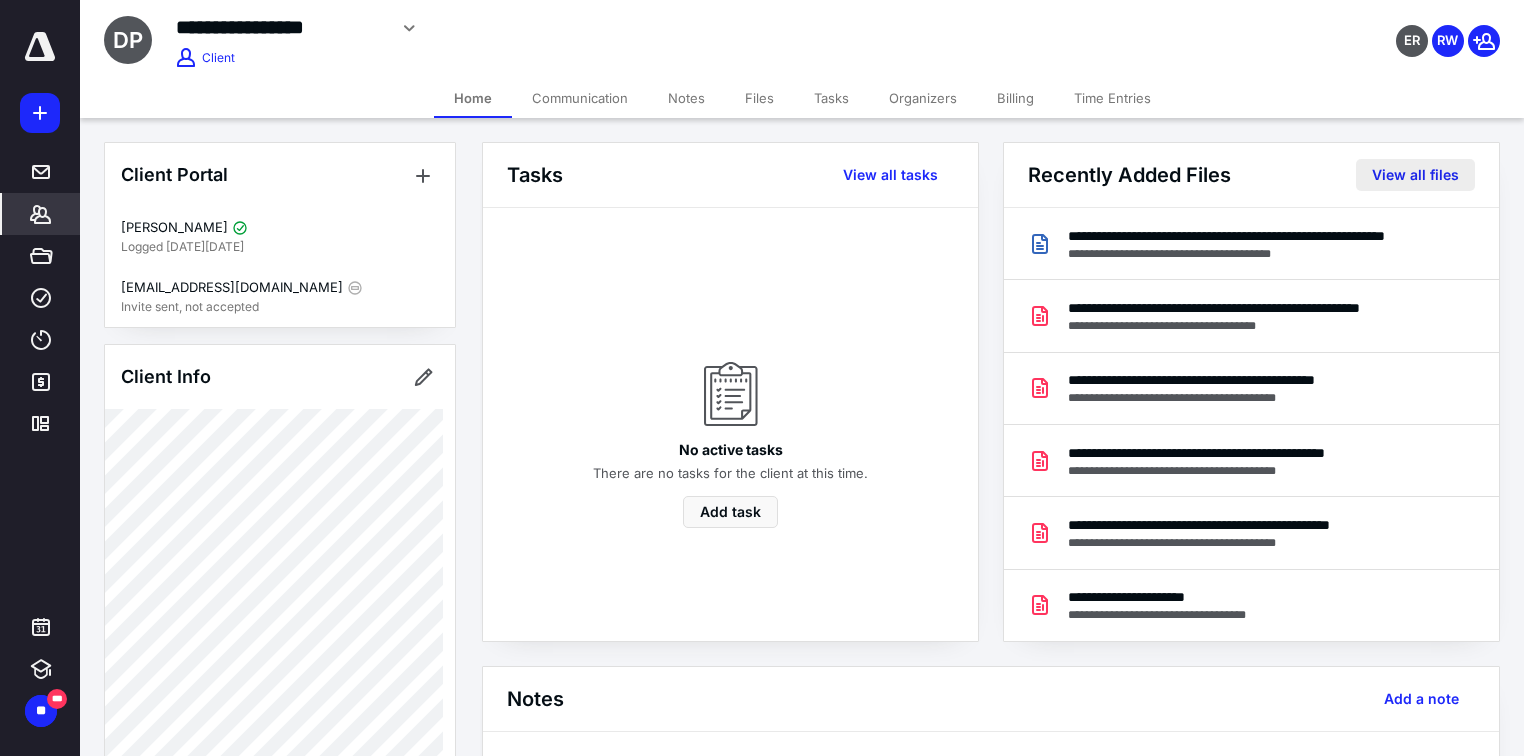 click on "View all files" at bounding box center [1415, 175] 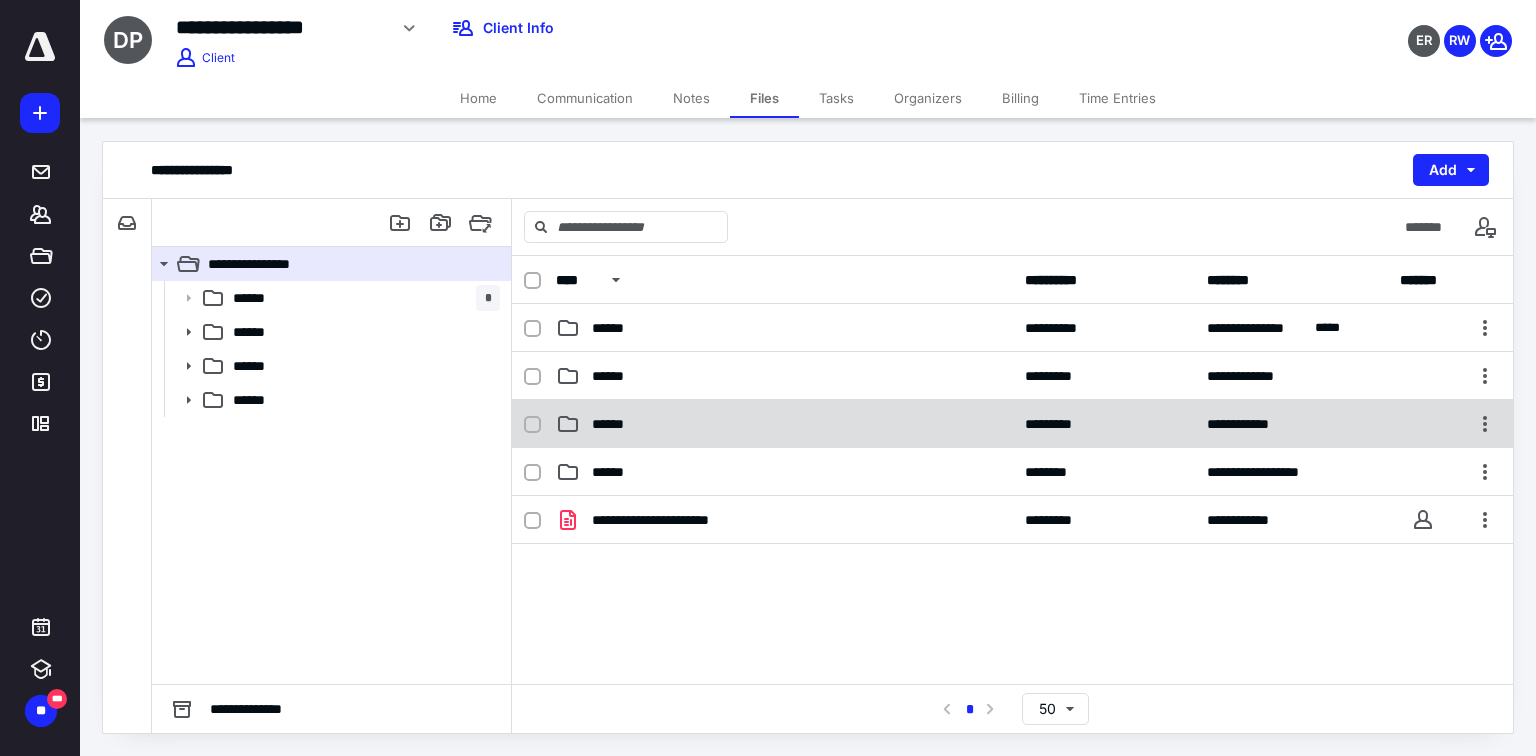 click on "******" at bounding box center (784, 424) 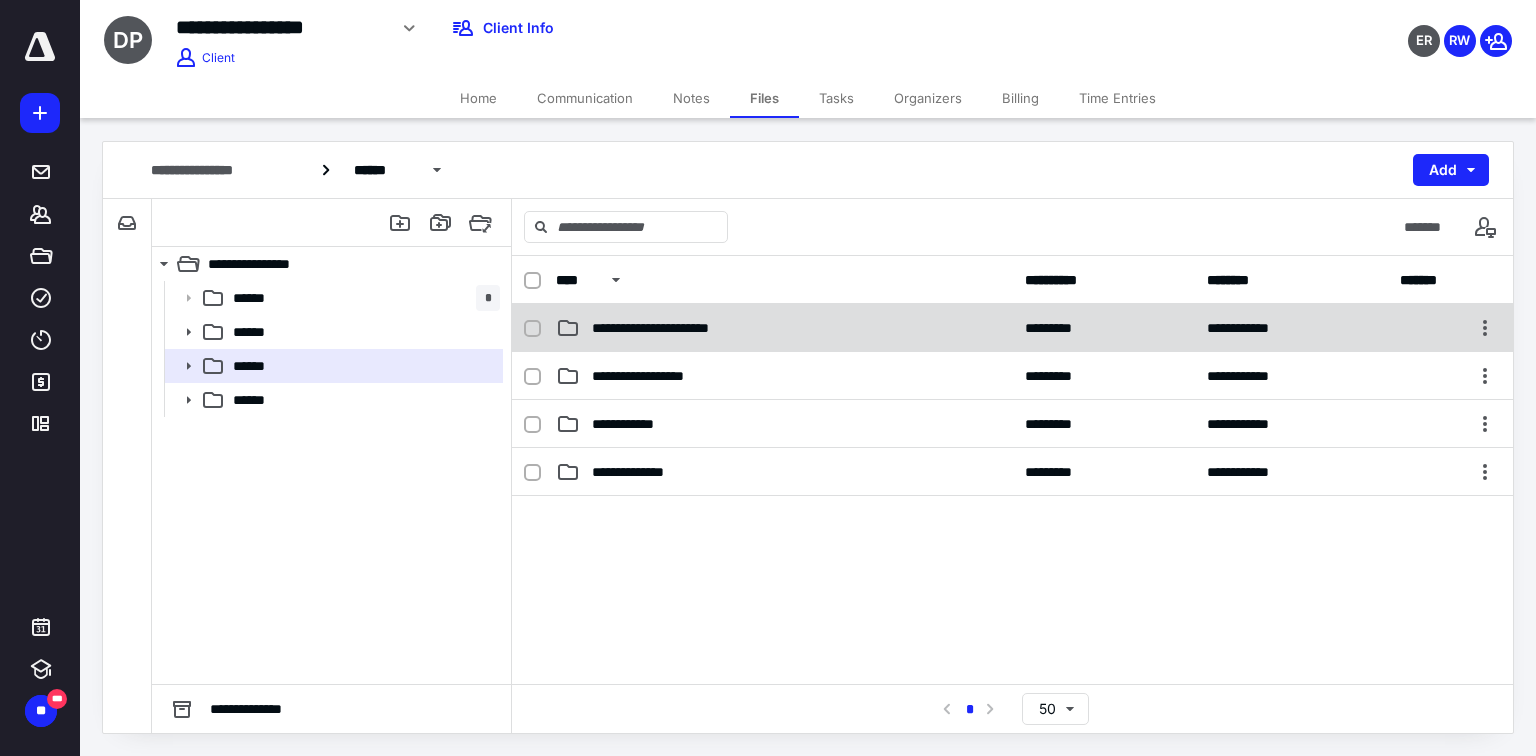 click on "**********" at bounding box center (676, 328) 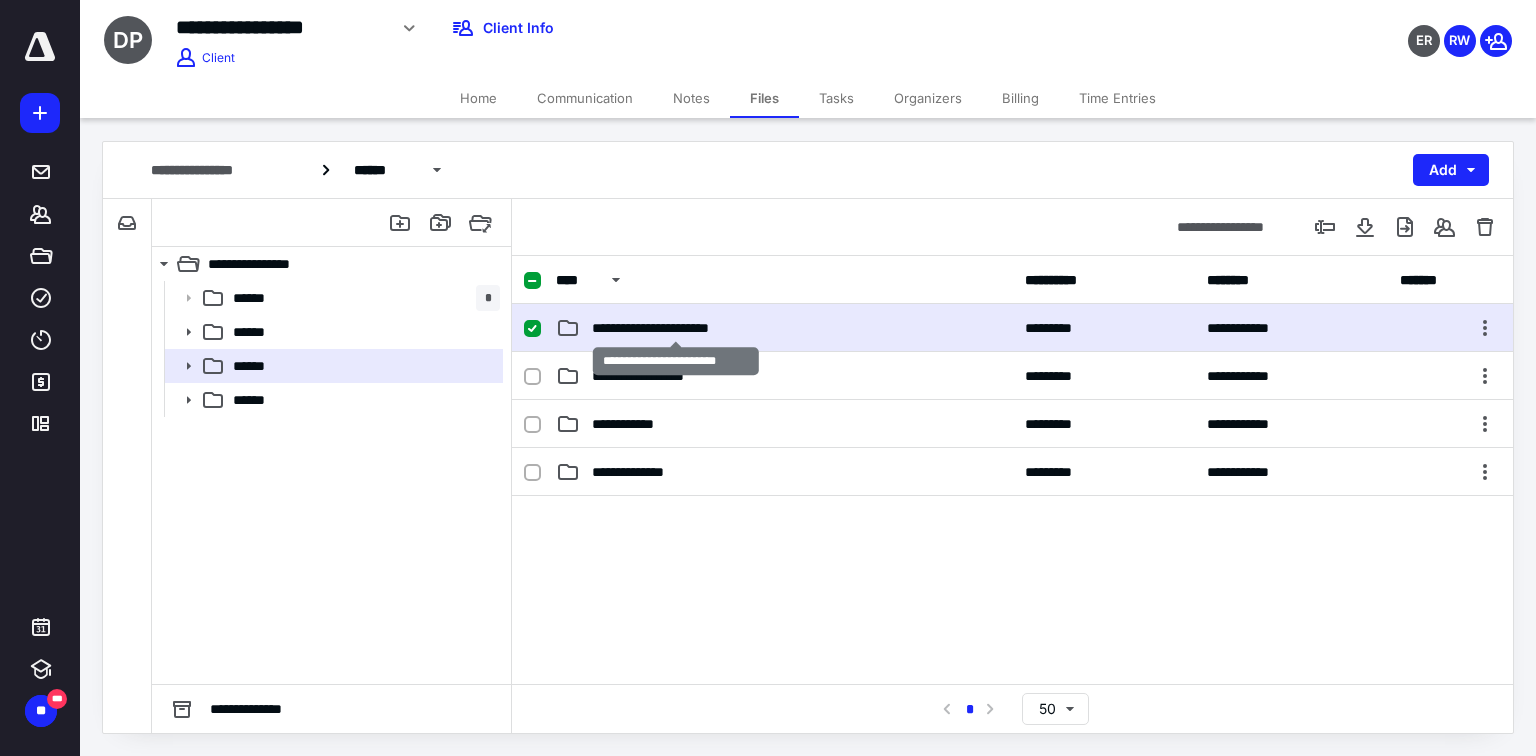 click on "**********" at bounding box center (676, 328) 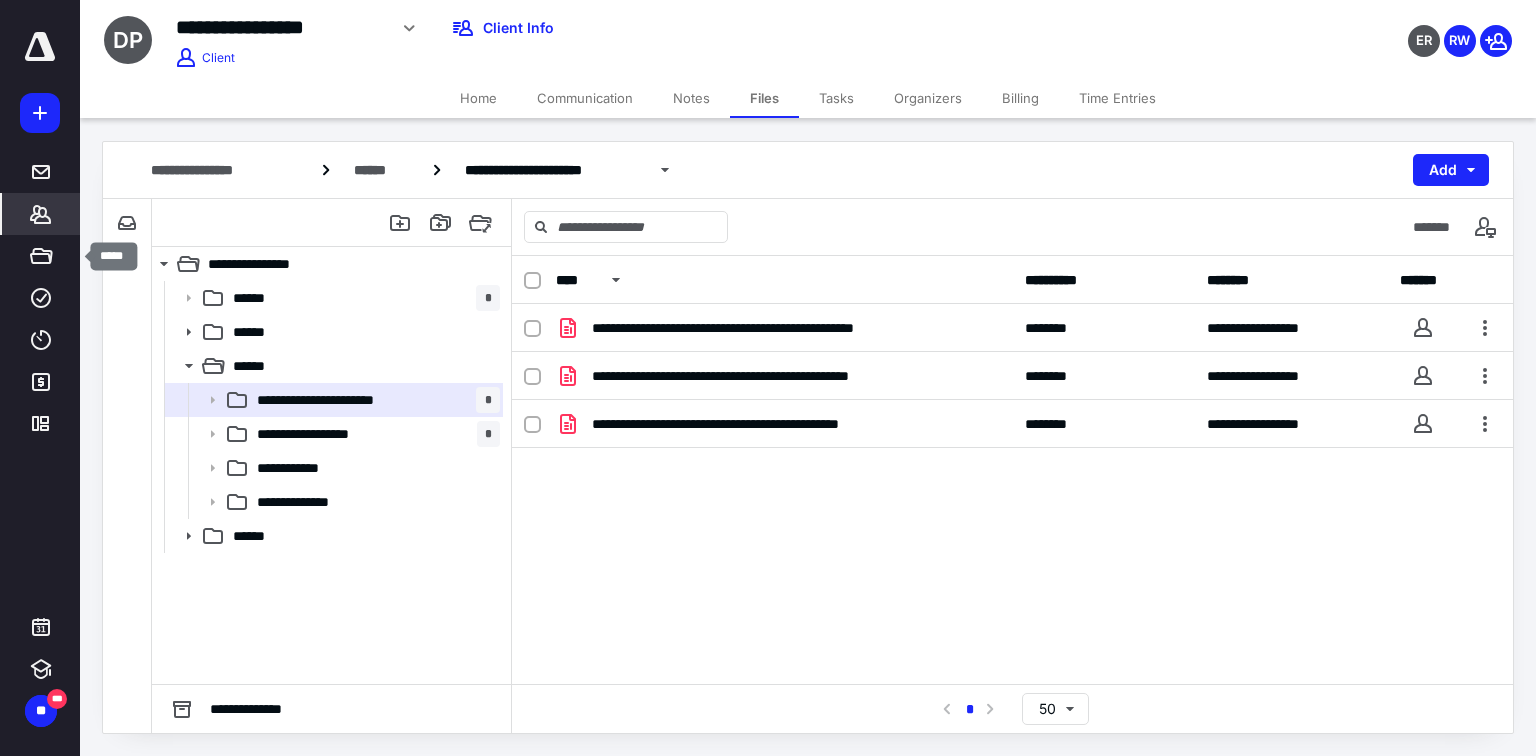 click 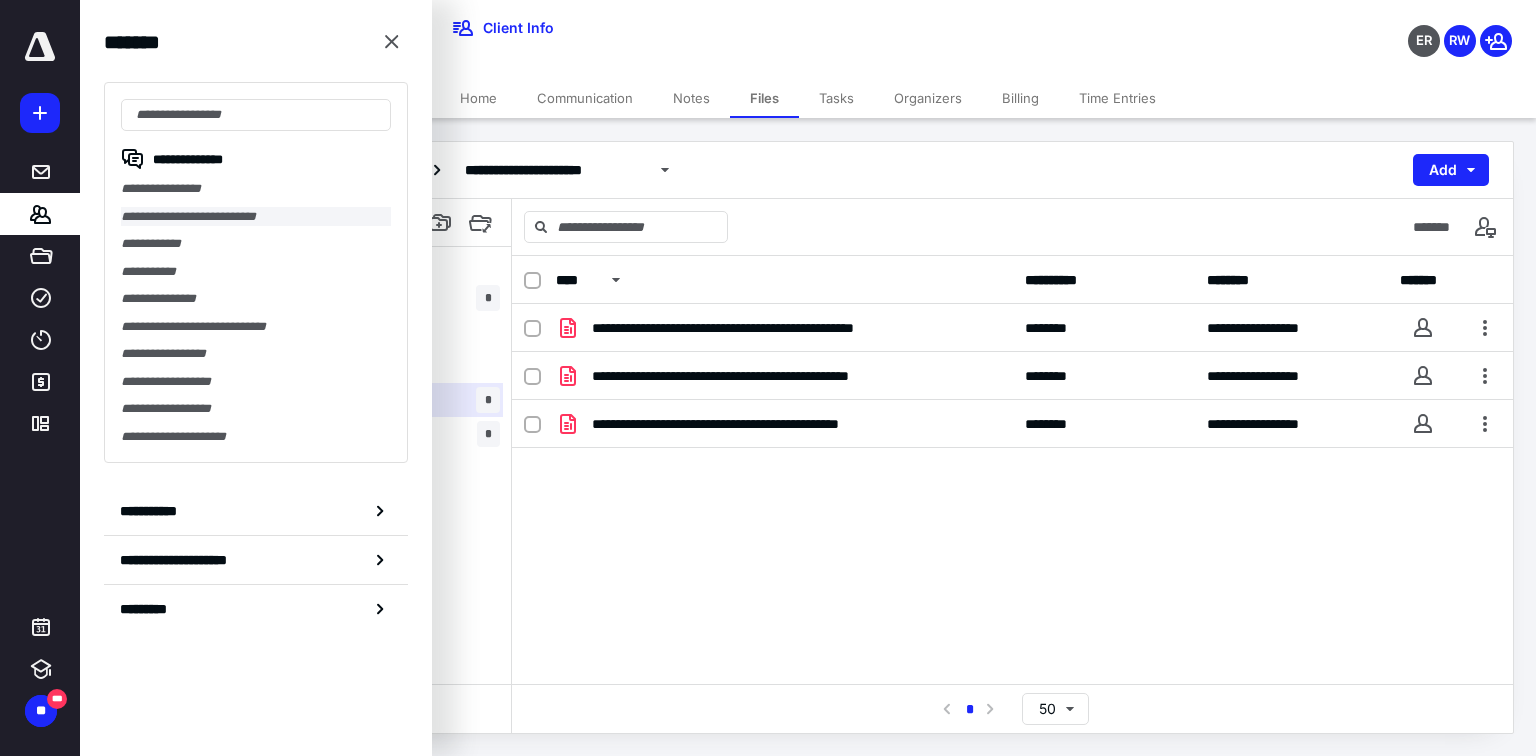 click on "**********" at bounding box center (256, 217) 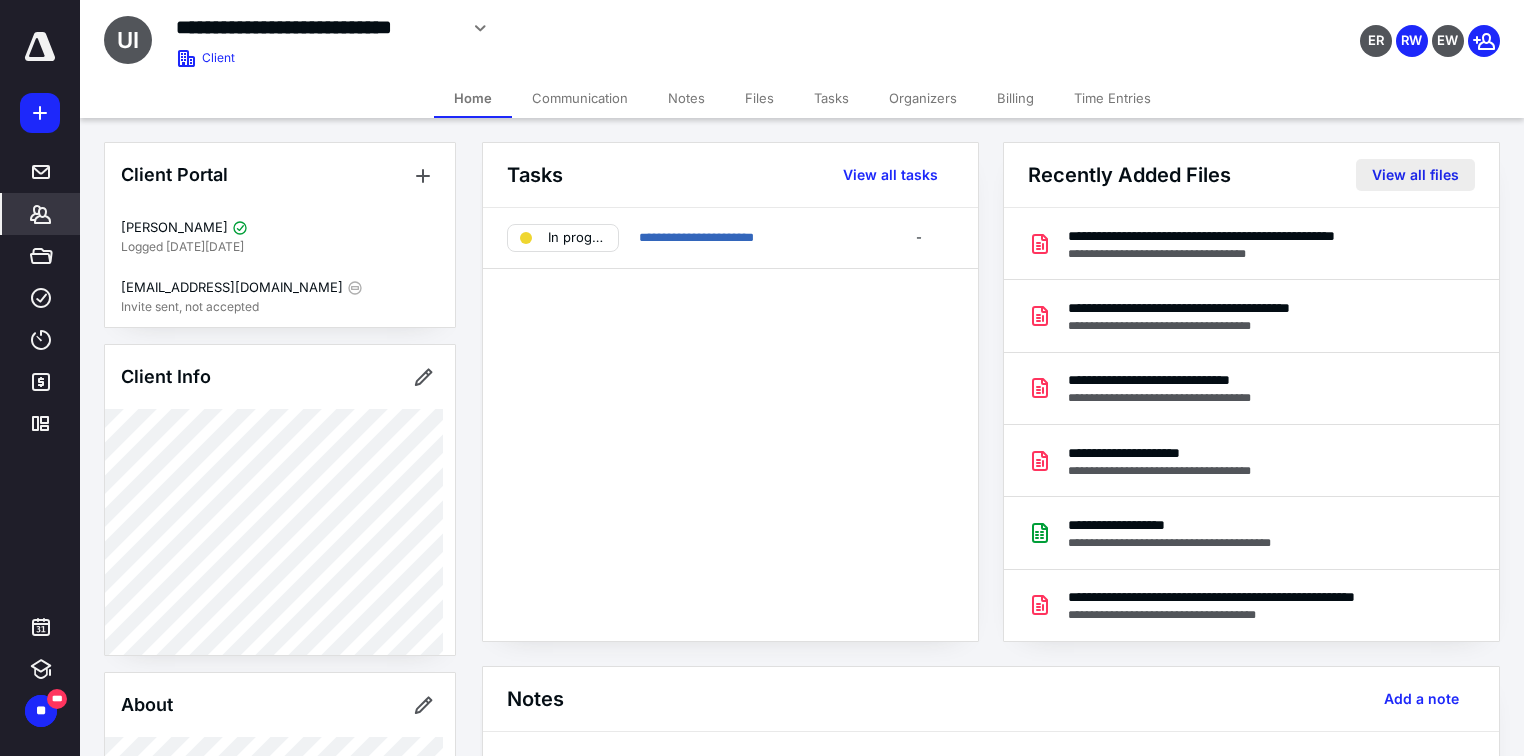 click on "View all files" at bounding box center (1415, 175) 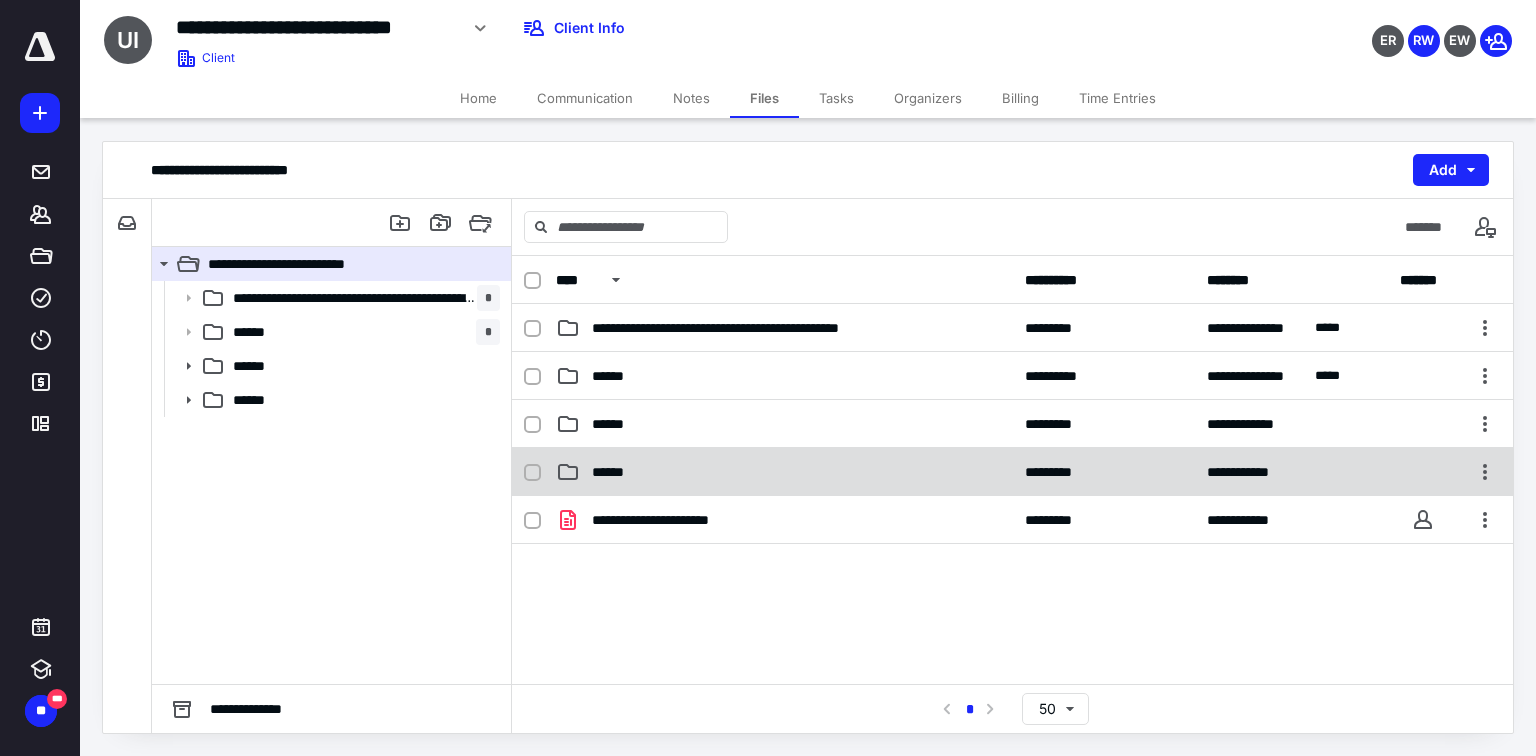 click on "******" at bounding box center (784, 472) 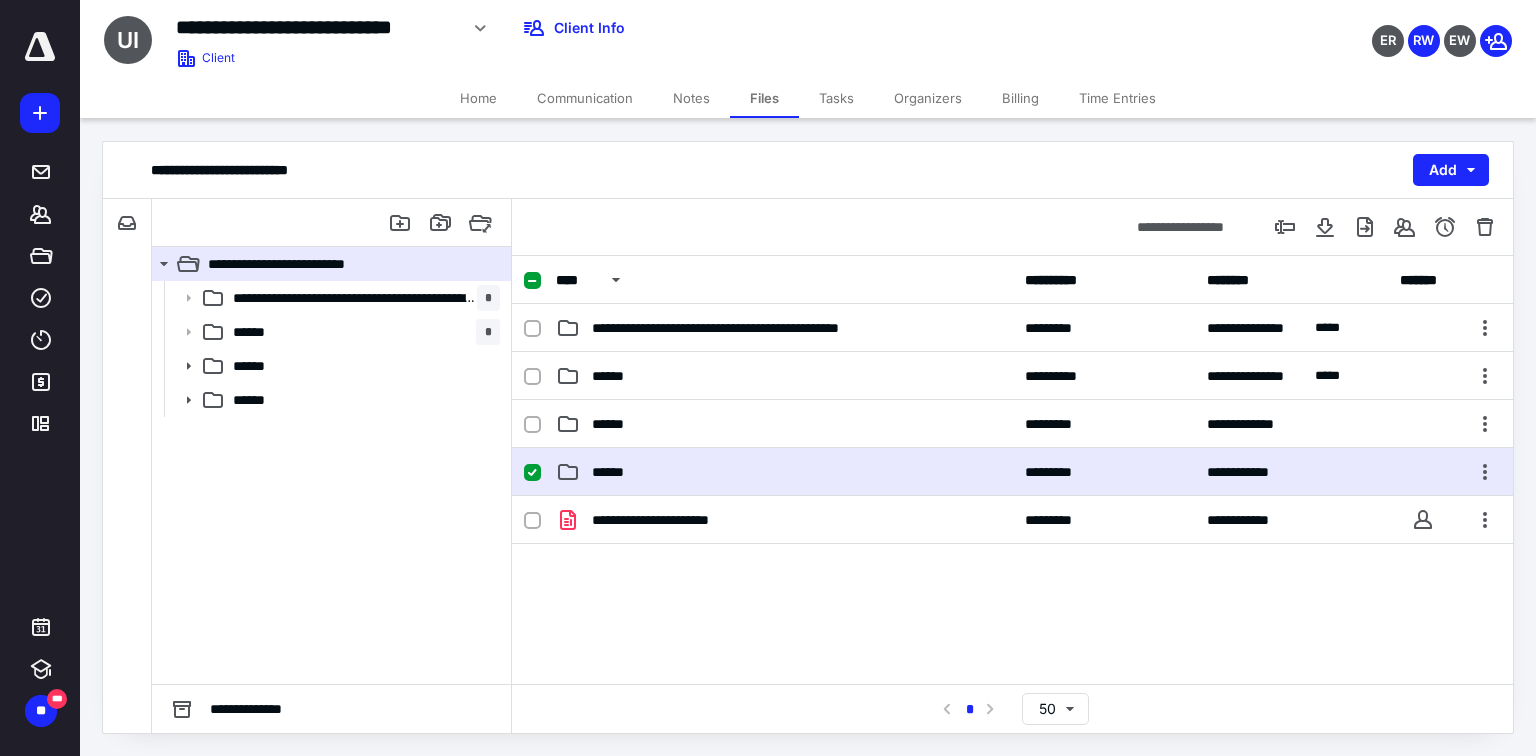 click on "******" at bounding box center [784, 472] 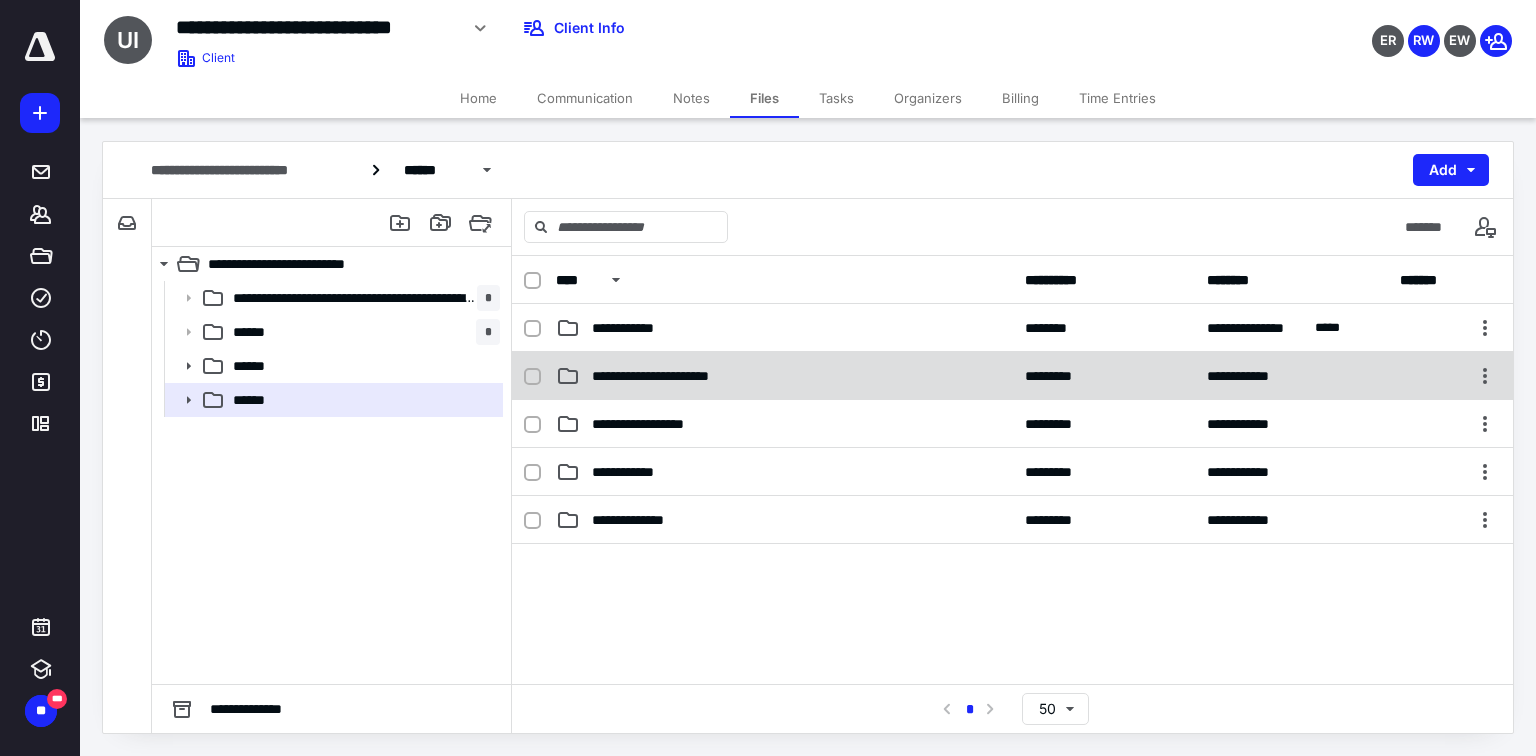 click on "**********" at bounding box center (784, 376) 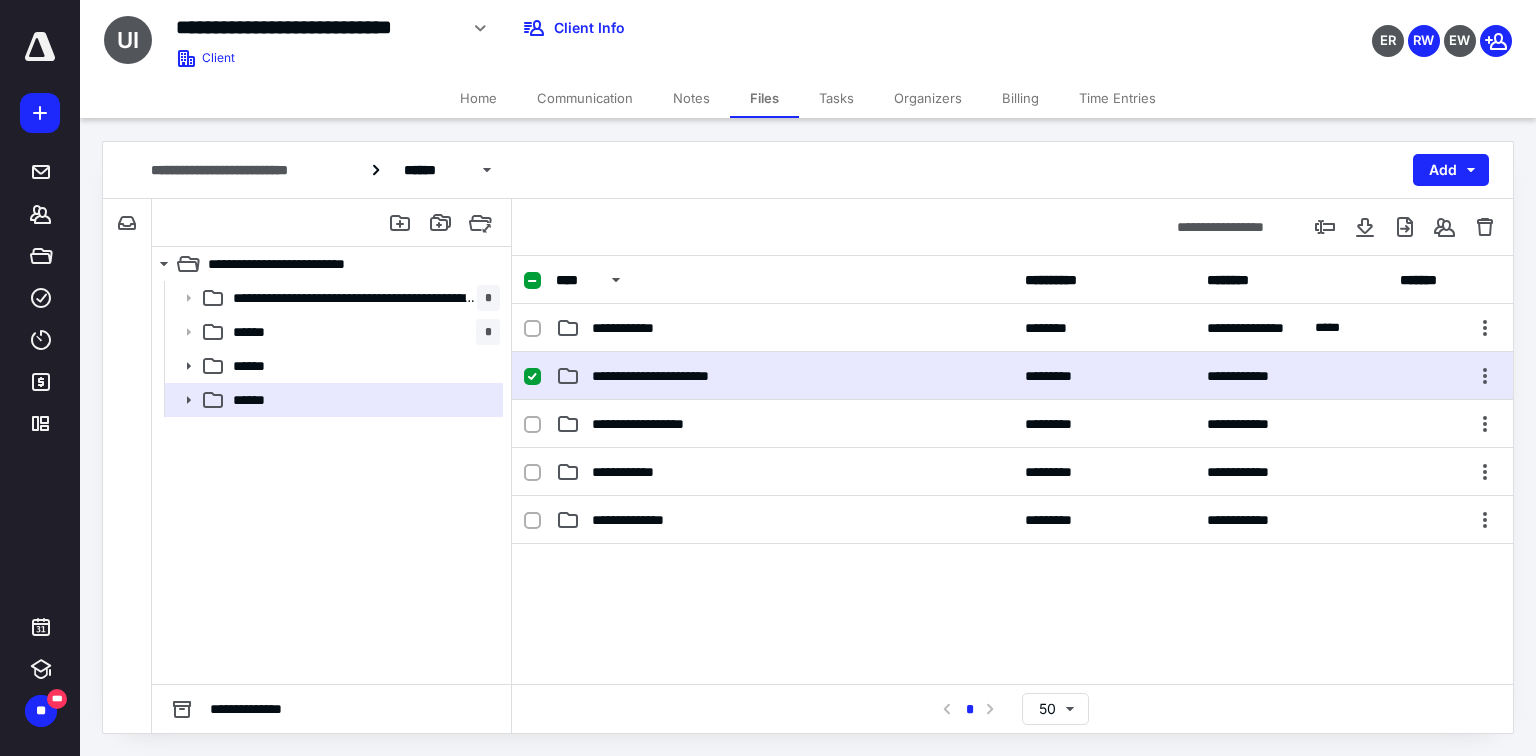 click on "**********" at bounding box center [784, 376] 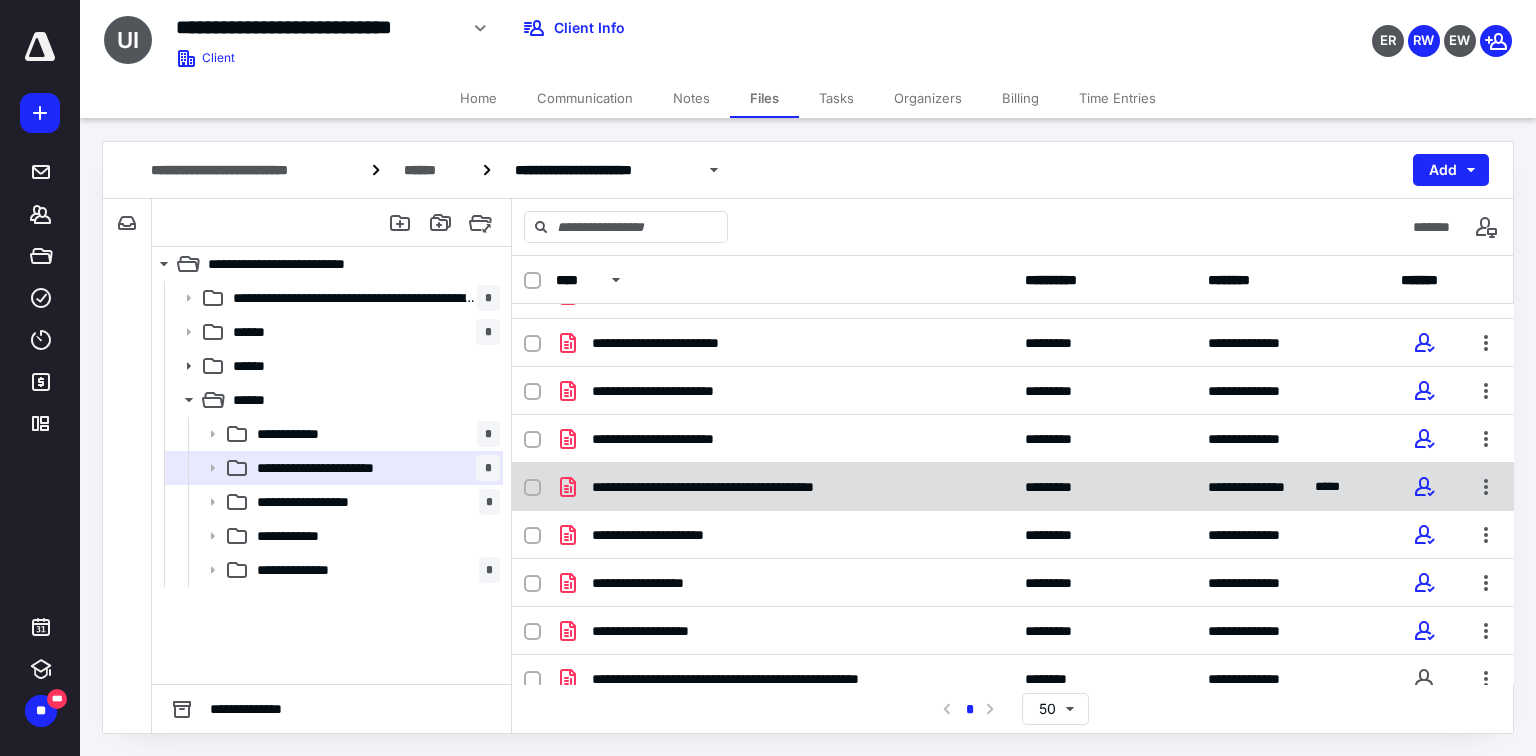 scroll, scrollTop: 49, scrollLeft: 0, axis: vertical 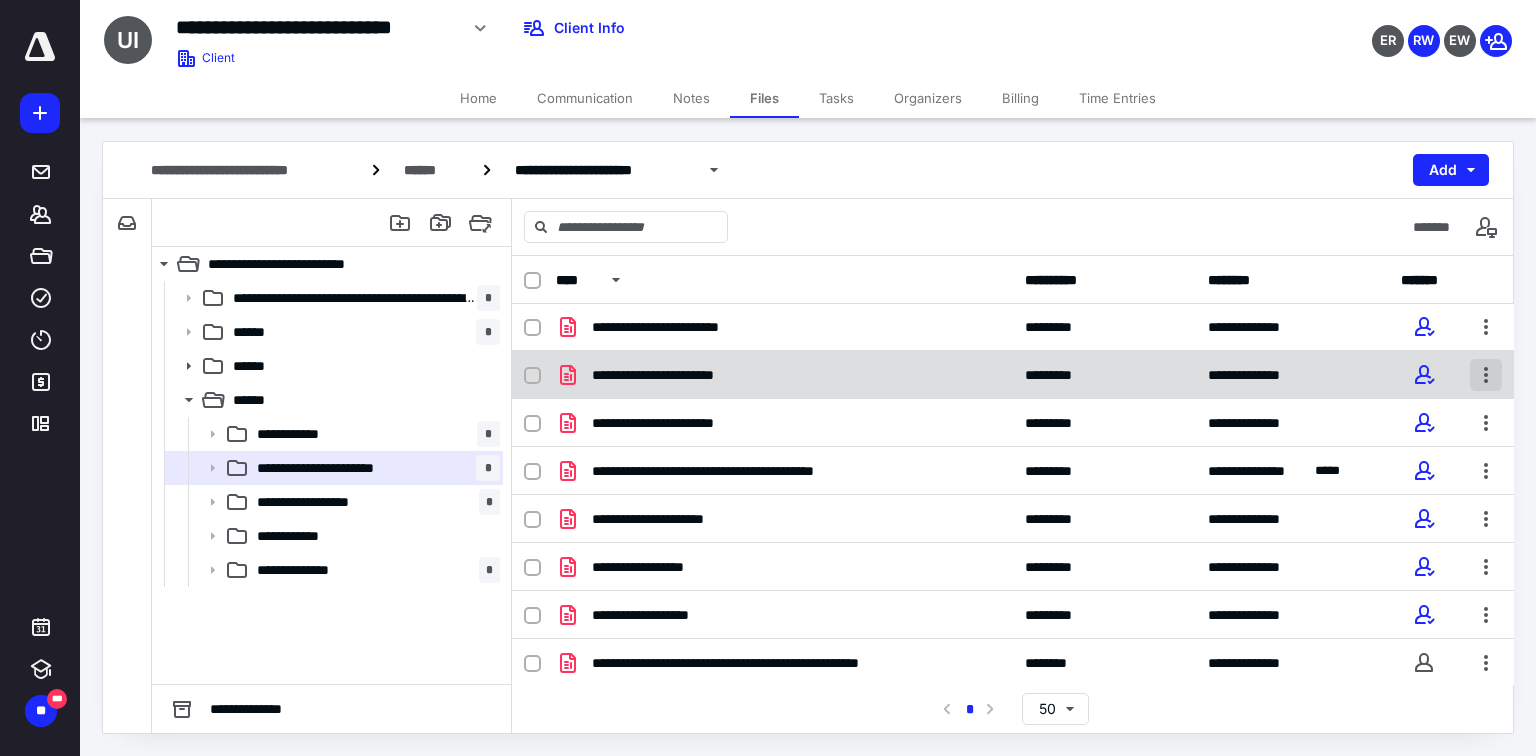 click at bounding box center [1486, 375] 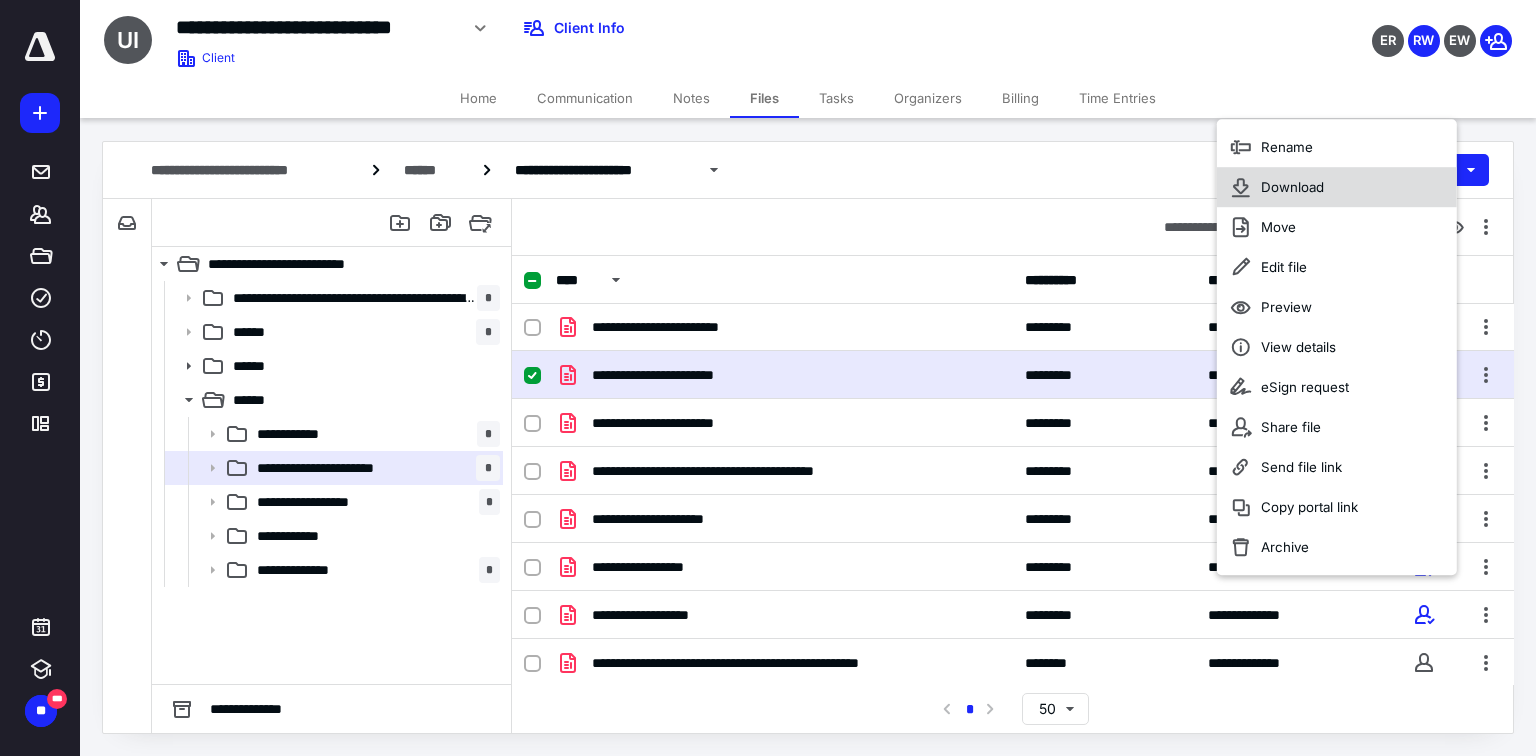 click on "Download" at bounding box center (1292, 187) 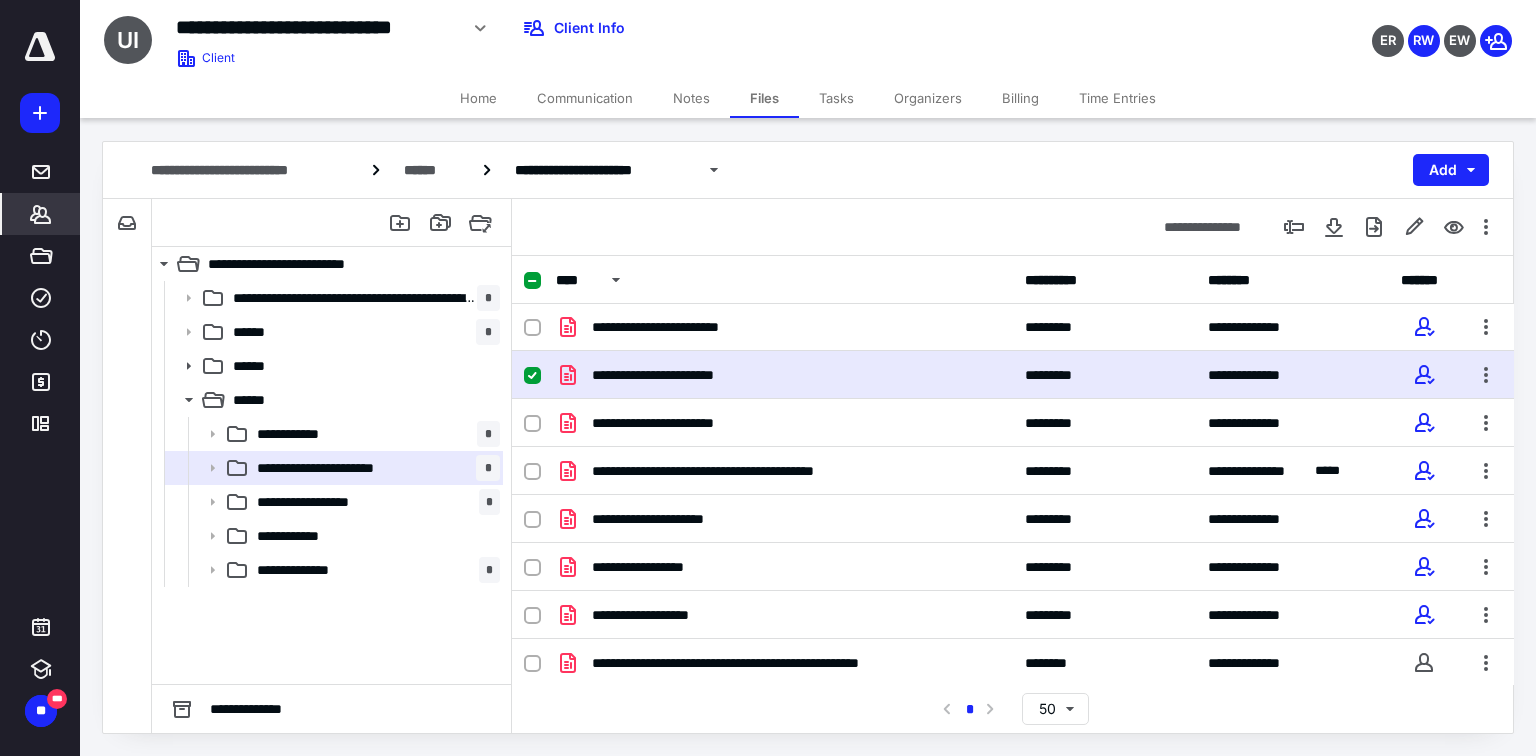 click 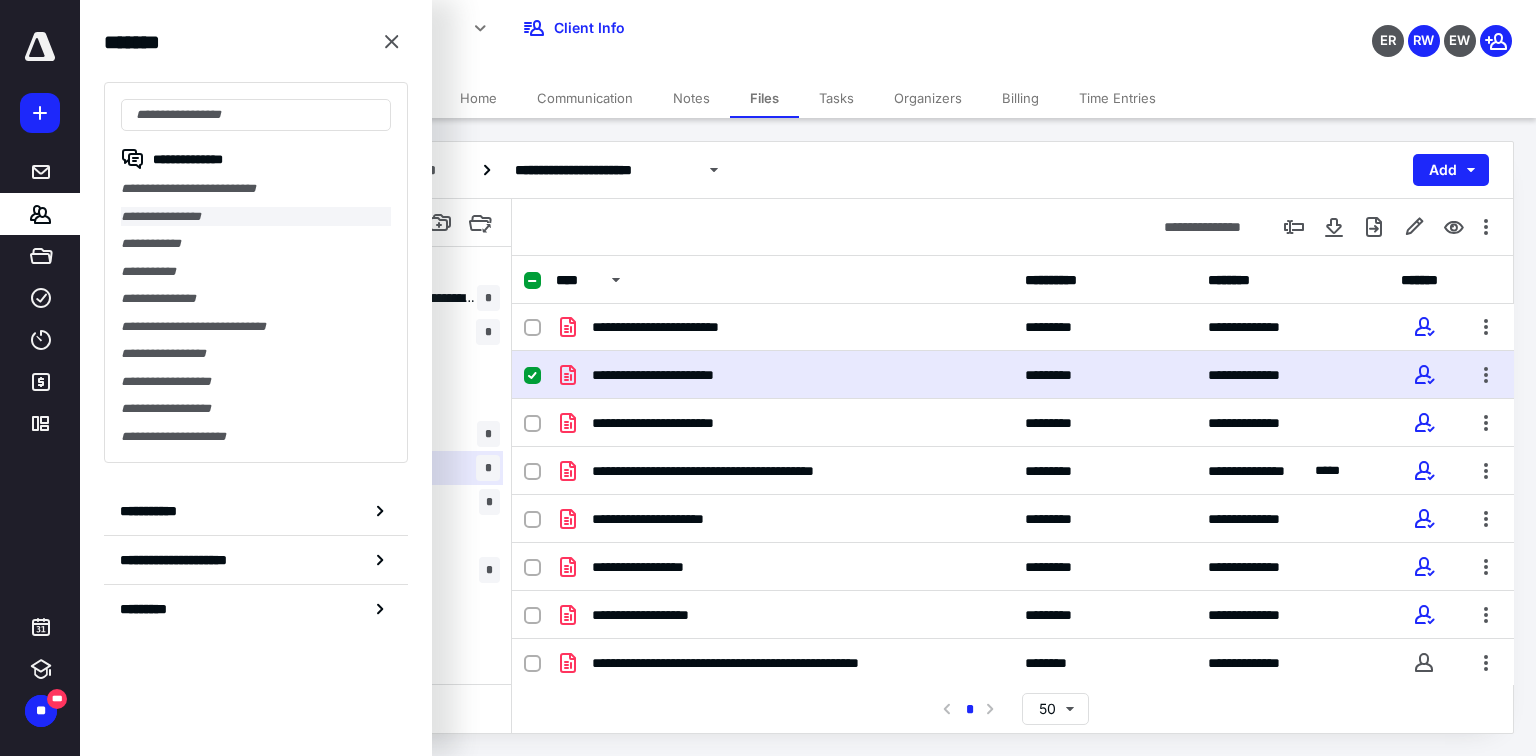 click on "**********" at bounding box center (256, 217) 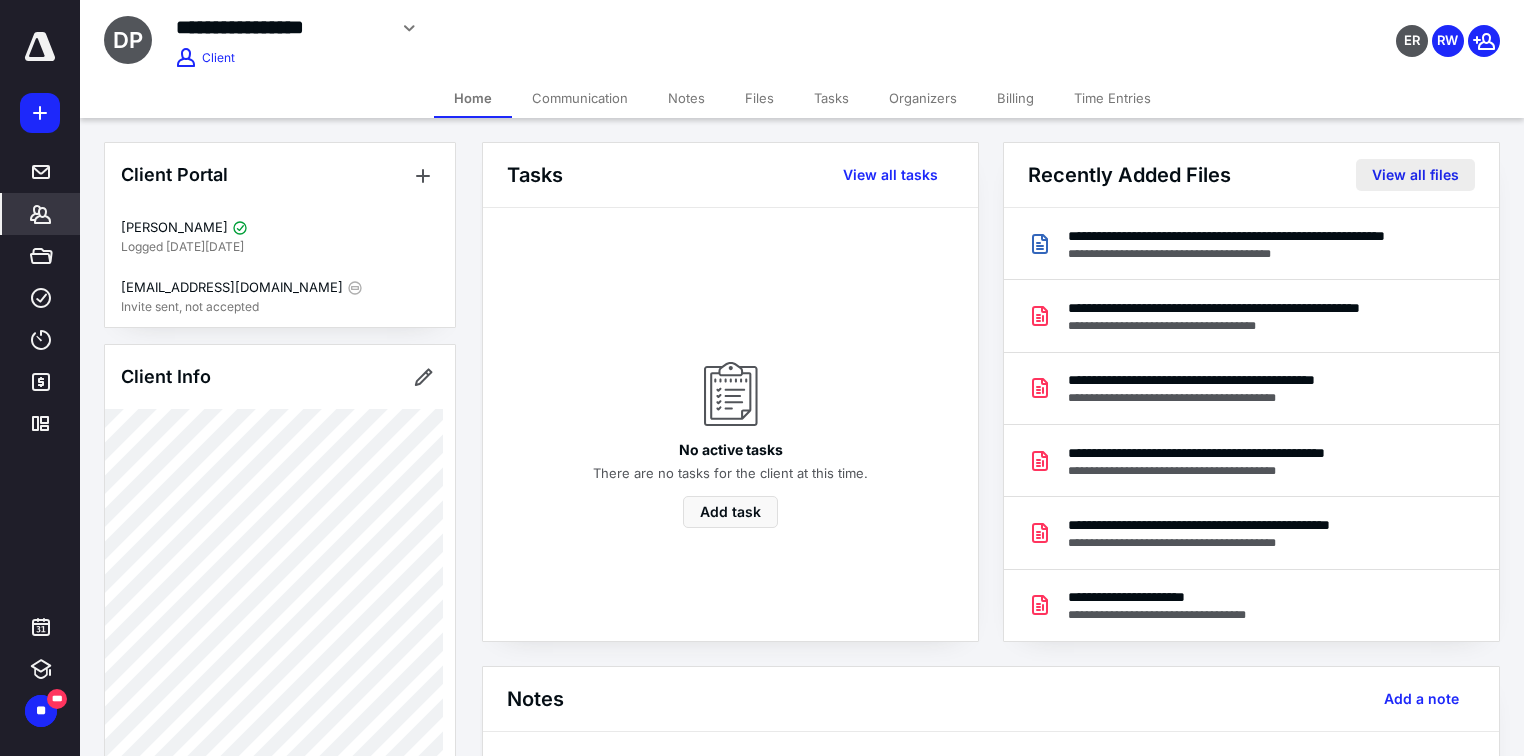 click on "View all files" at bounding box center (1415, 175) 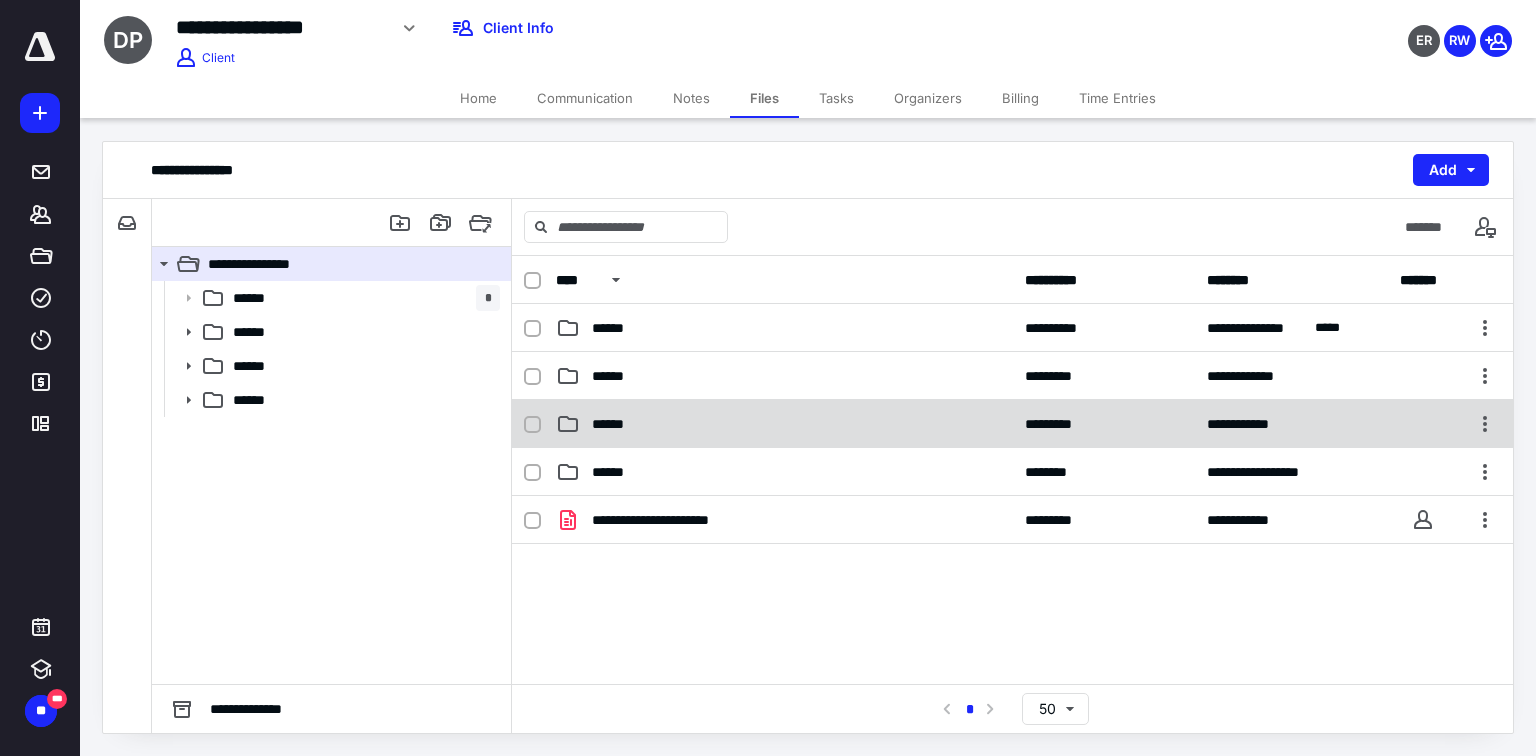 click on "******" at bounding box center (784, 424) 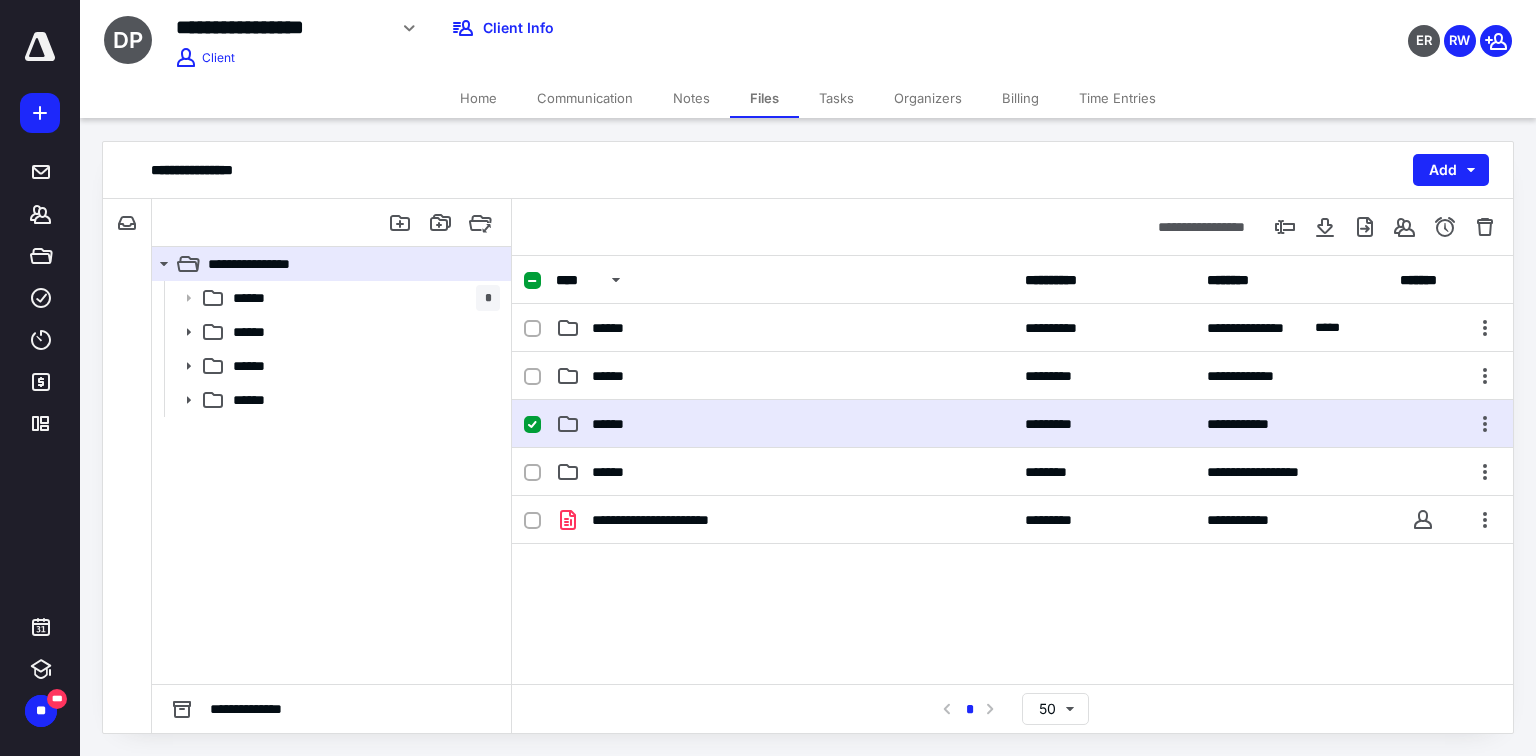 checkbox on "true" 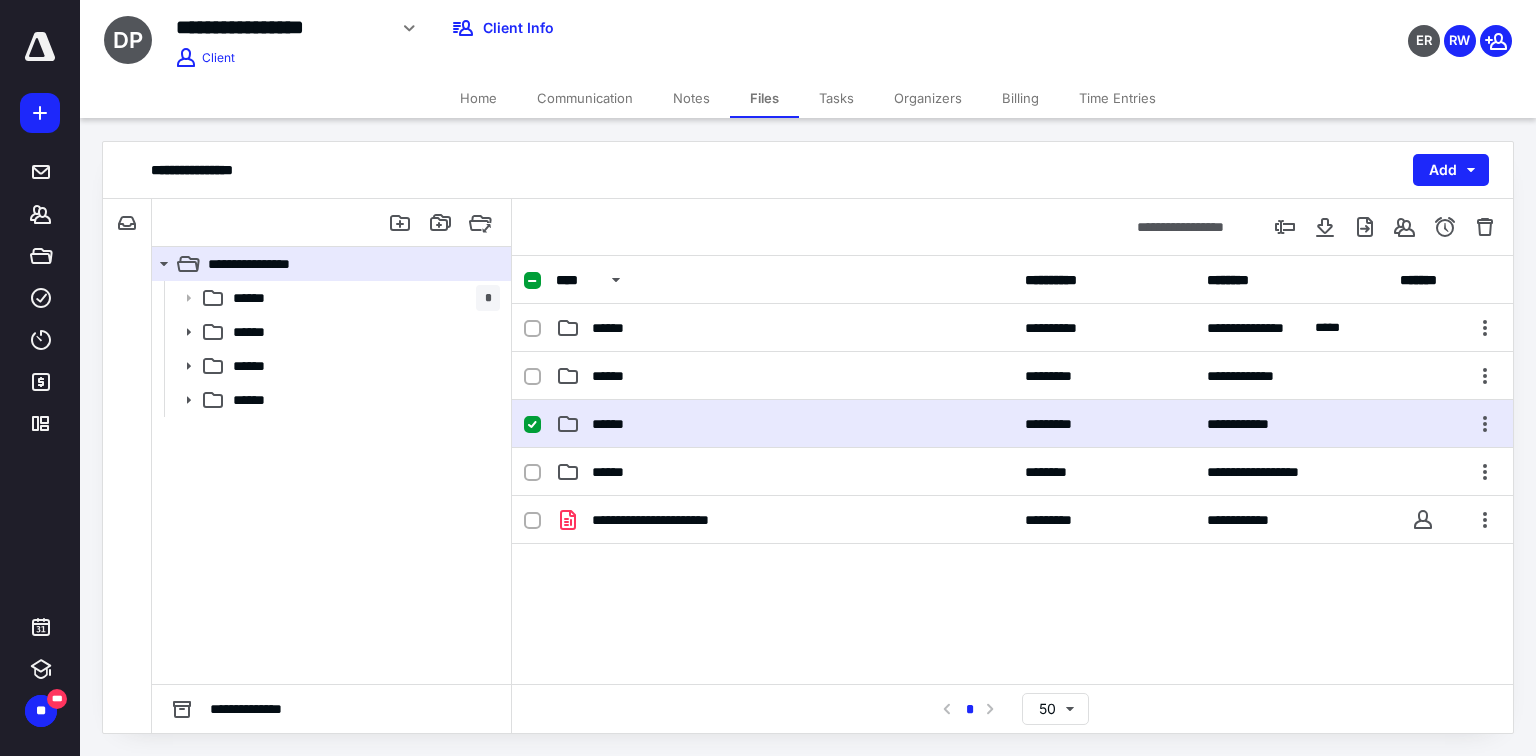 click on "******" at bounding box center (784, 424) 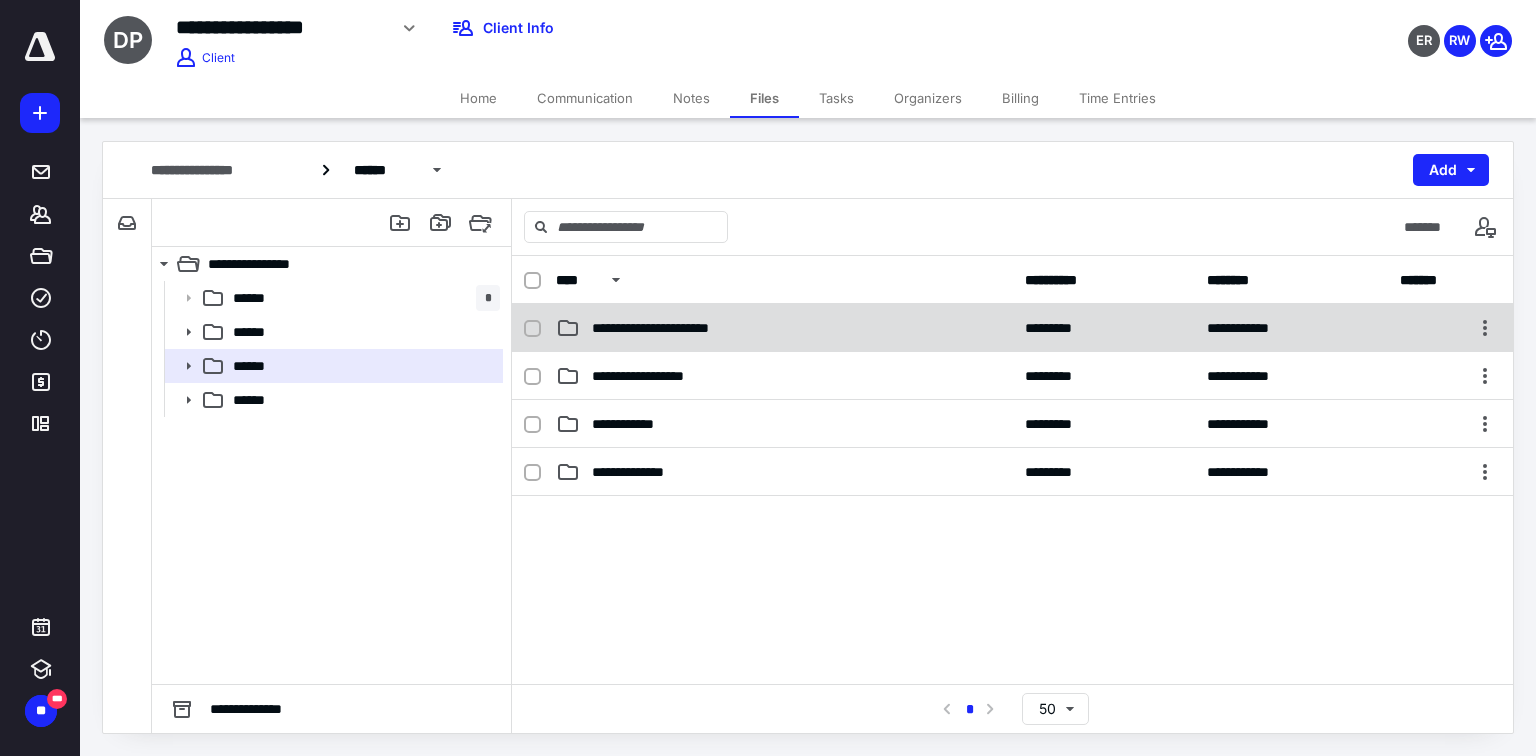 click on "**********" at bounding box center (676, 328) 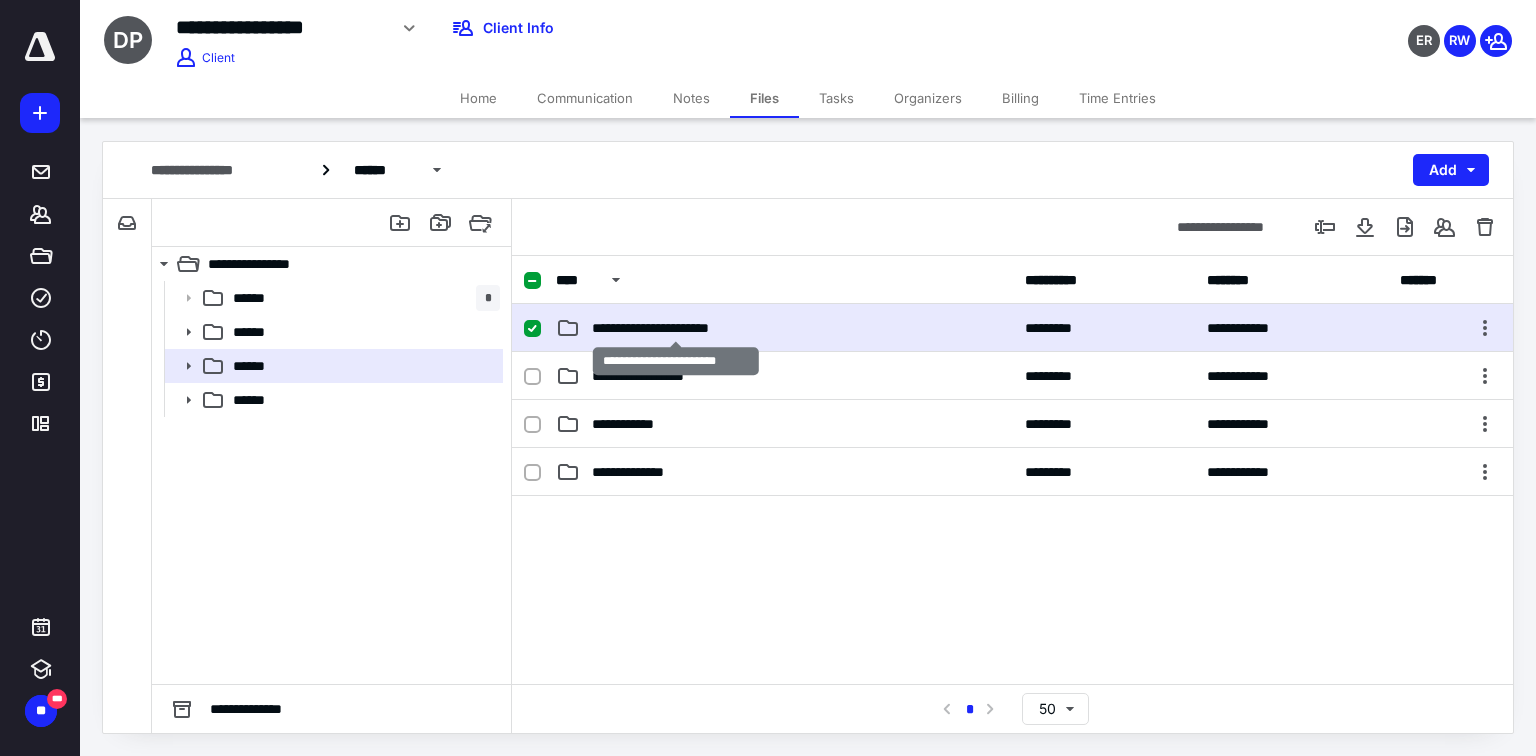 click on "**********" at bounding box center (676, 328) 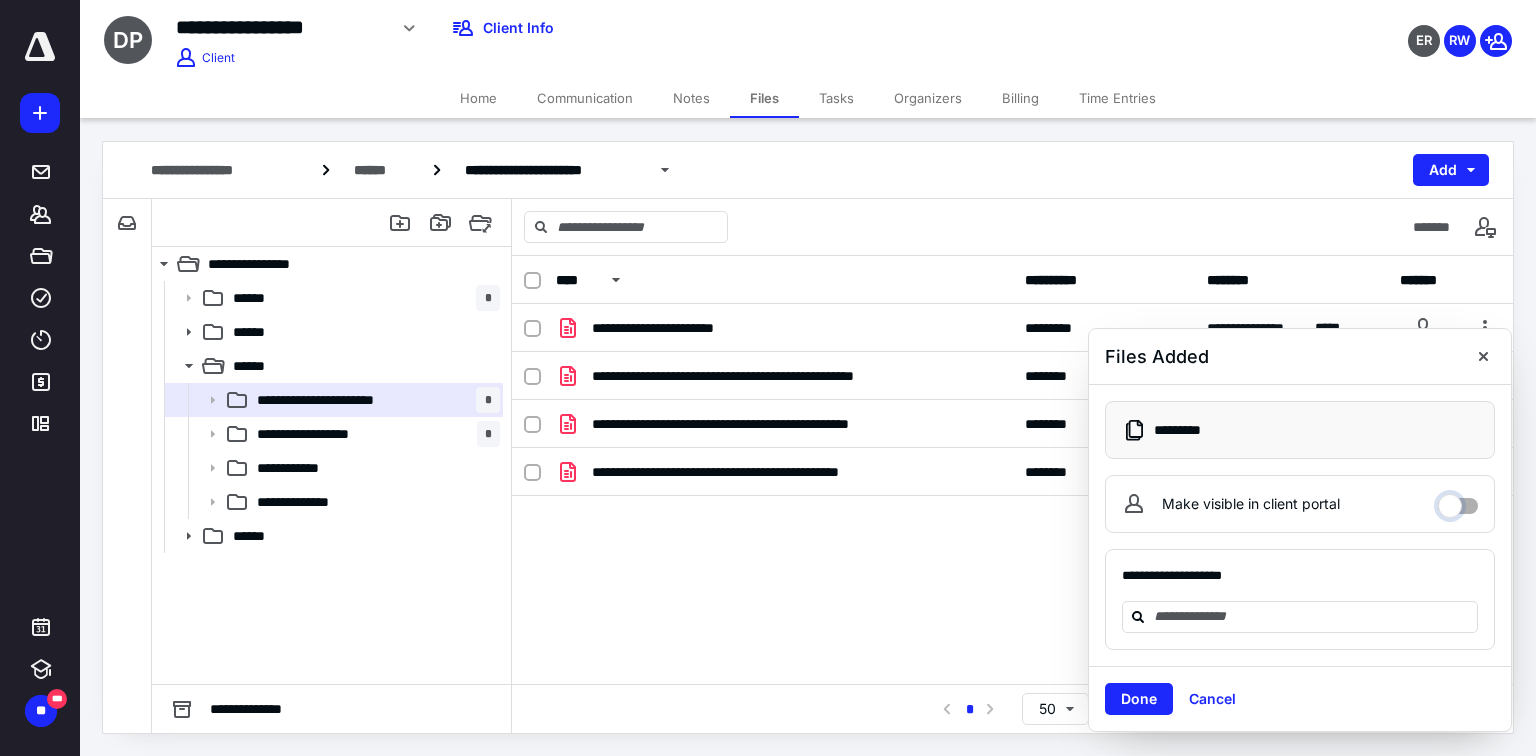 click on "Make visible in client portal" at bounding box center [1458, 501] 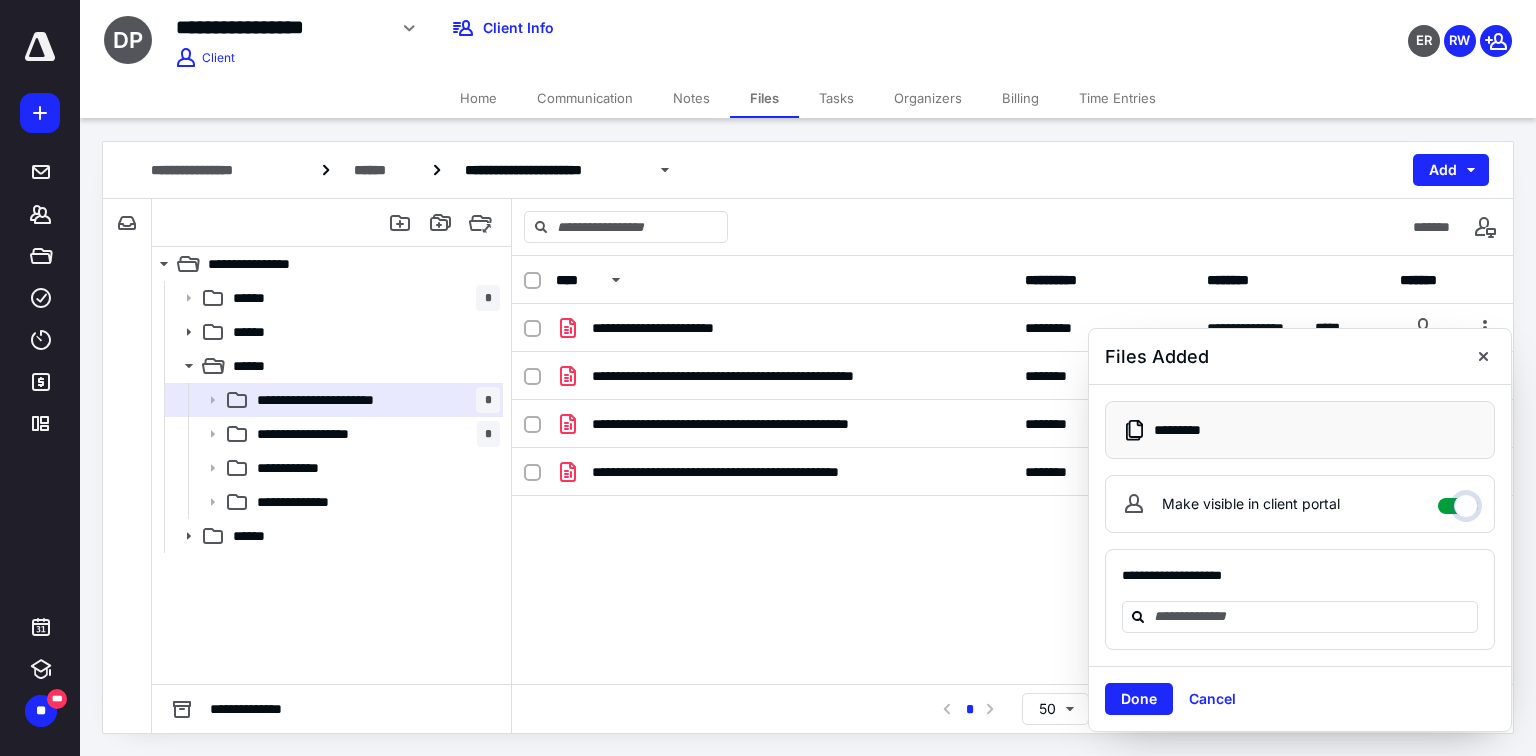 checkbox on "****" 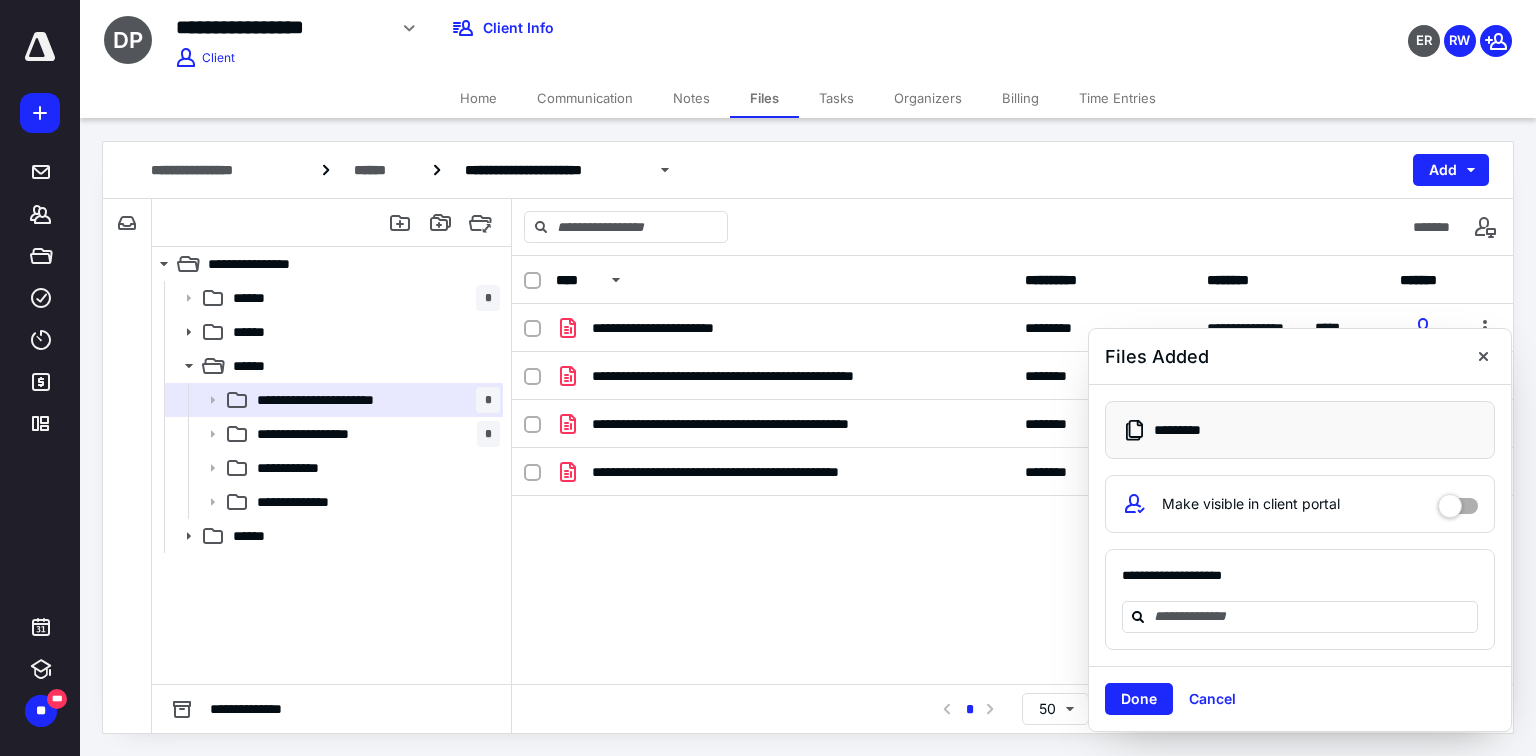 click on "Done Cancel" at bounding box center [1300, 698] 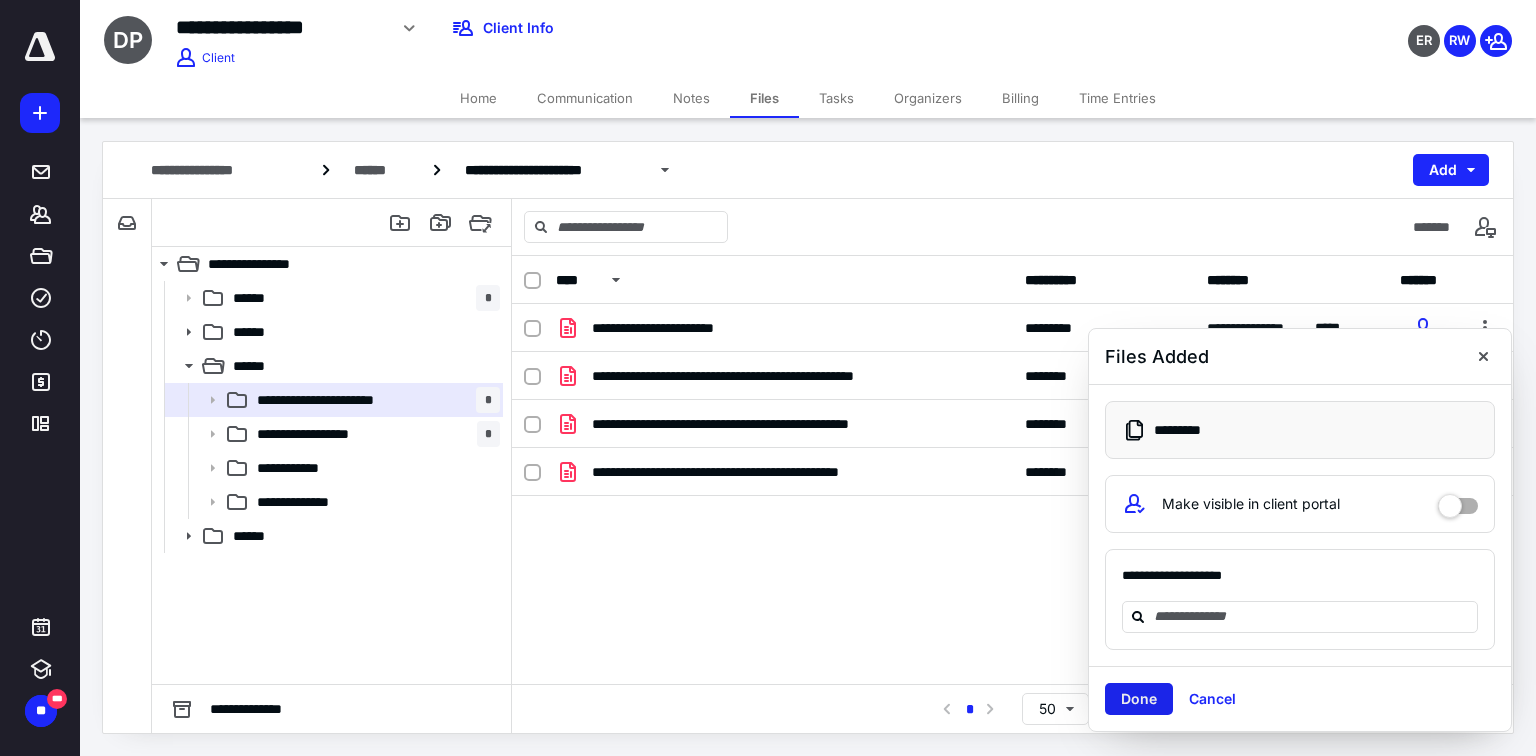 click on "Done" at bounding box center (1139, 699) 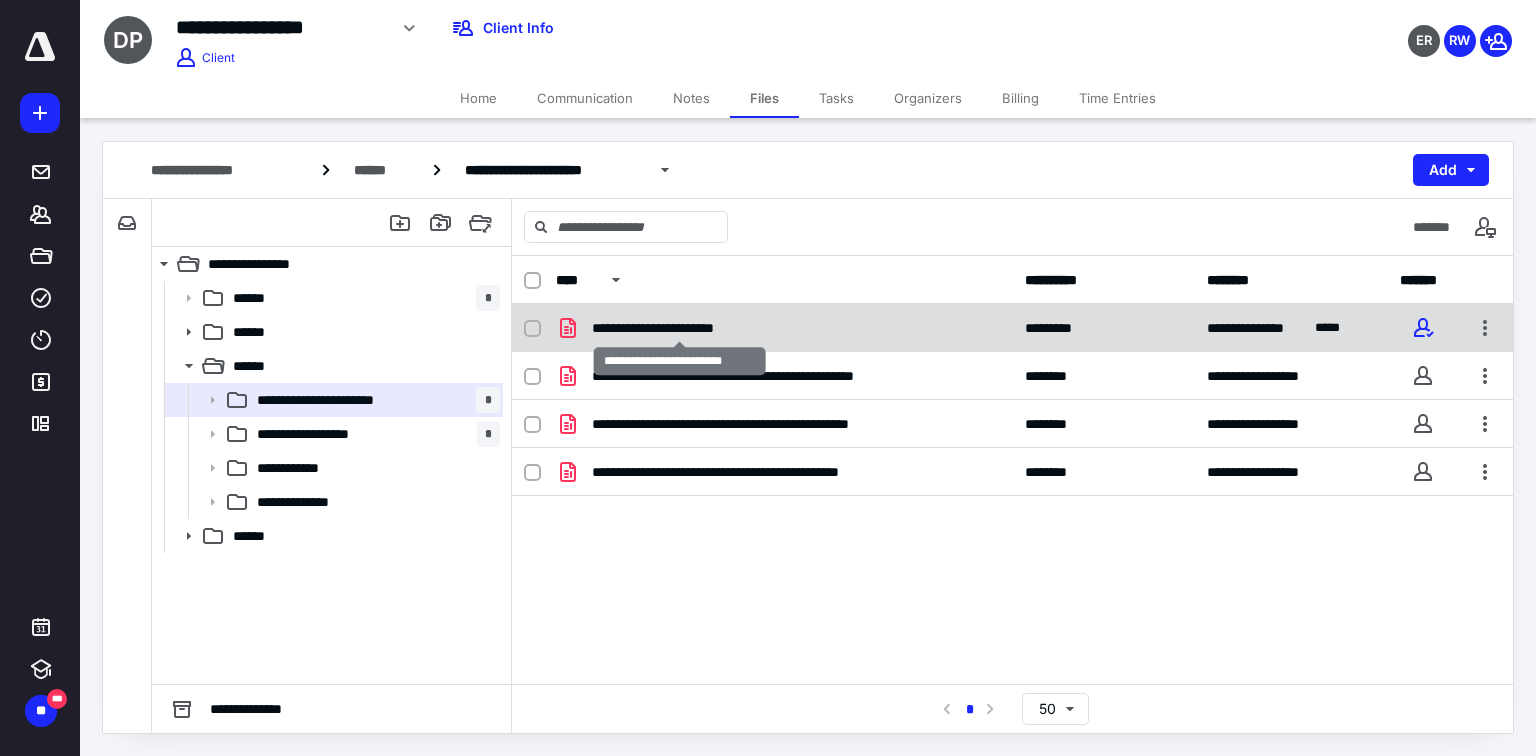 click on "**********" at bounding box center [679, 328] 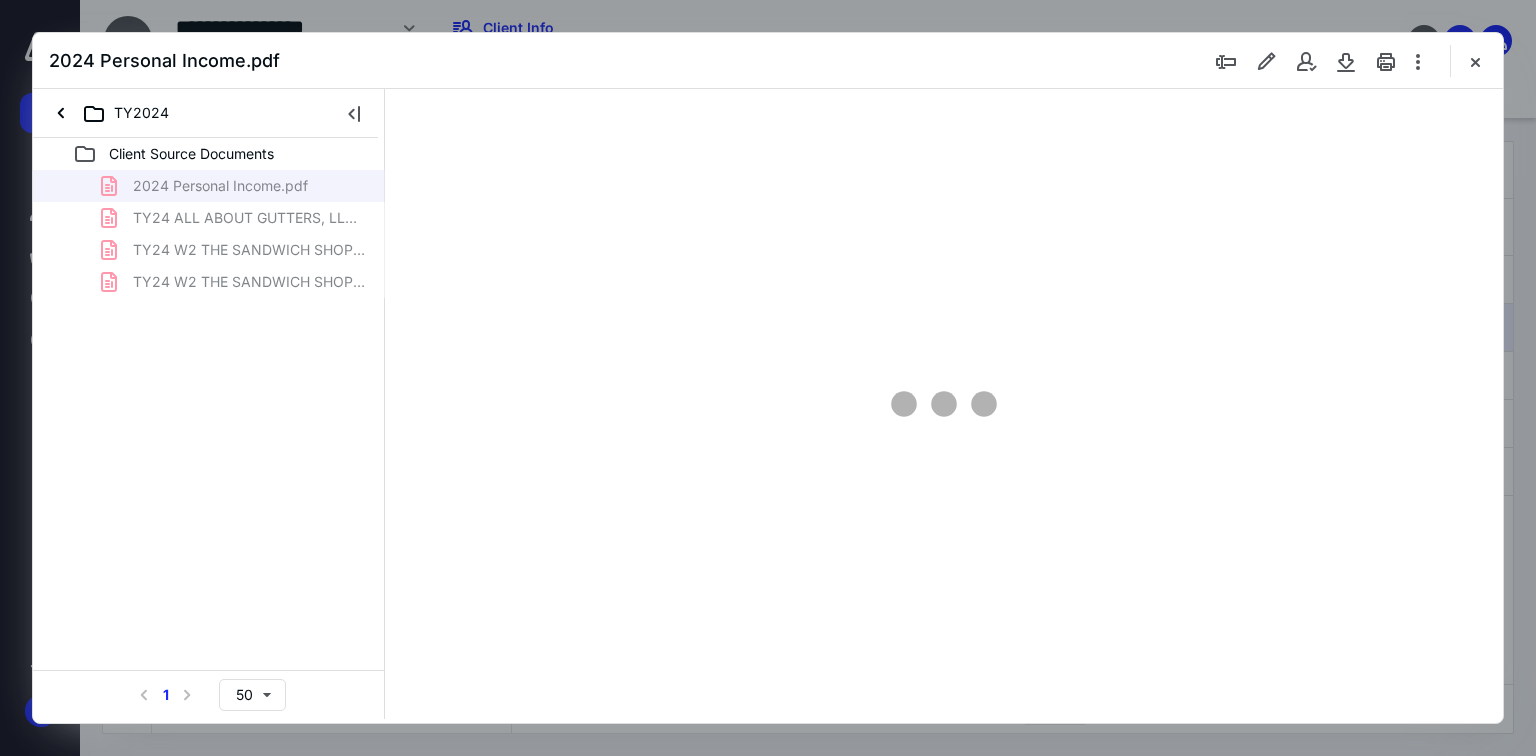 scroll, scrollTop: 0, scrollLeft: 0, axis: both 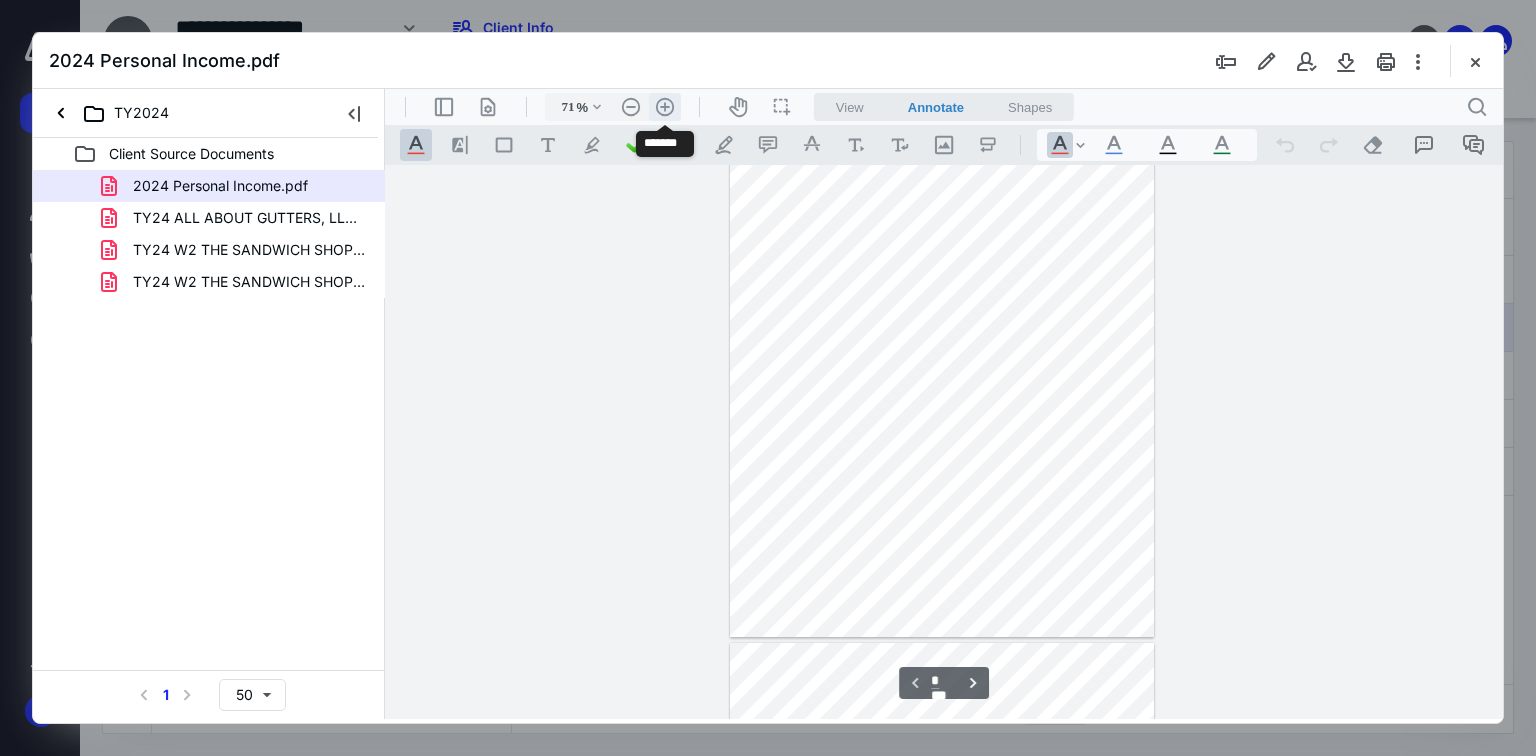 click on ".cls-1{fill:#abb0c4;} icon - header - zoom - in - line" at bounding box center (665, 107) 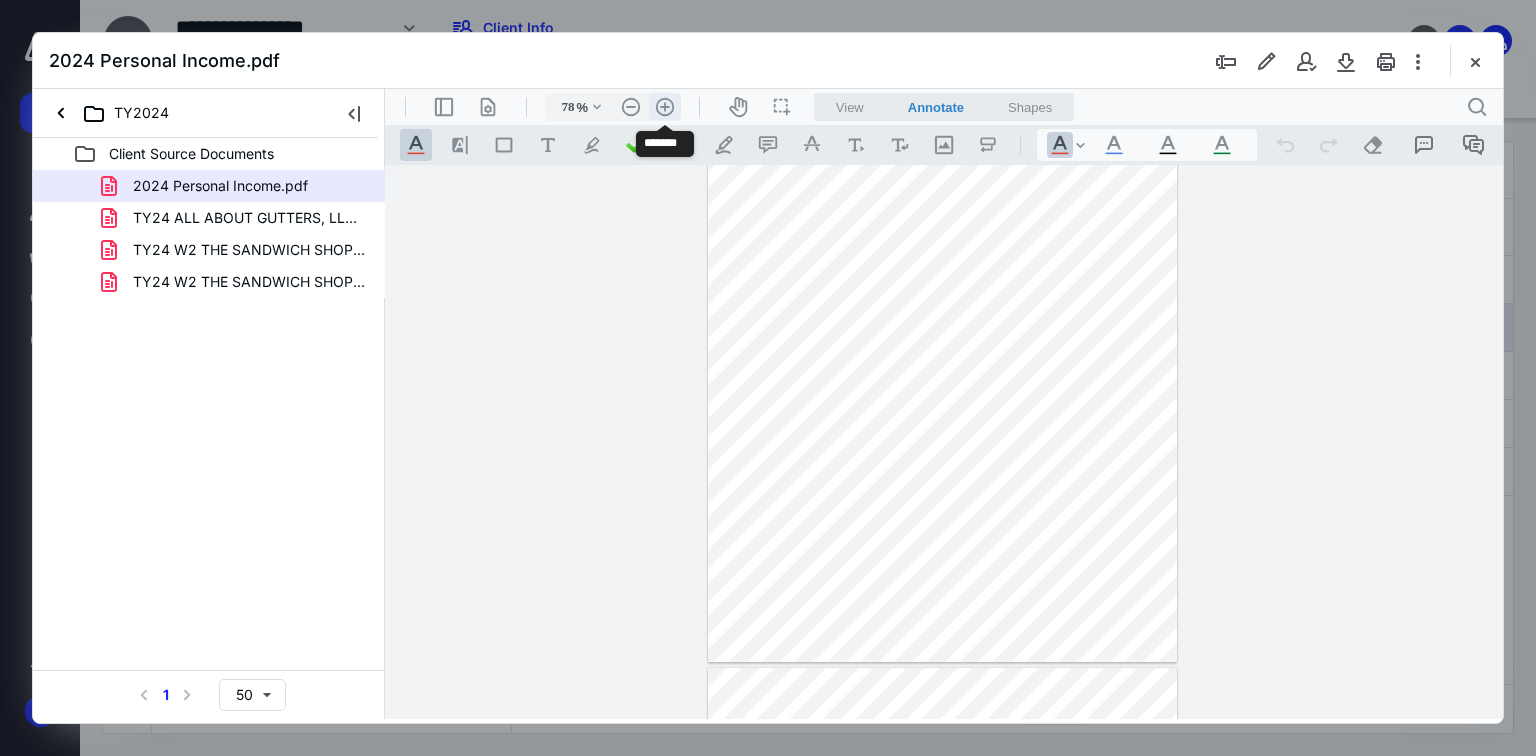 click on ".cls-1{fill:#abb0c4;} icon - header - zoom - in - line" at bounding box center [665, 107] 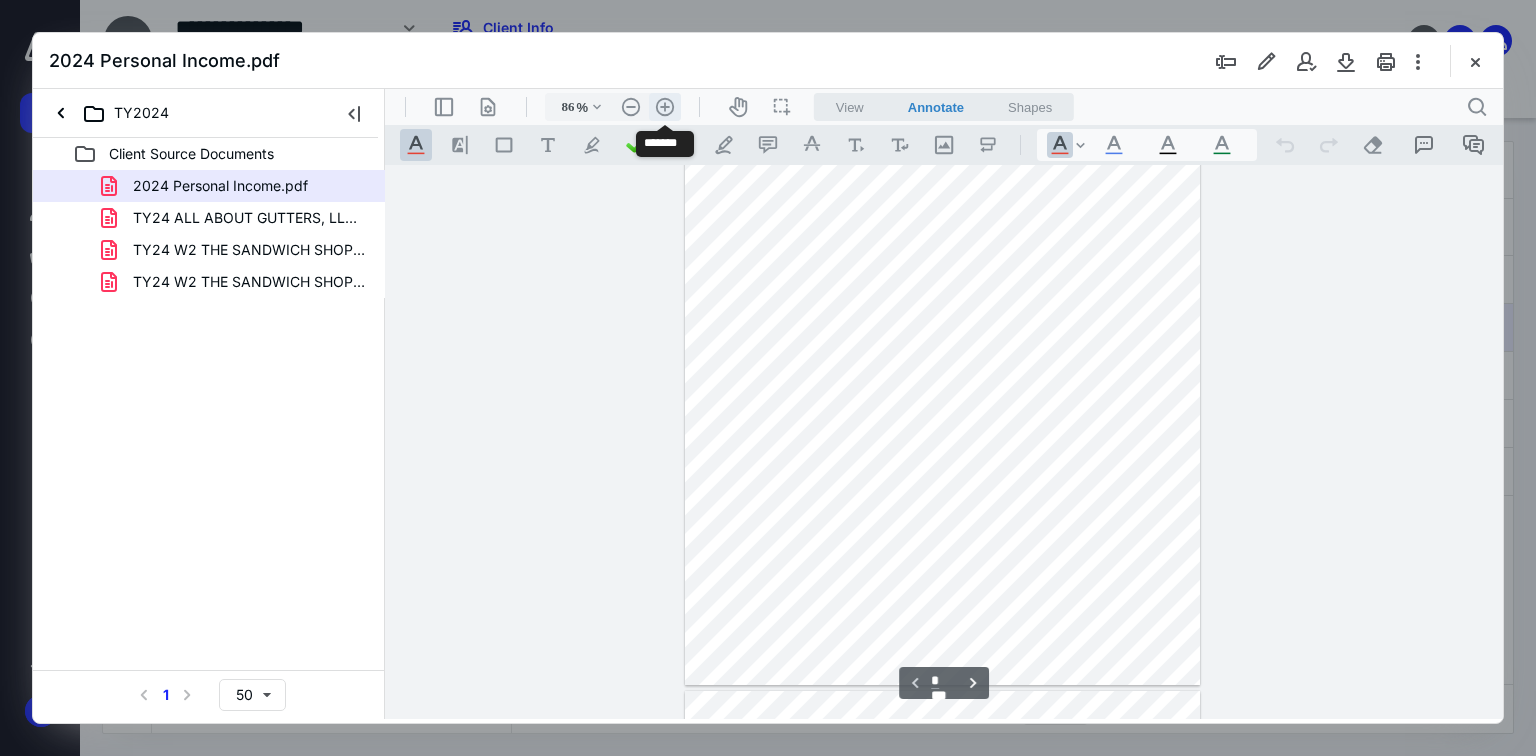 click on ".cls-1{fill:#abb0c4;} icon - header - zoom - in - line" at bounding box center (665, 107) 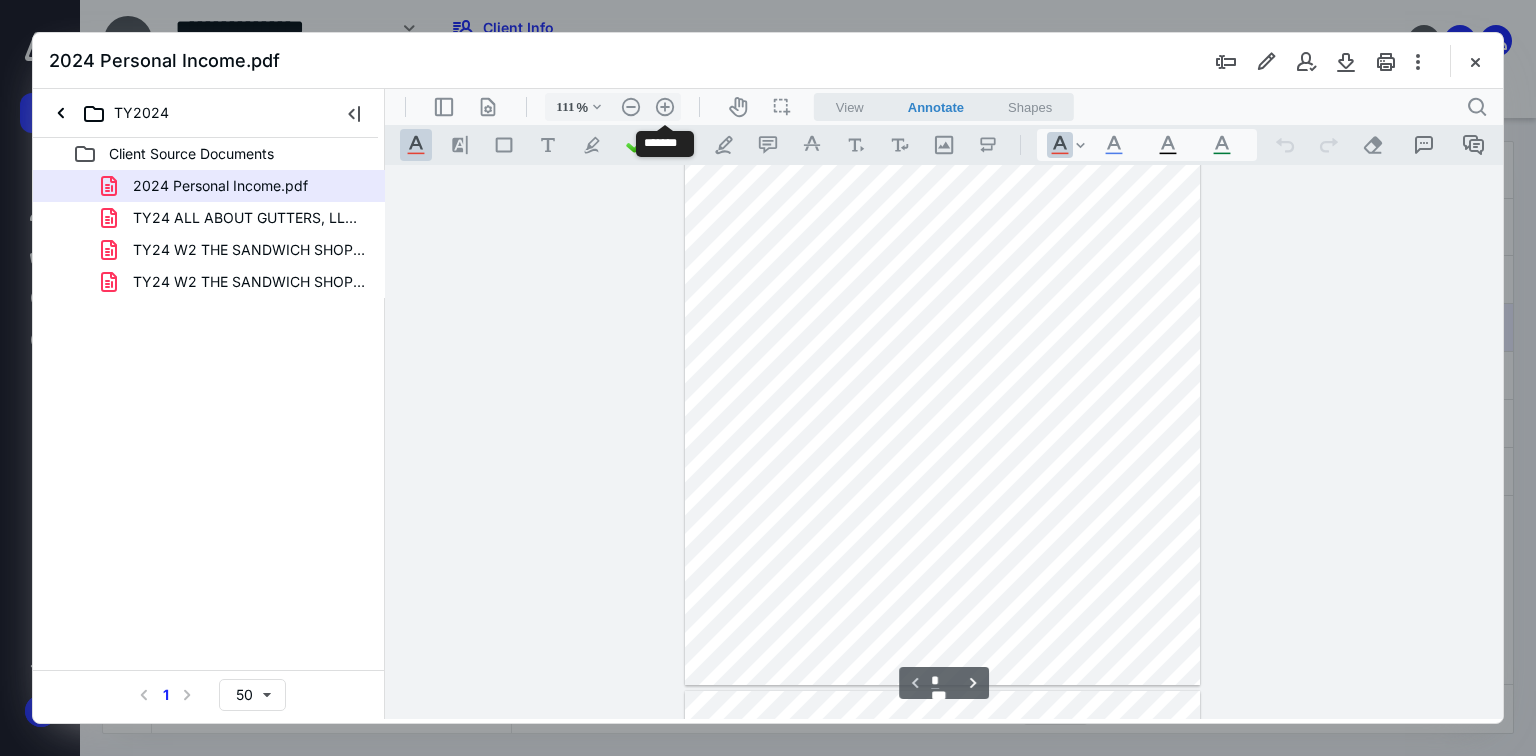 scroll, scrollTop: 261, scrollLeft: 0, axis: vertical 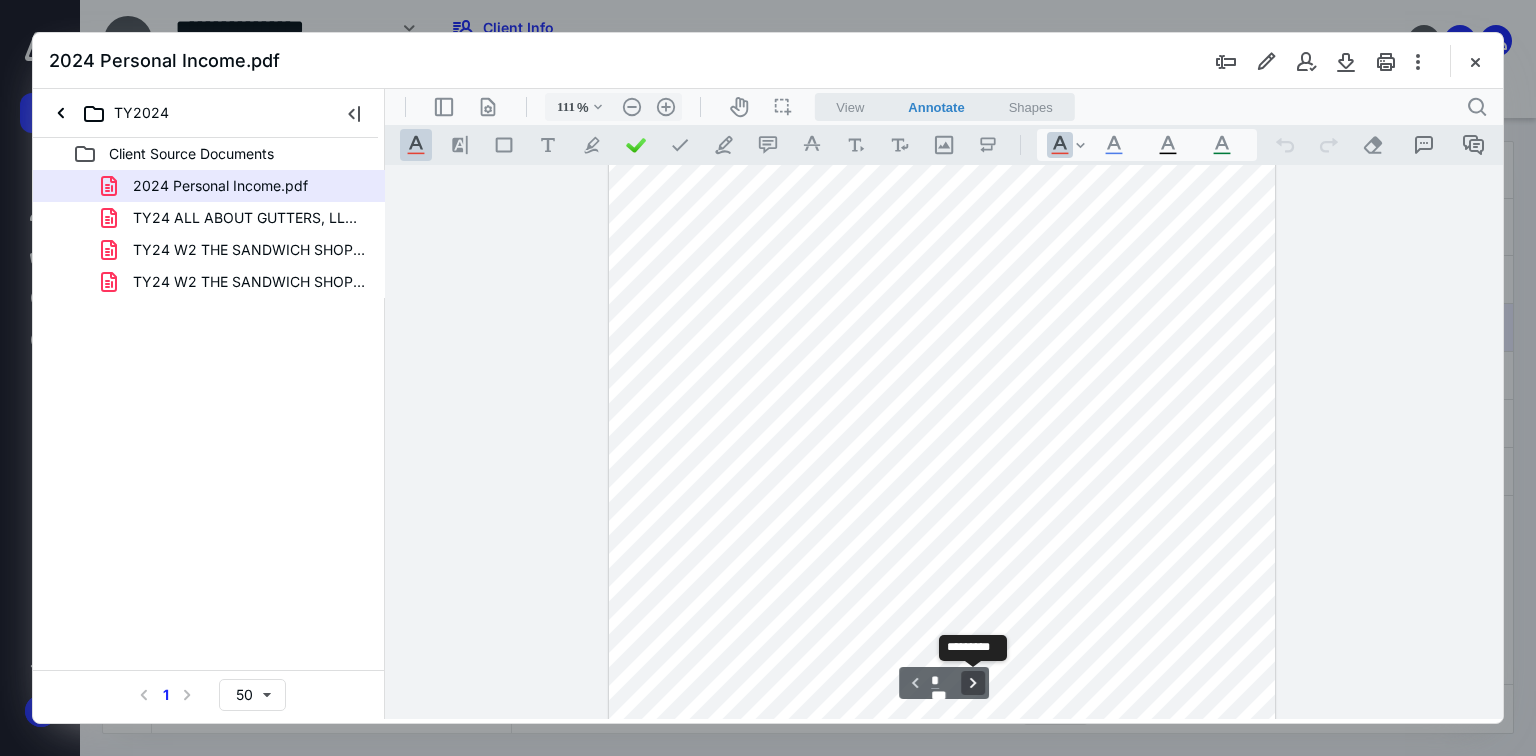 click on "**********" at bounding box center [973, 683] 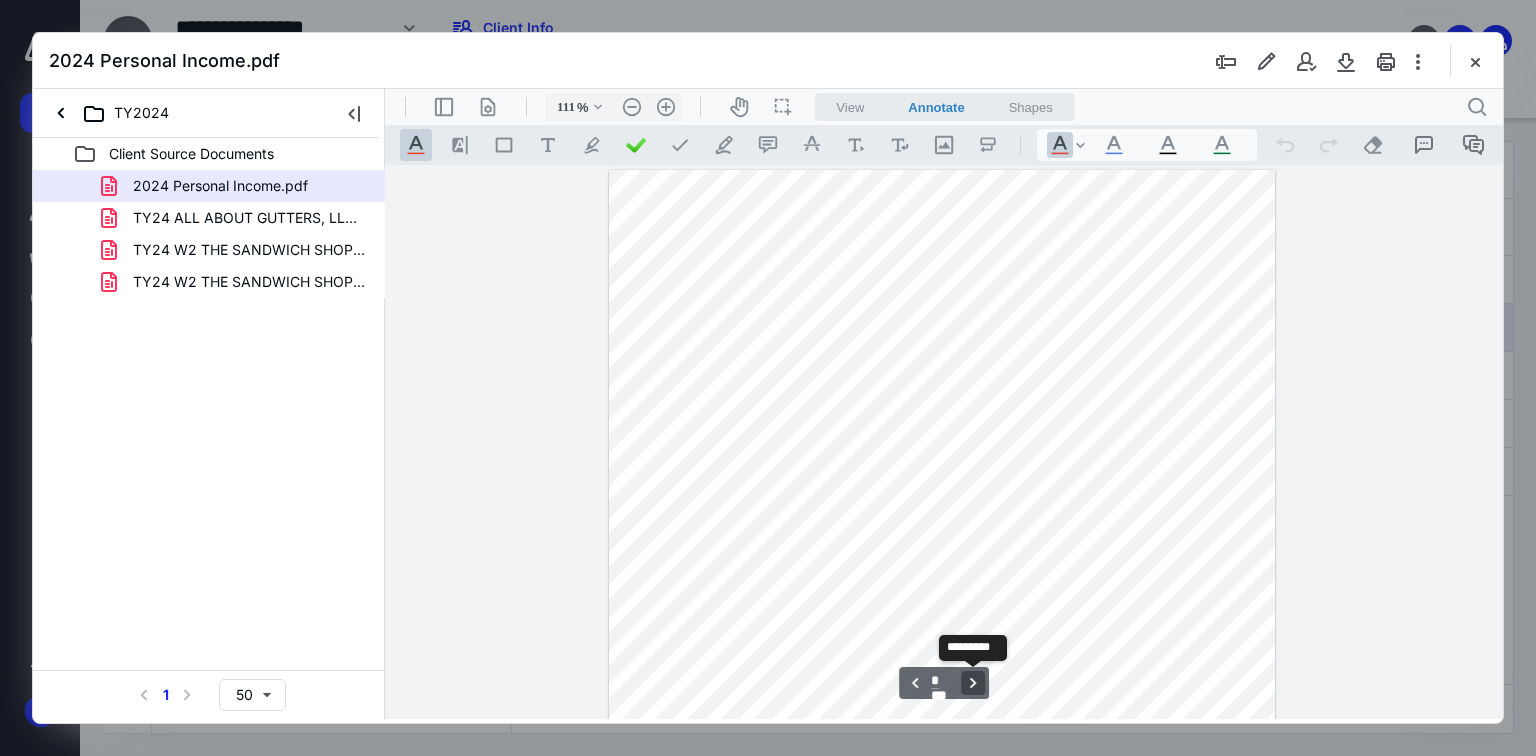 click on "**********" at bounding box center [973, 683] 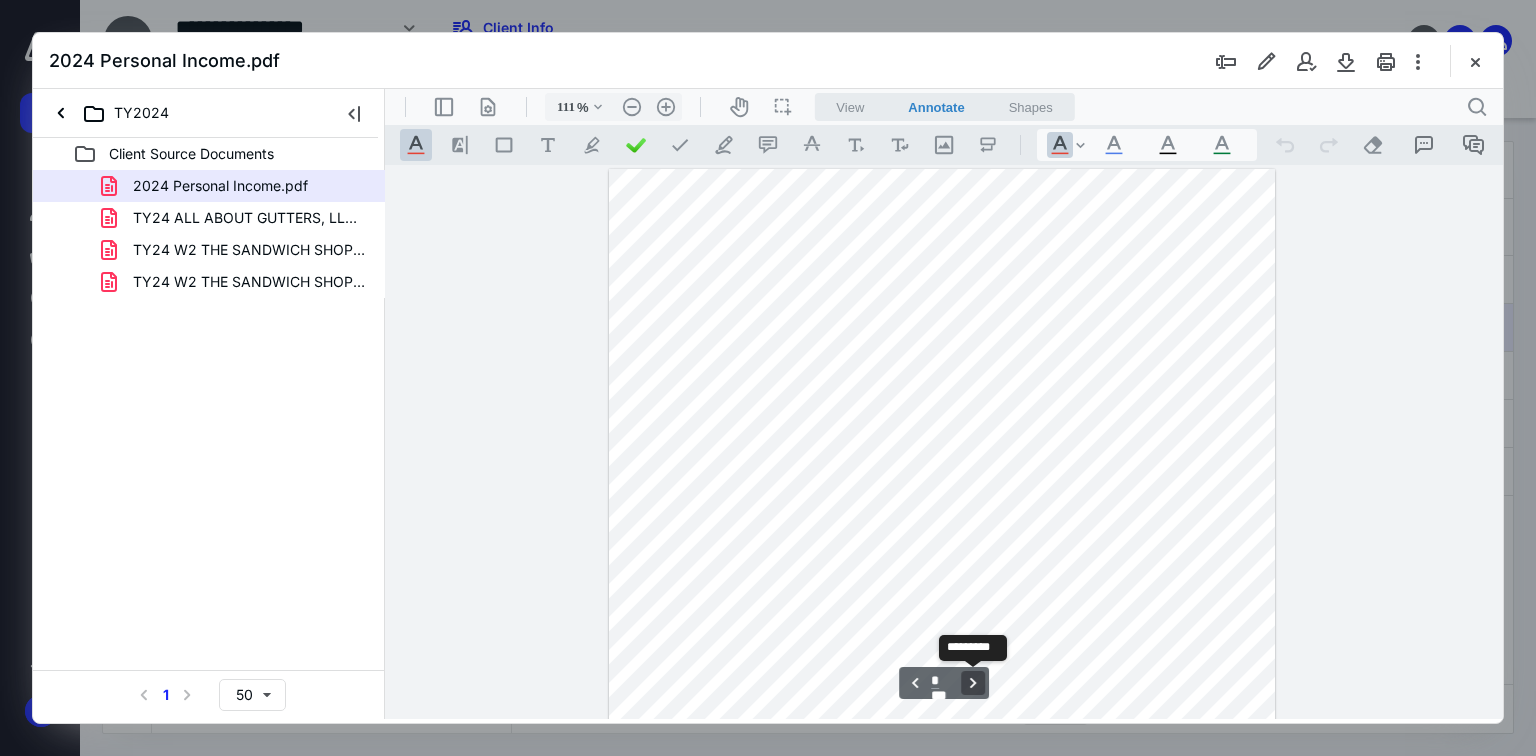 click on "**********" at bounding box center (973, 683) 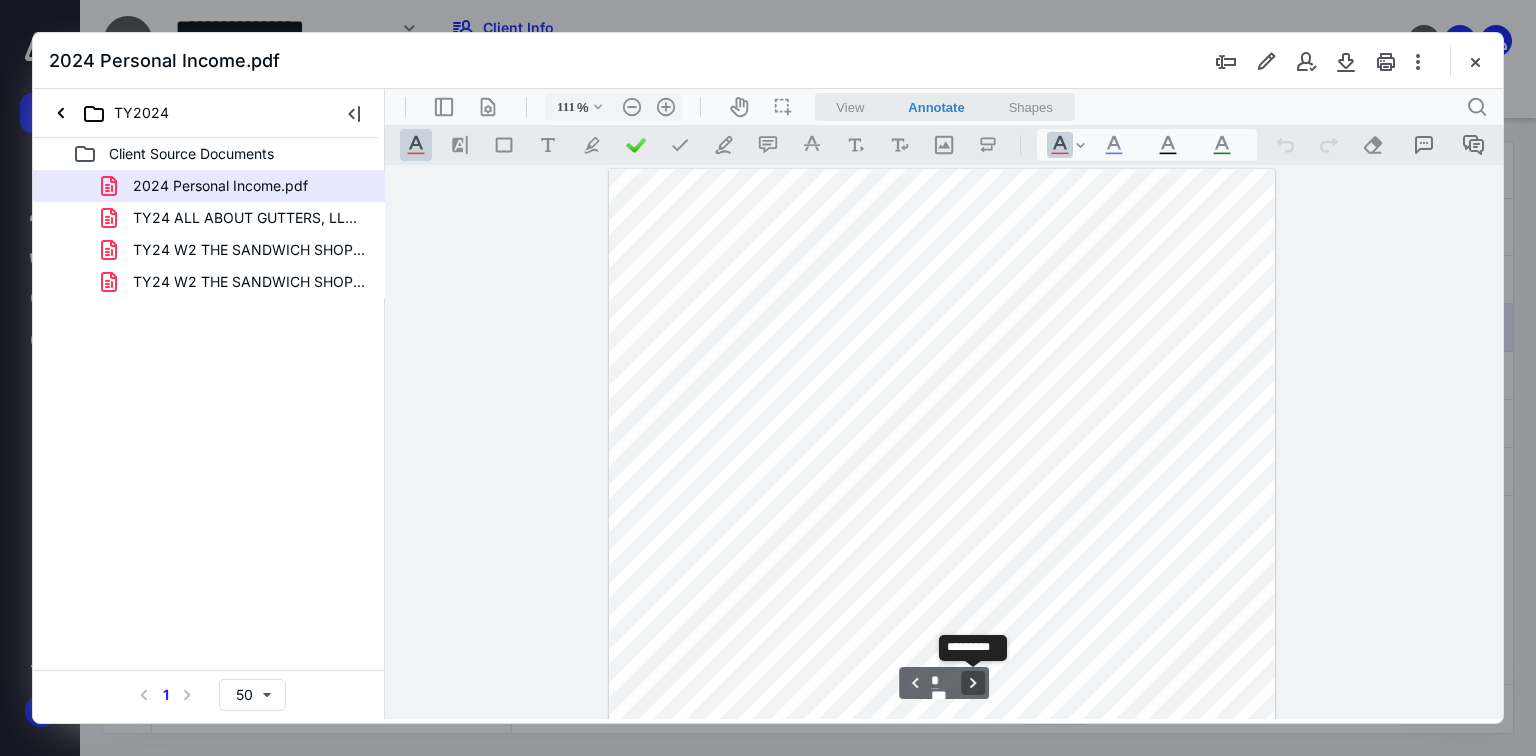 click on "**********" at bounding box center [973, 683] 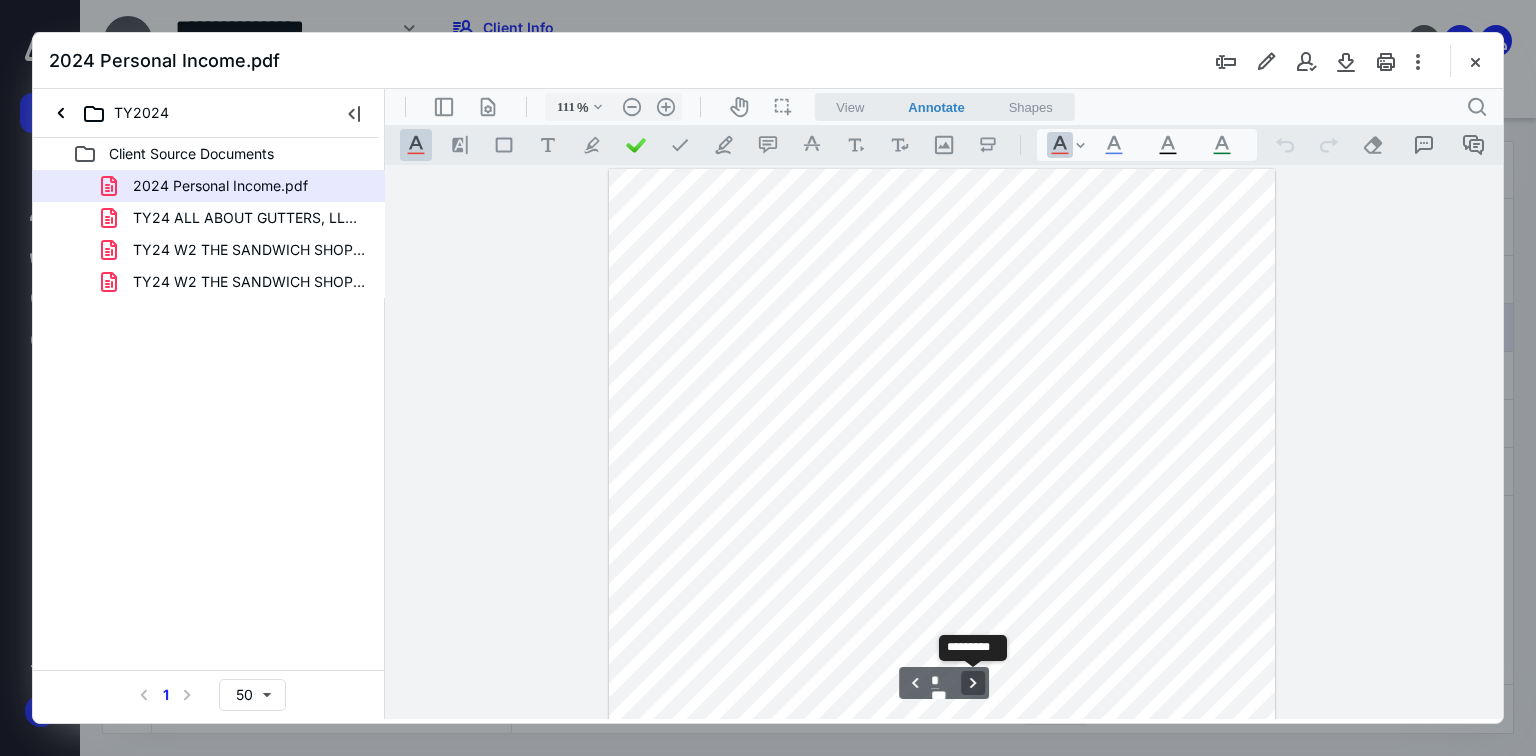 click on "**********" at bounding box center (973, 683) 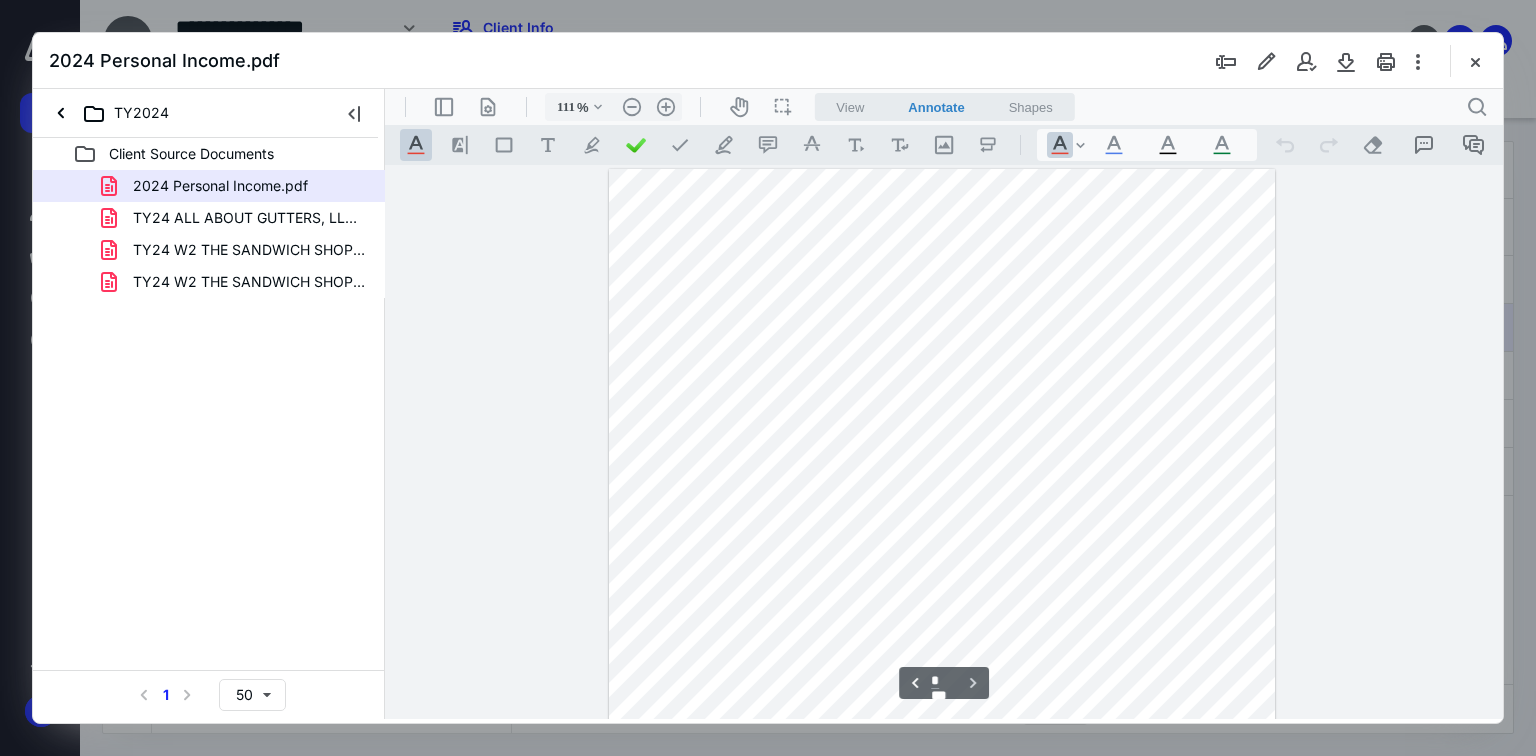 scroll, scrollTop: 6331, scrollLeft: 0, axis: vertical 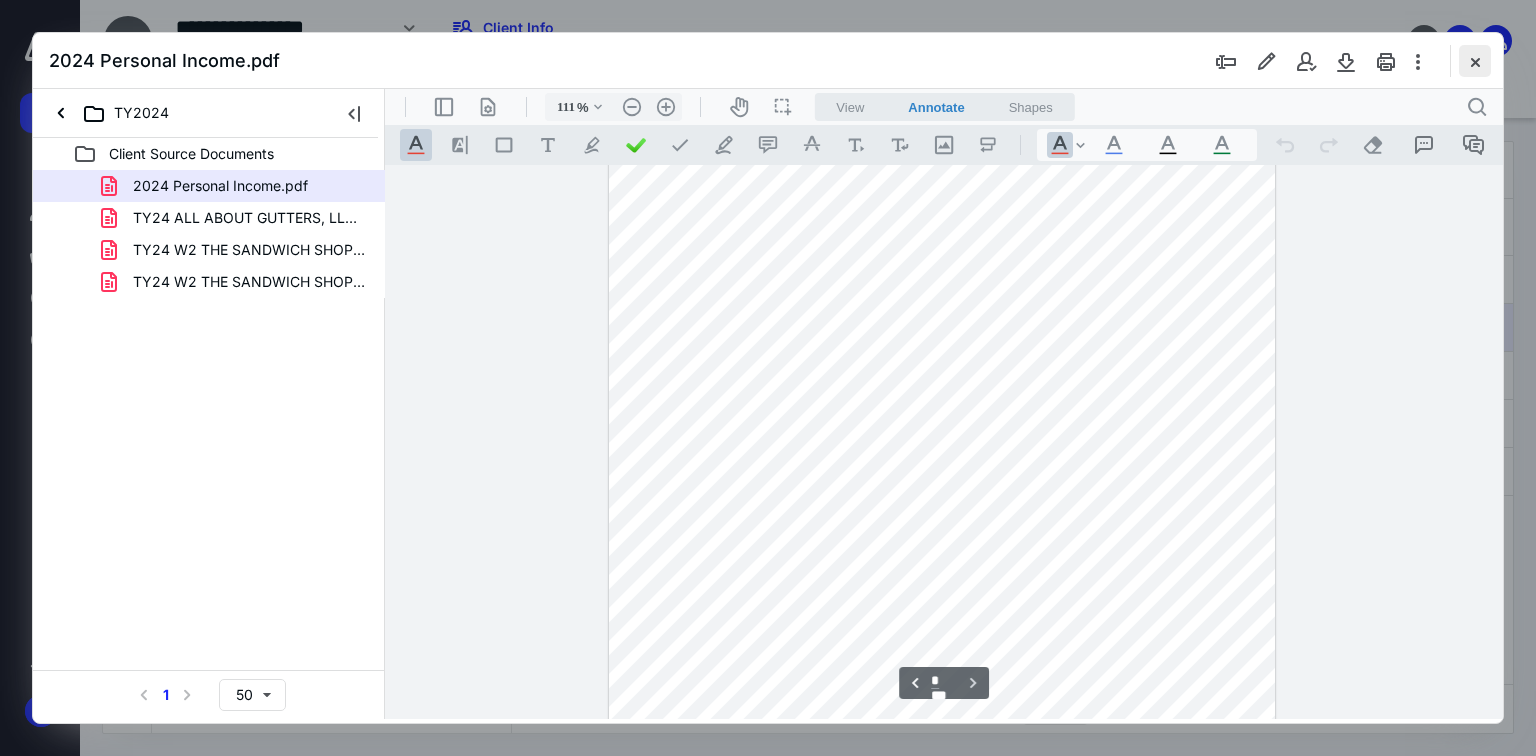 click at bounding box center [1475, 61] 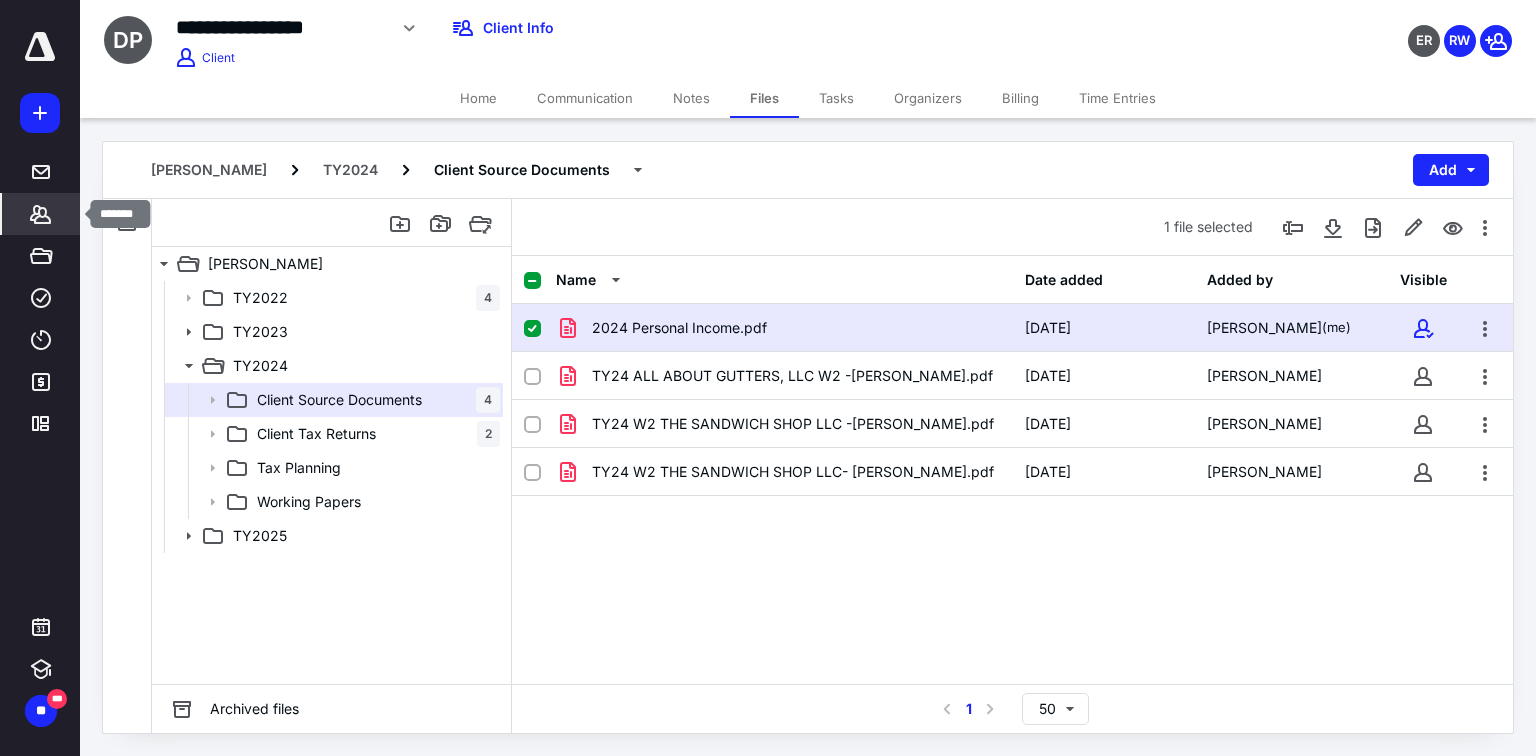 click 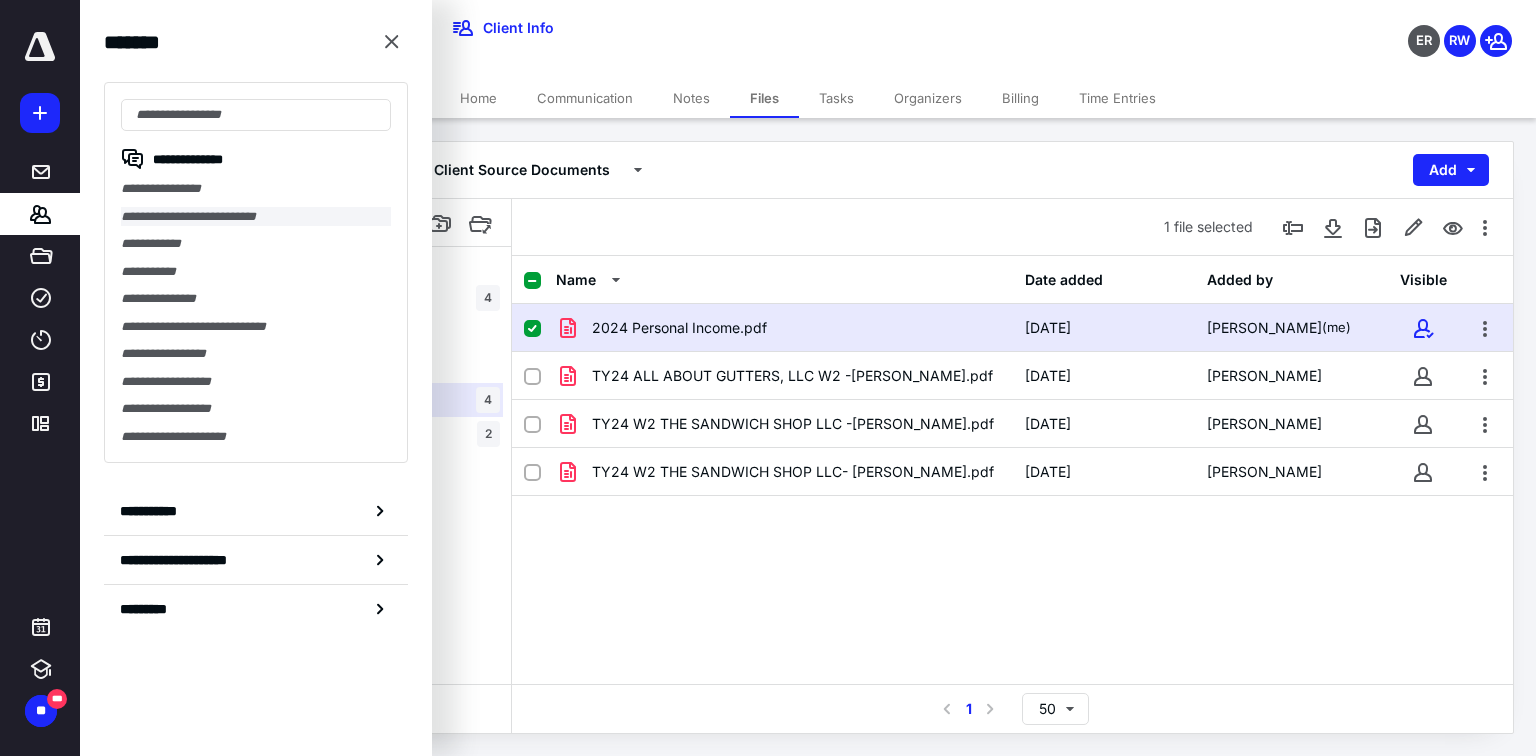 click on "**********" at bounding box center [256, 217] 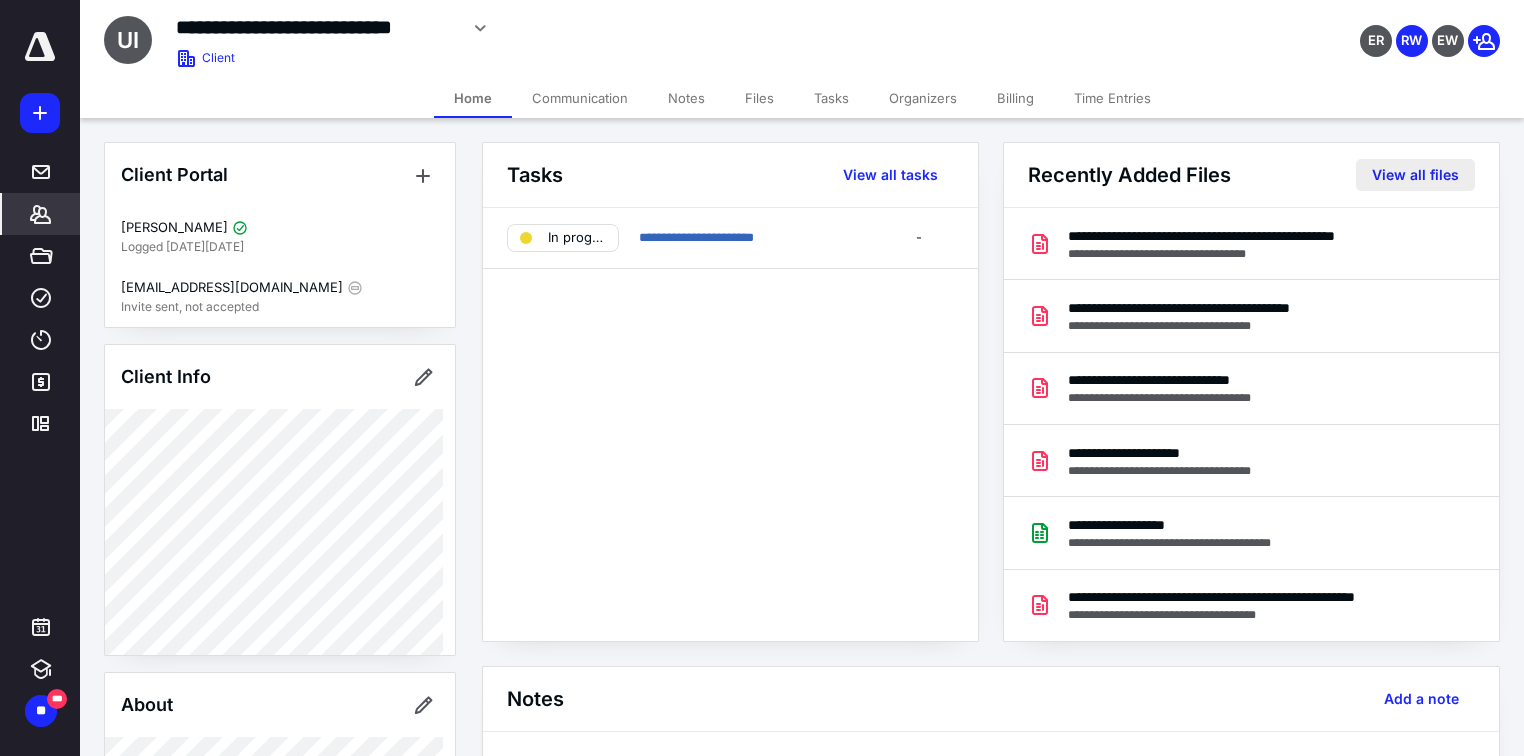 click on "View all files" at bounding box center [1415, 175] 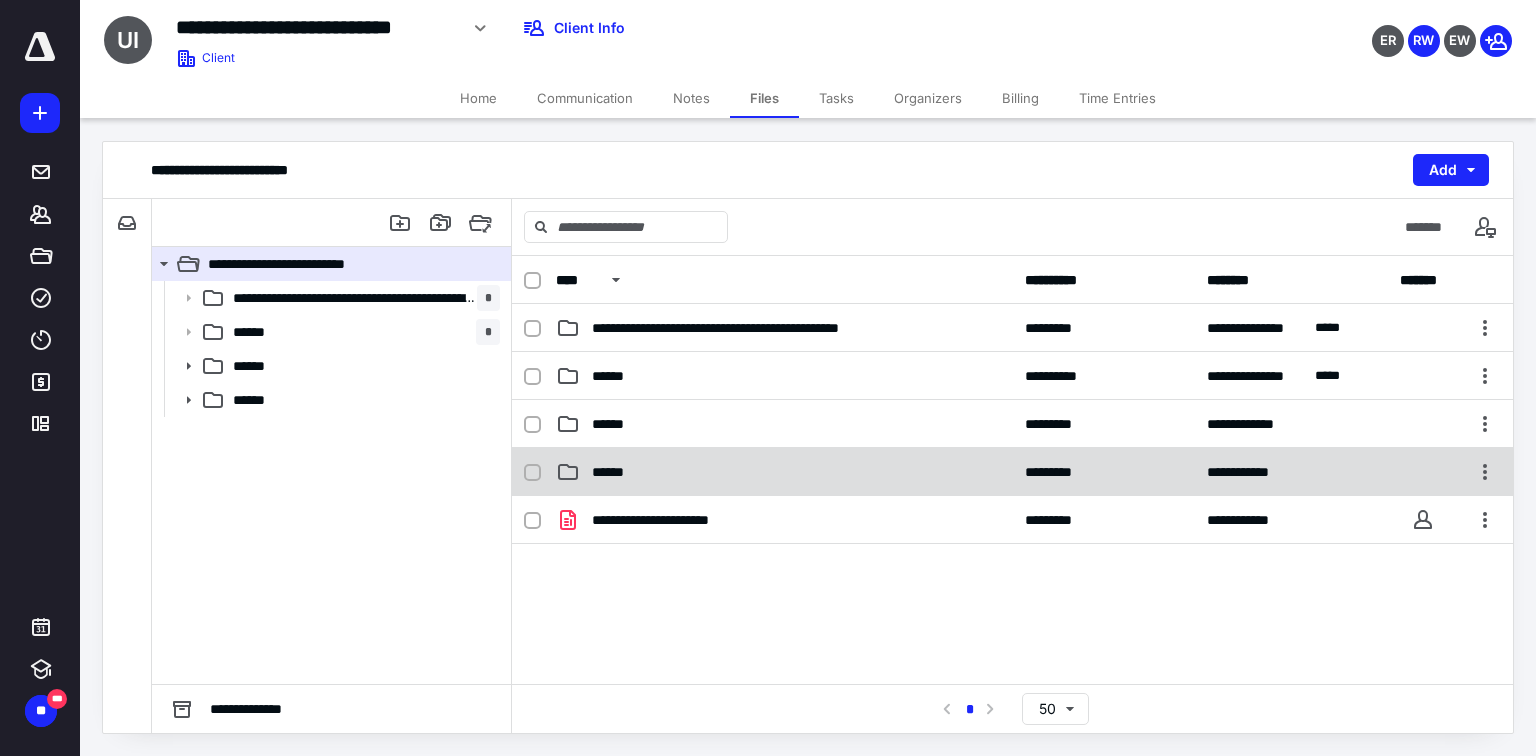 click on "******" at bounding box center [619, 472] 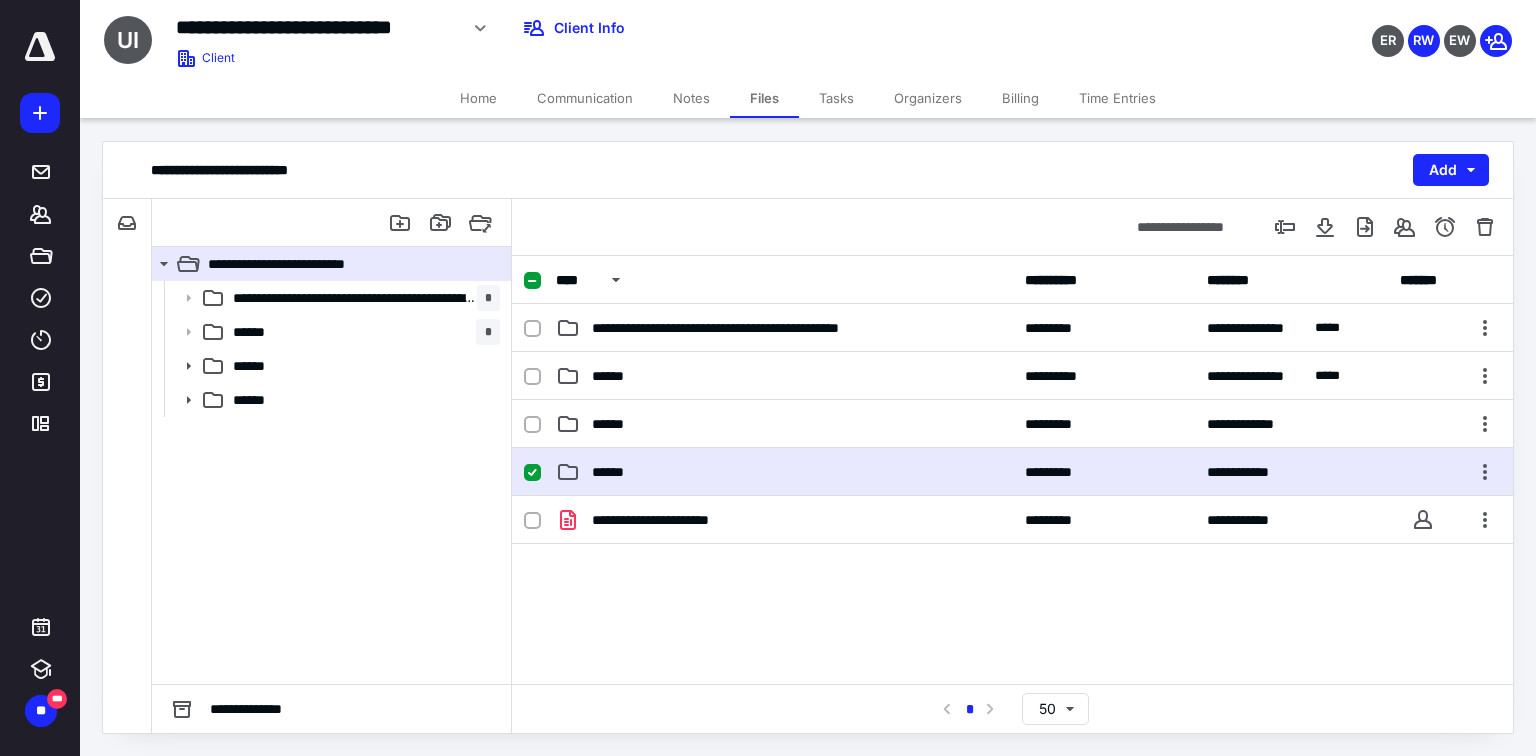 click on "******" at bounding box center [619, 472] 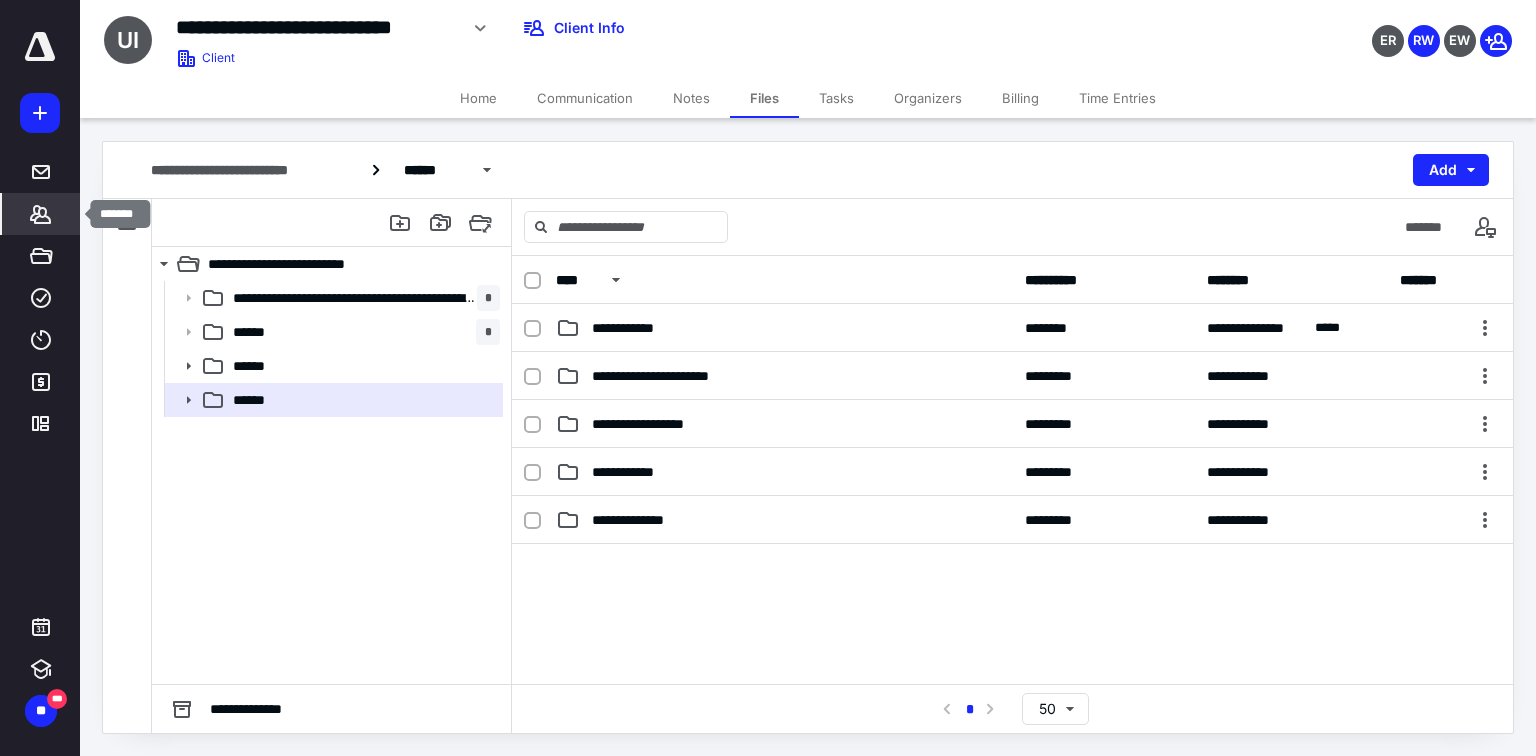 click 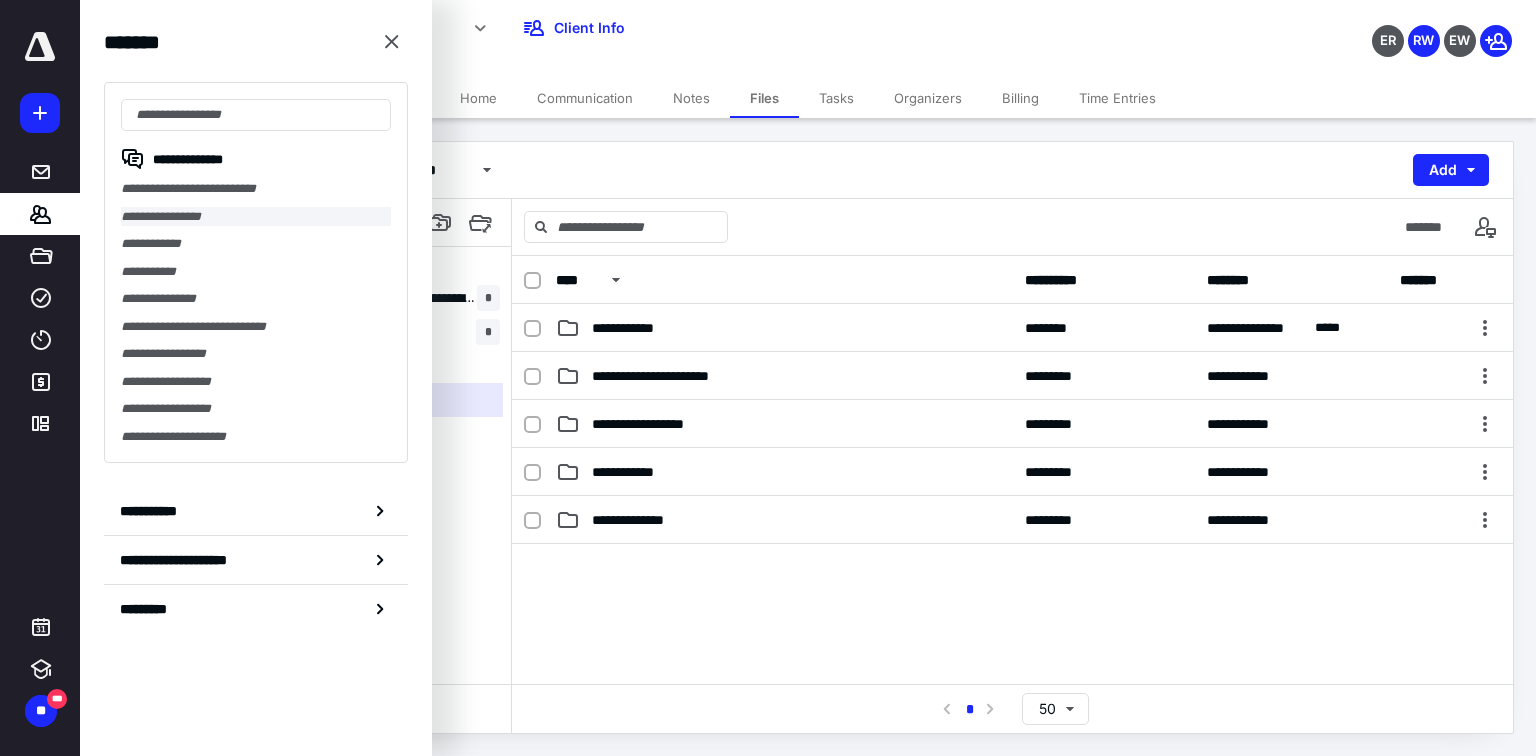 click on "**********" at bounding box center (256, 217) 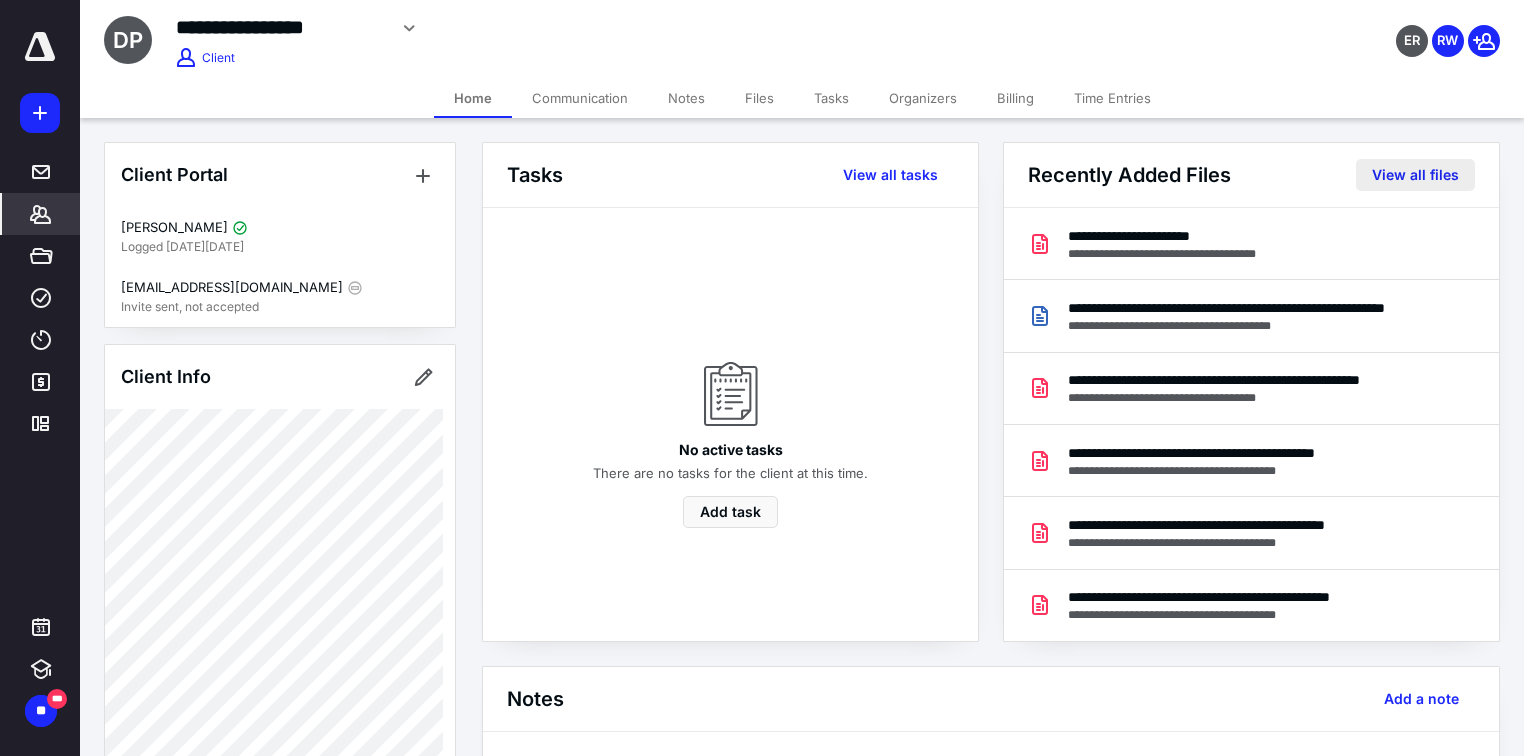 click on "View all files" at bounding box center [1415, 175] 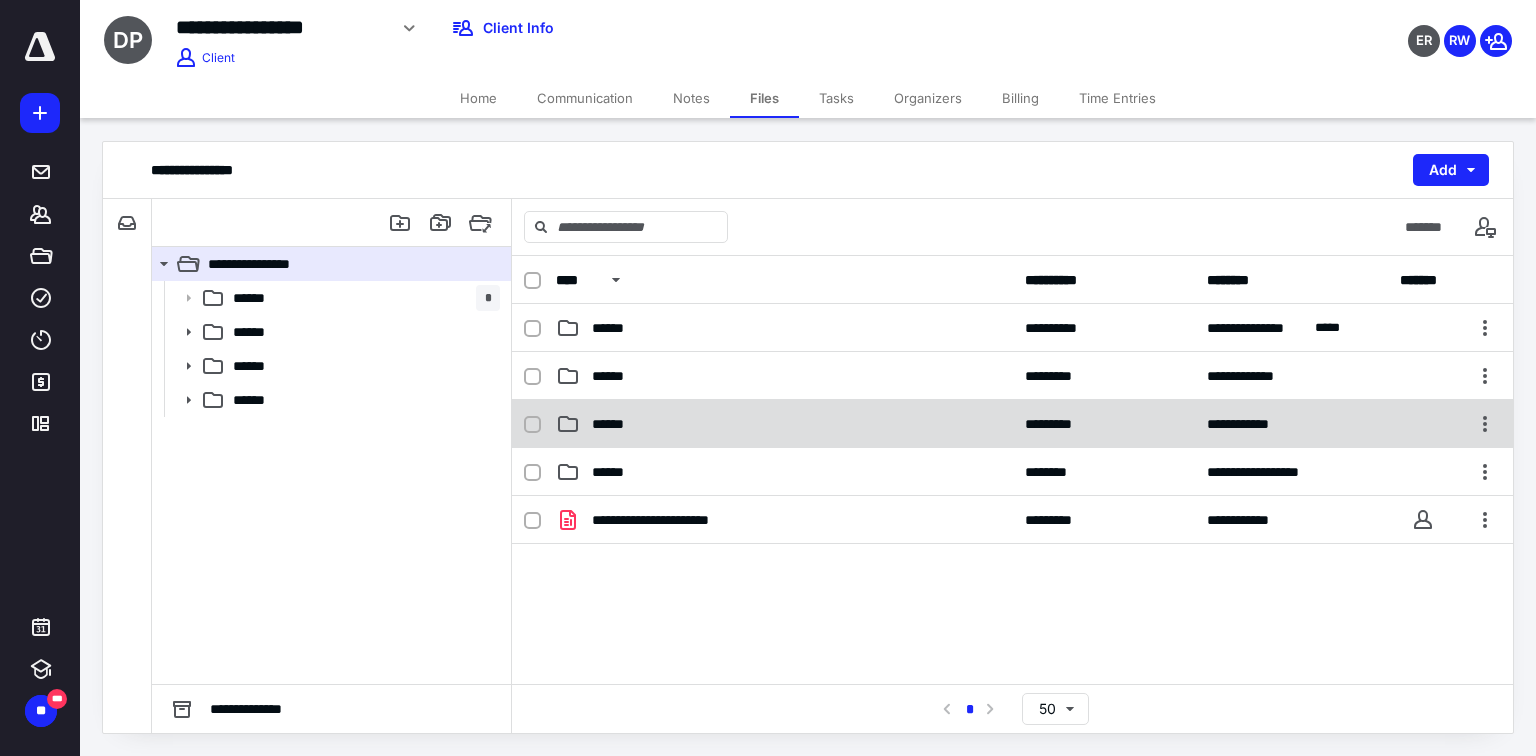 click on "******" at bounding box center [619, 424] 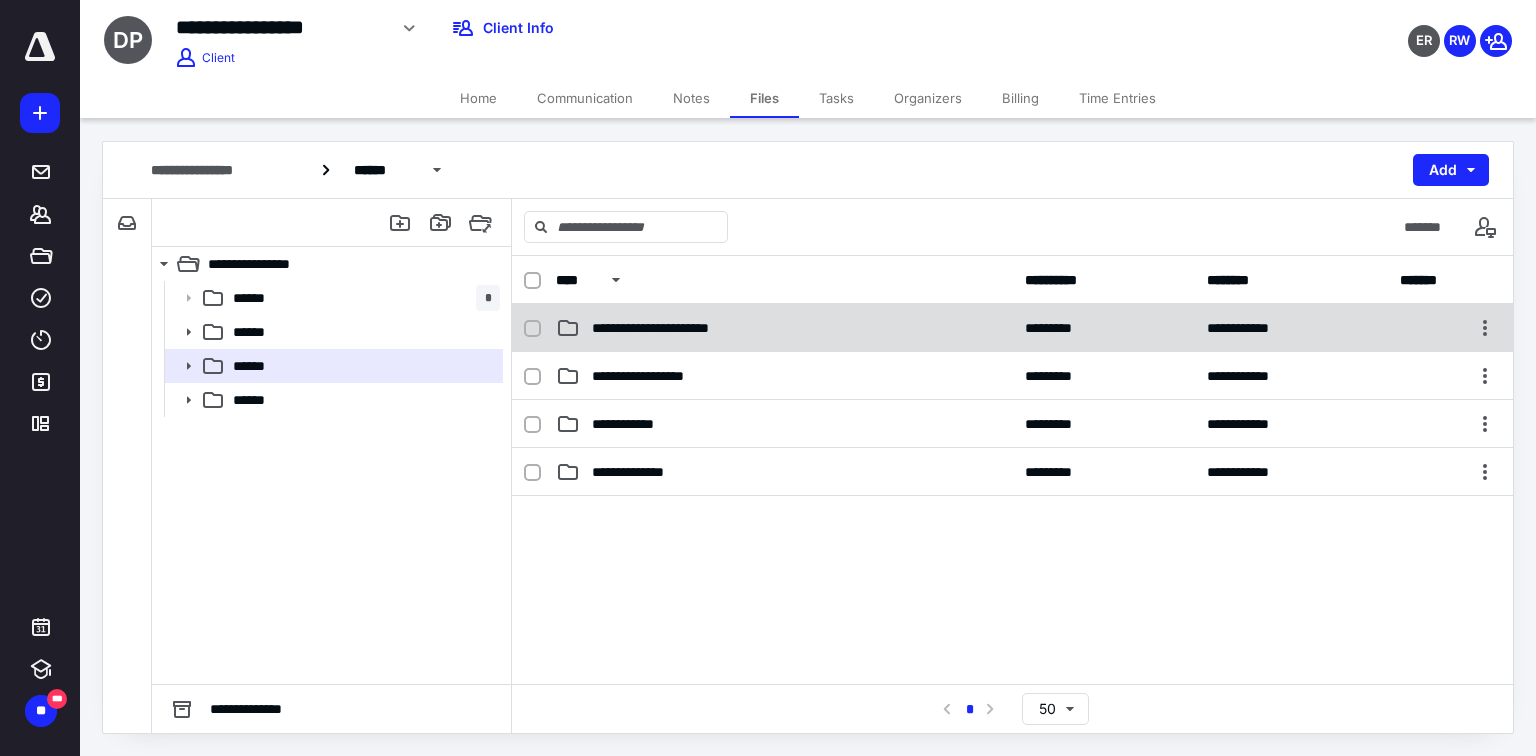 click on "**********" at bounding box center (676, 328) 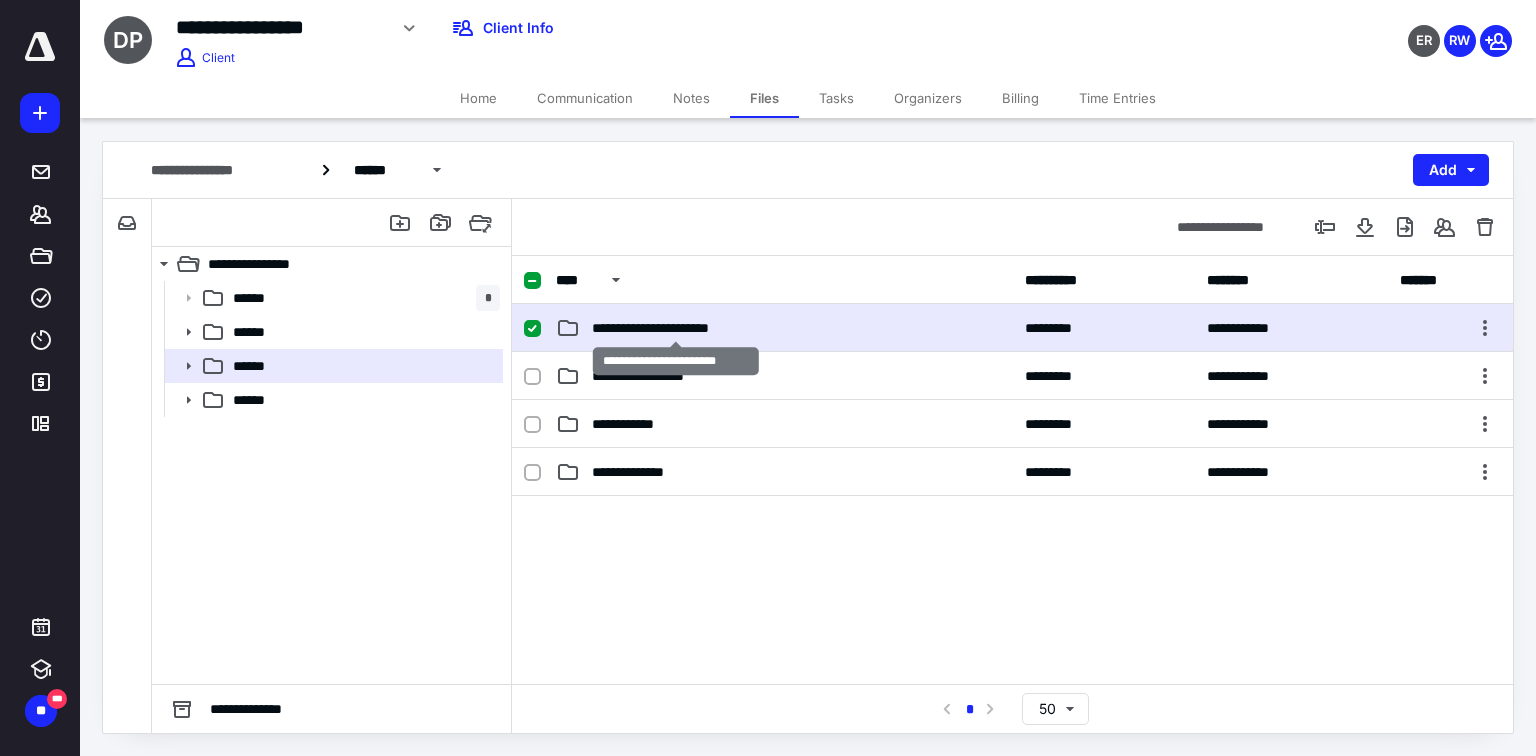 click on "**********" at bounding box center [676, 328] 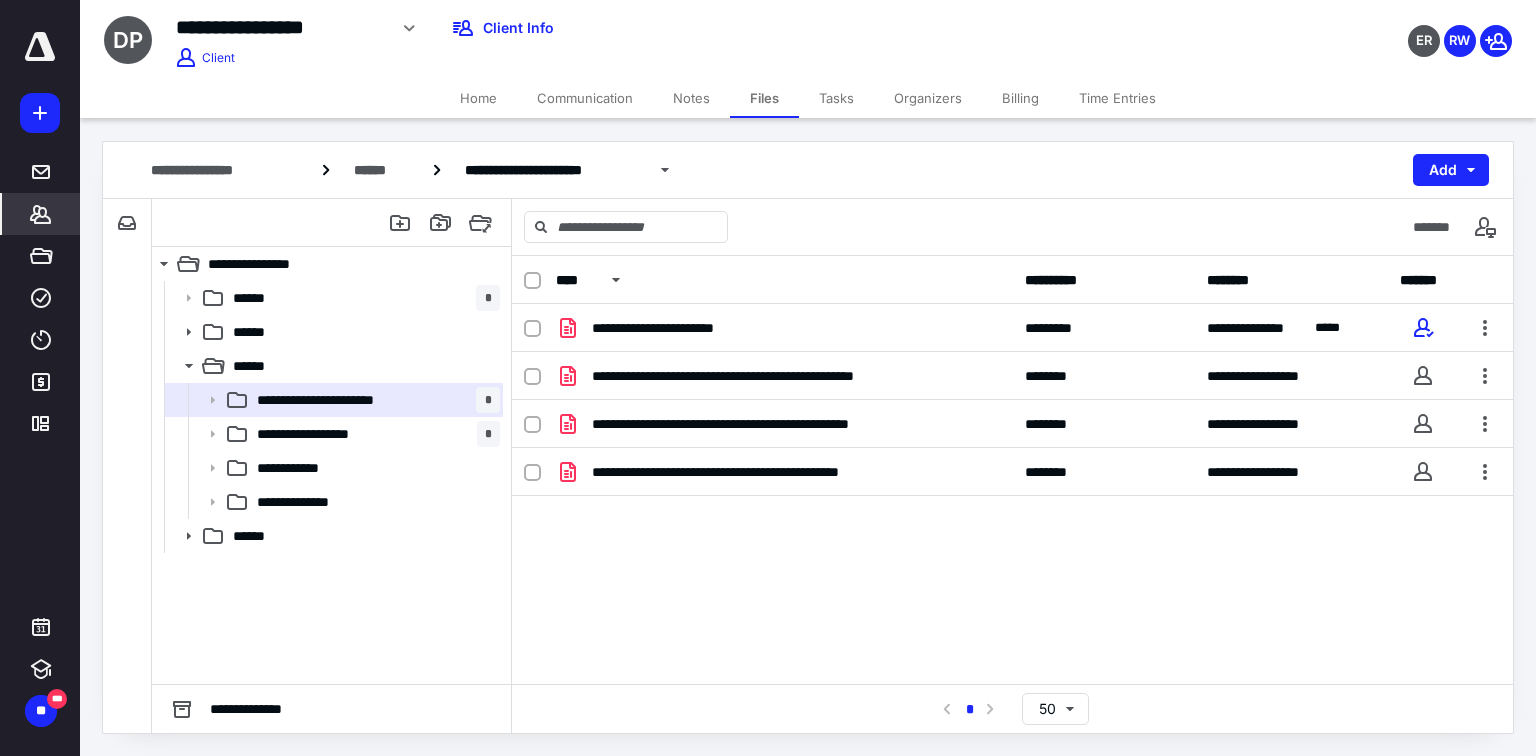 click 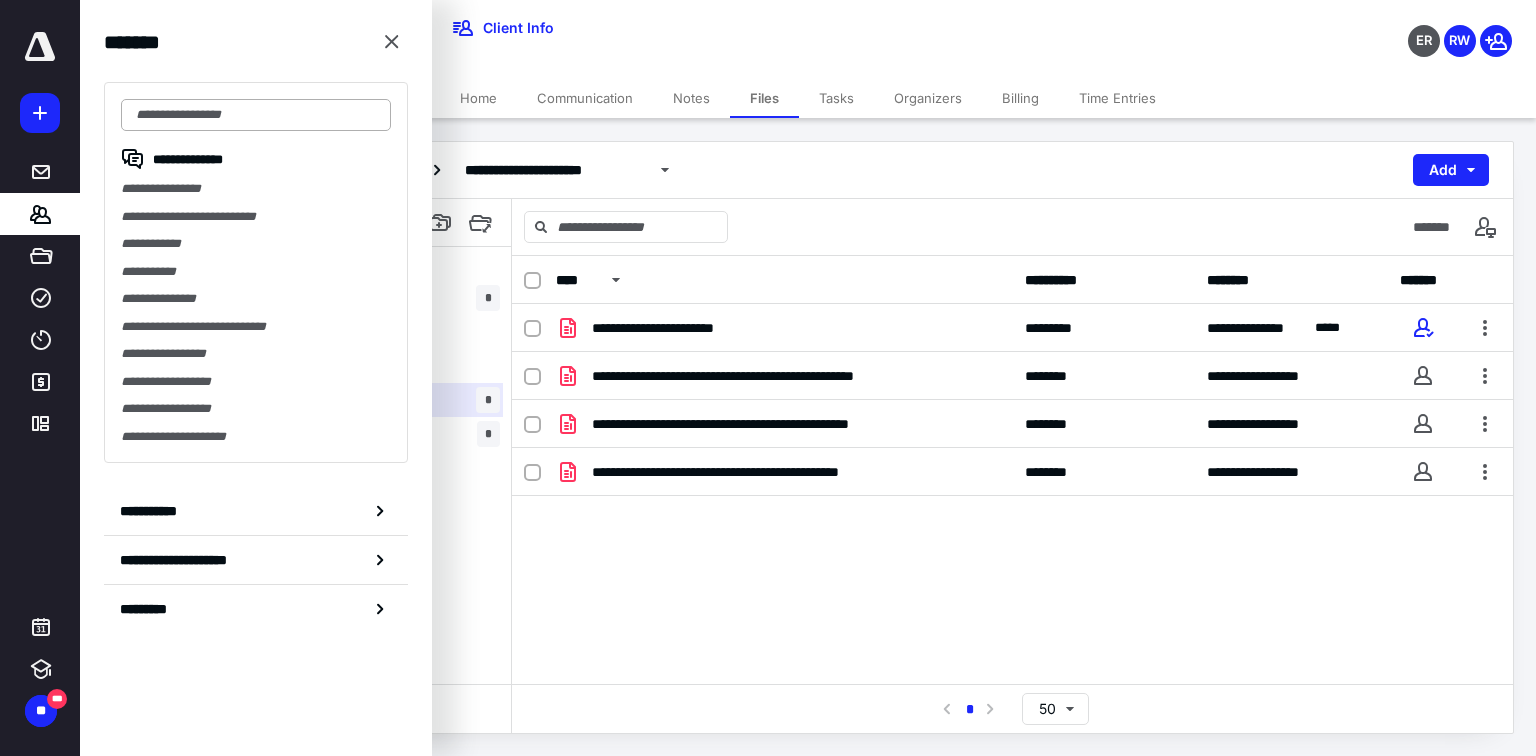 click at bounding box center [256, 115] 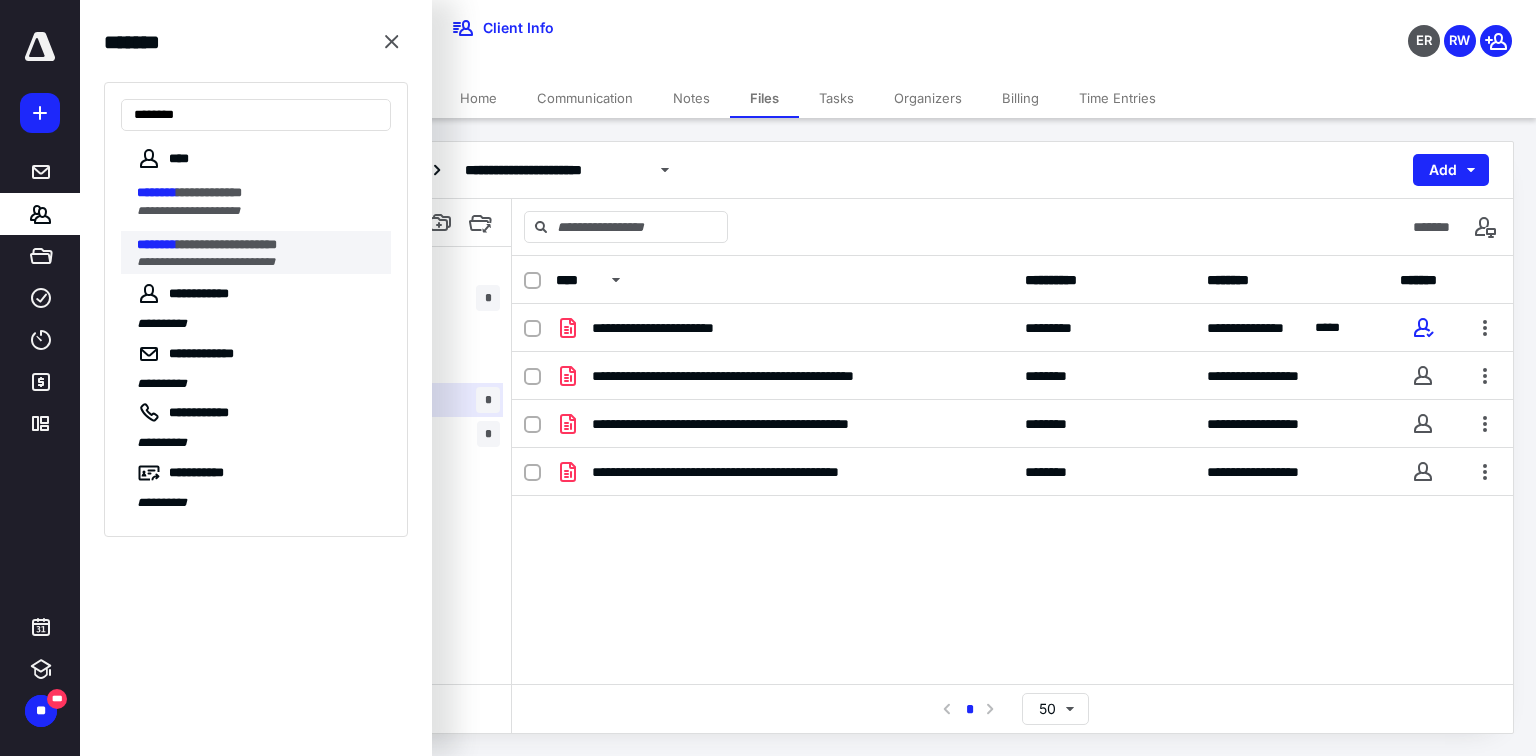 type on "********" 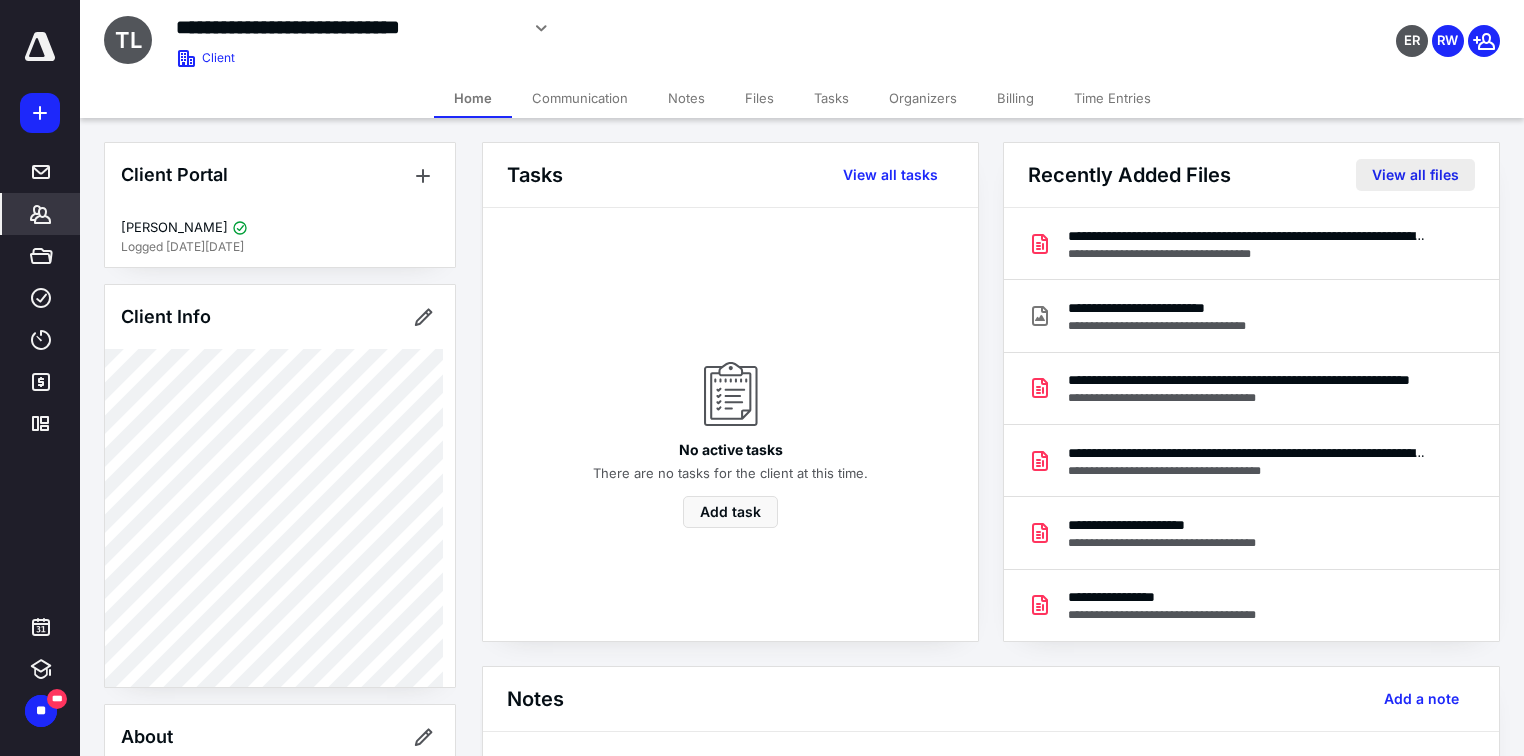 click on "View all files" at bounding box center (1415, 175) 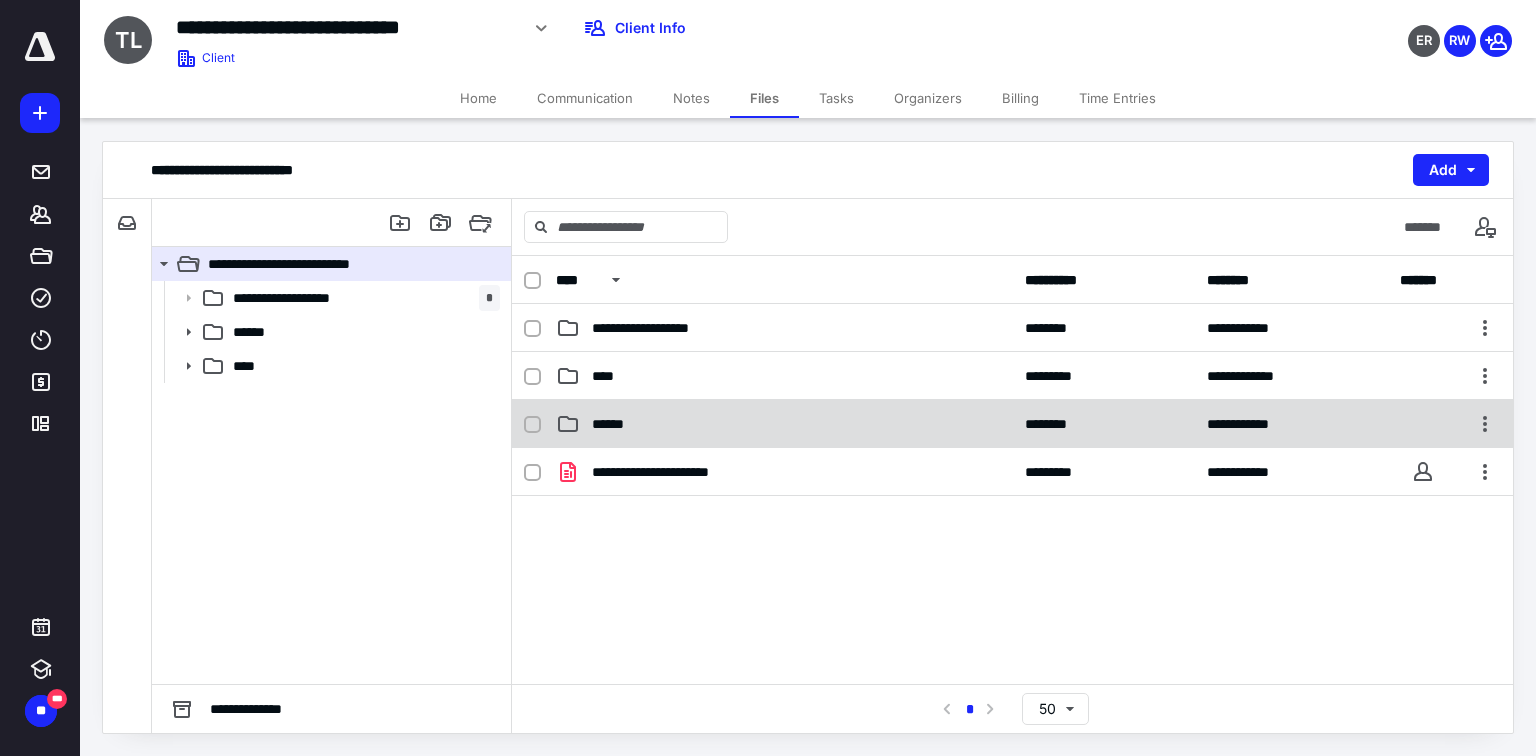 click on "******" at bounding box center (619, 424) 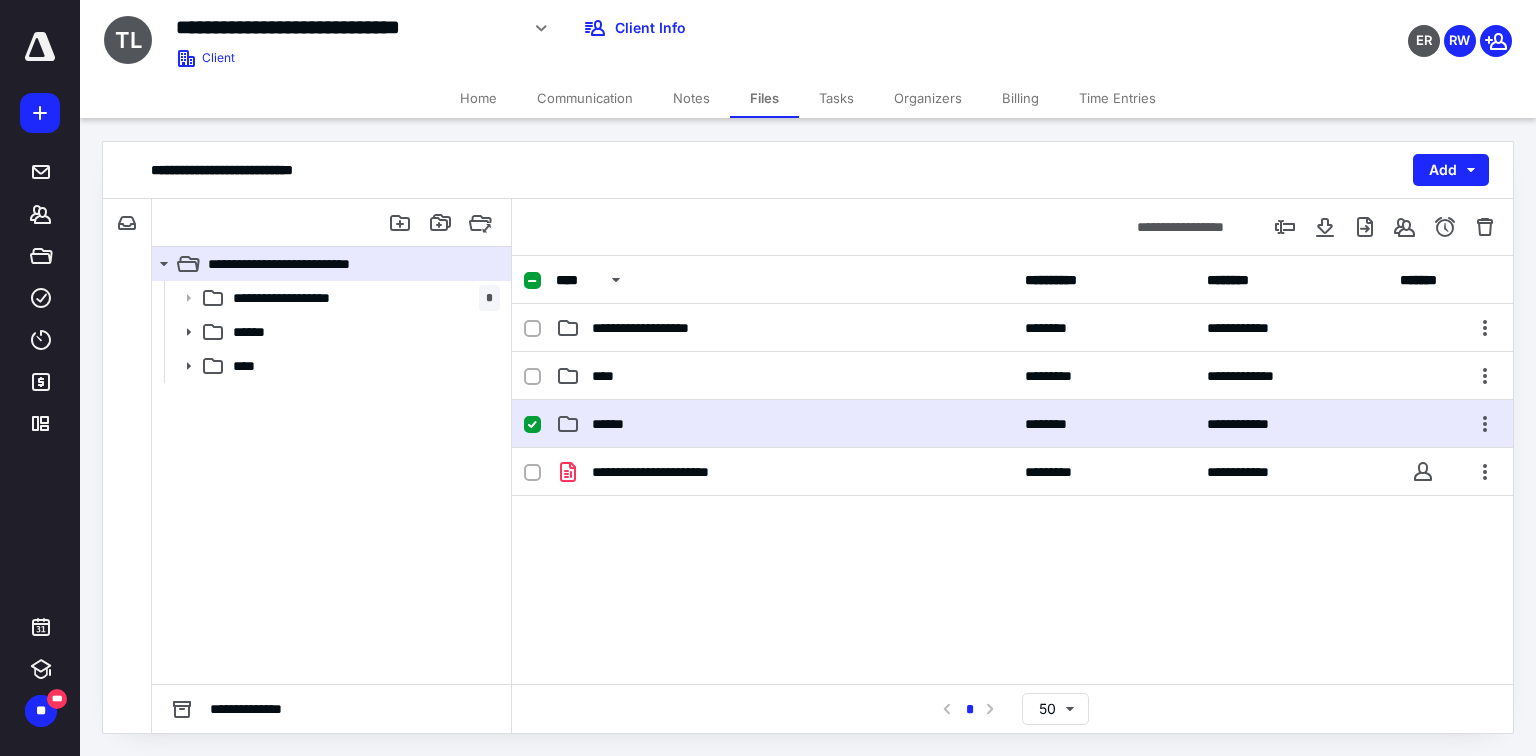 click on "******" at bounding box center [619, 424] 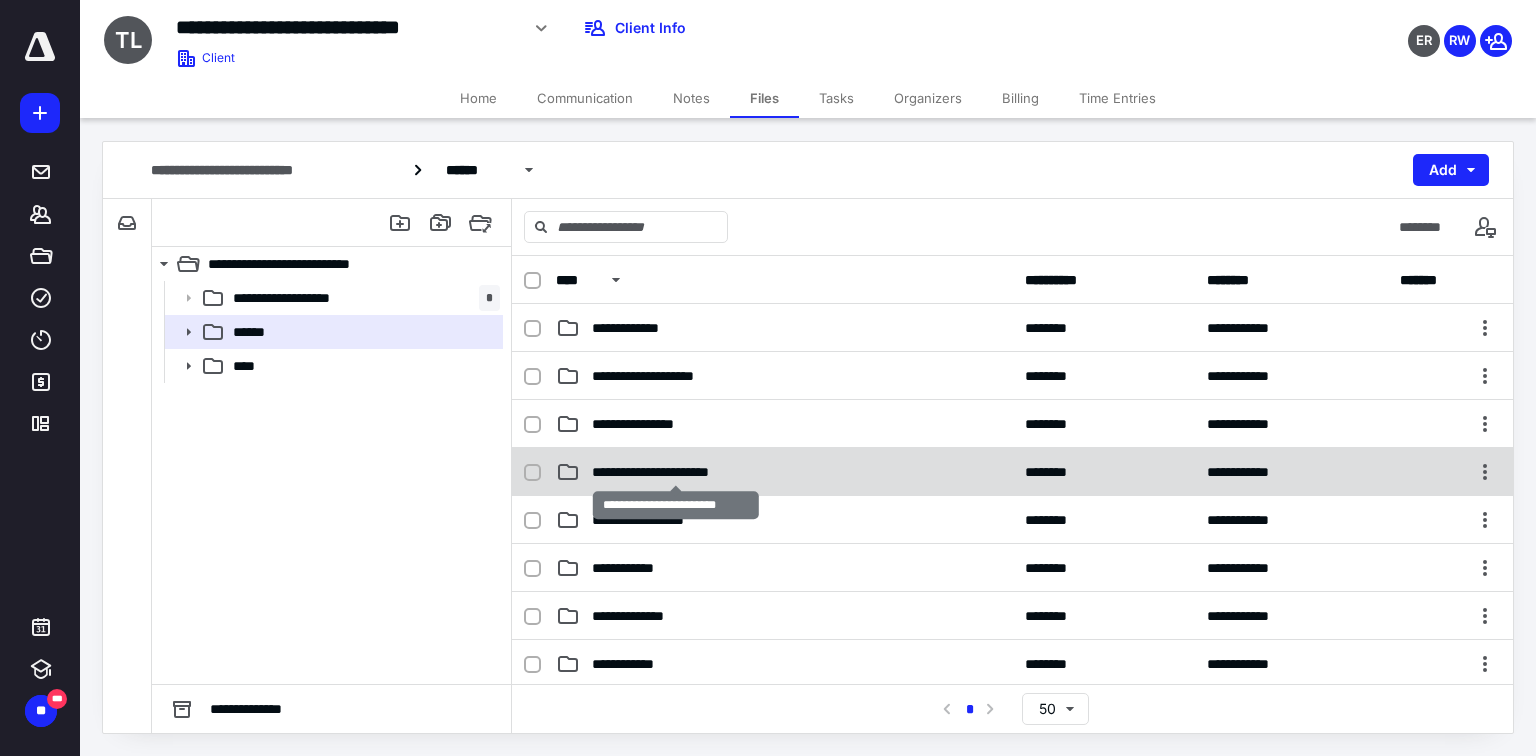 click on "**********" at bounding box center [676, 472] 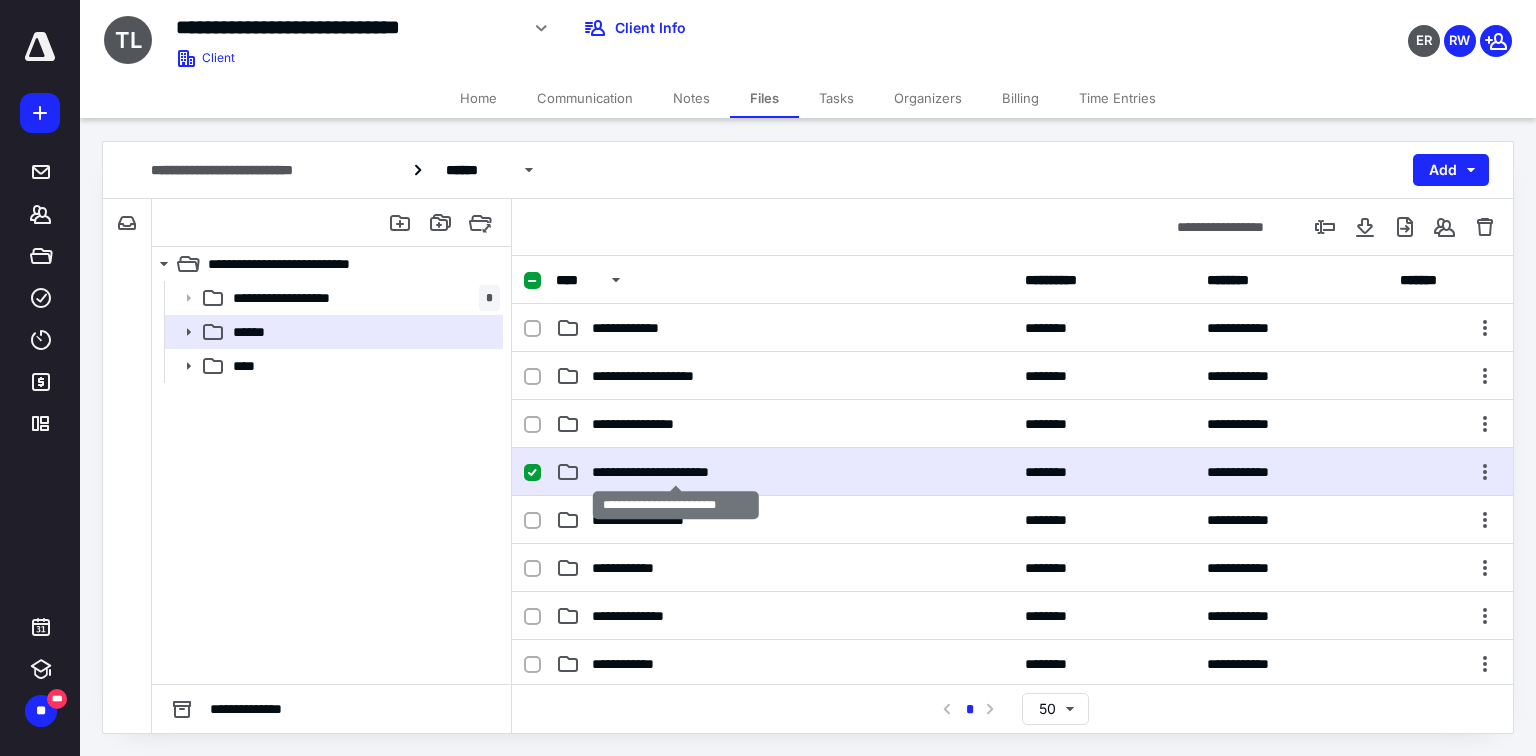 click on "**********" at bounding box center (676, 472) 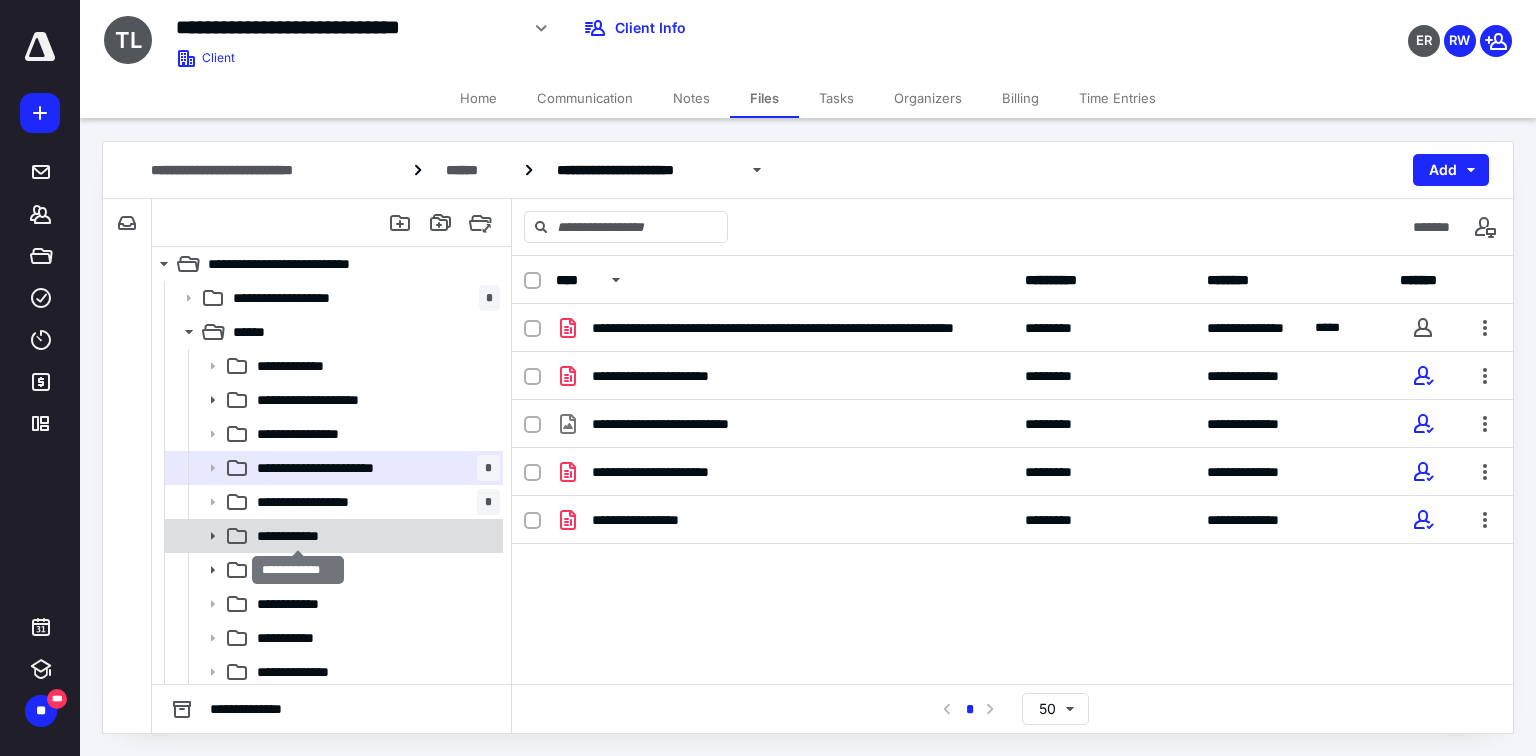 click on "**********" at bounding box center [298, 536] 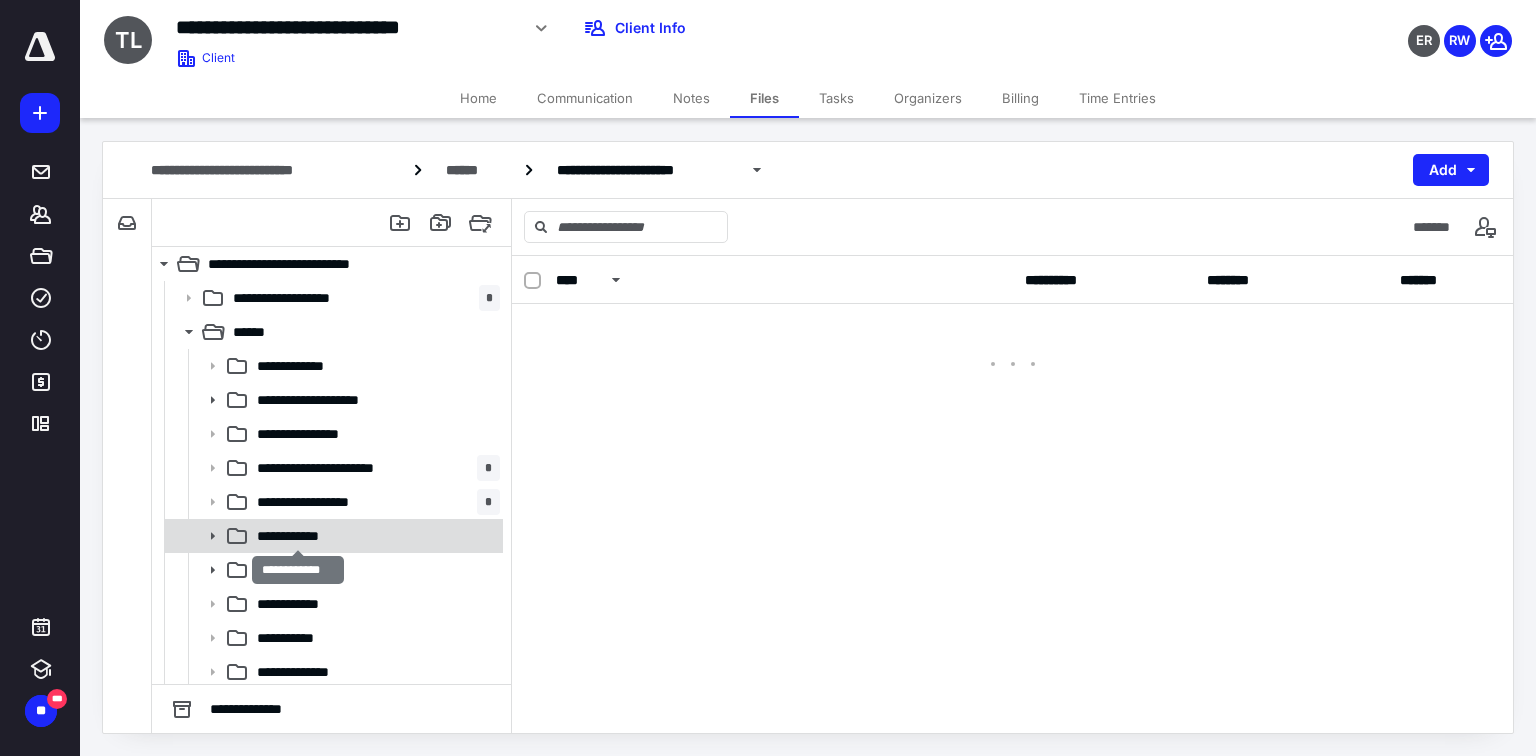 click on "**********" at bounding box center (298, 536) 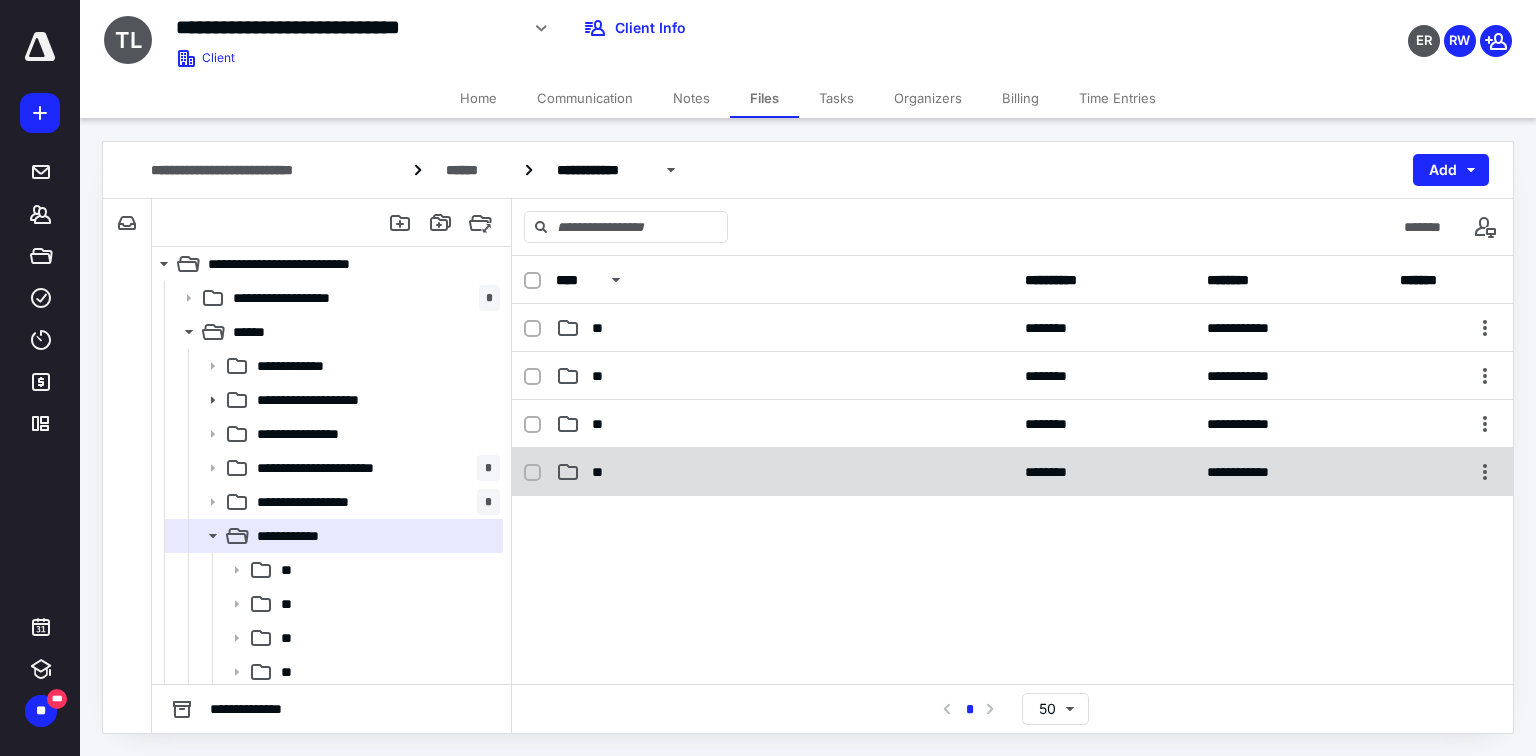 click on "**" at bounding box center (602, 472) 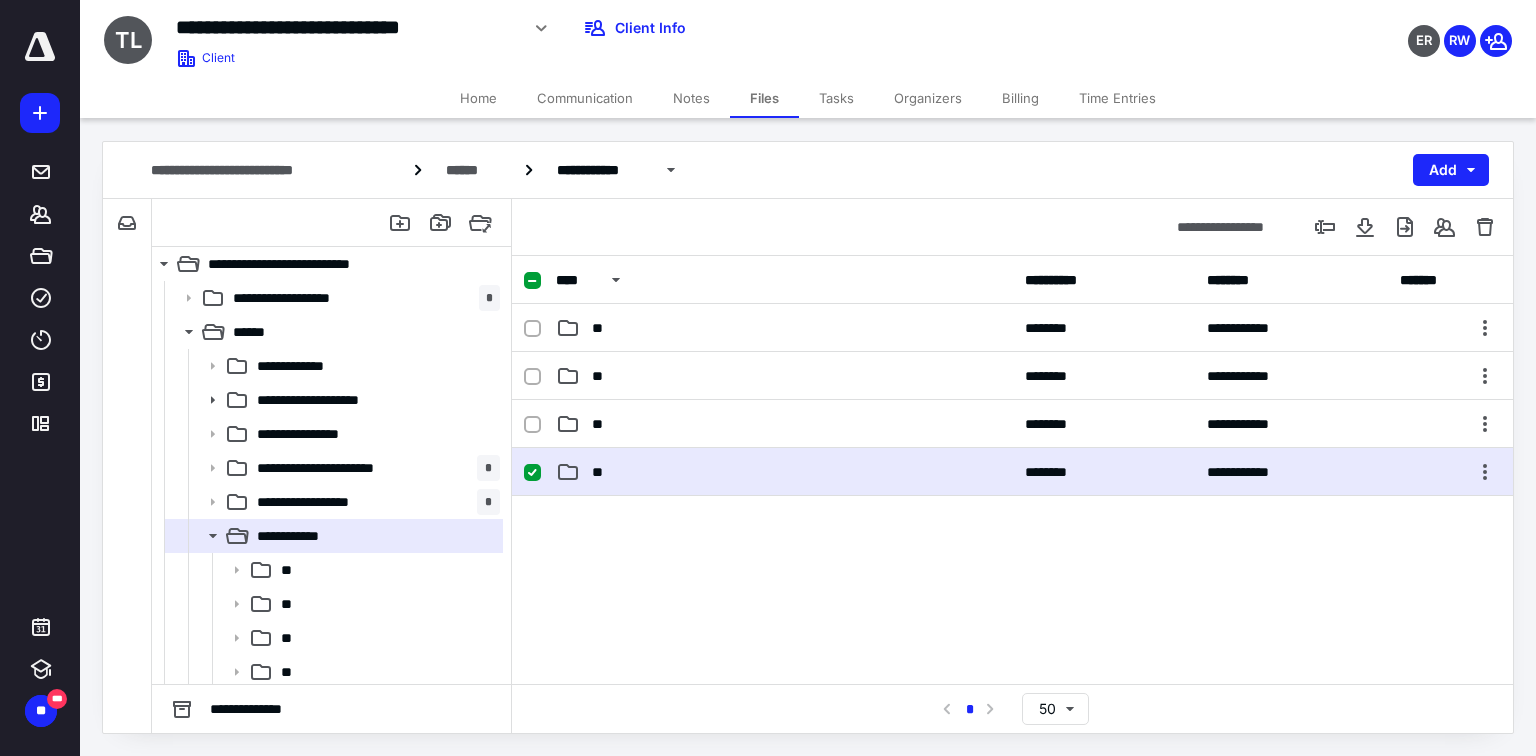 click on "**" at bounding box center [602, 472] 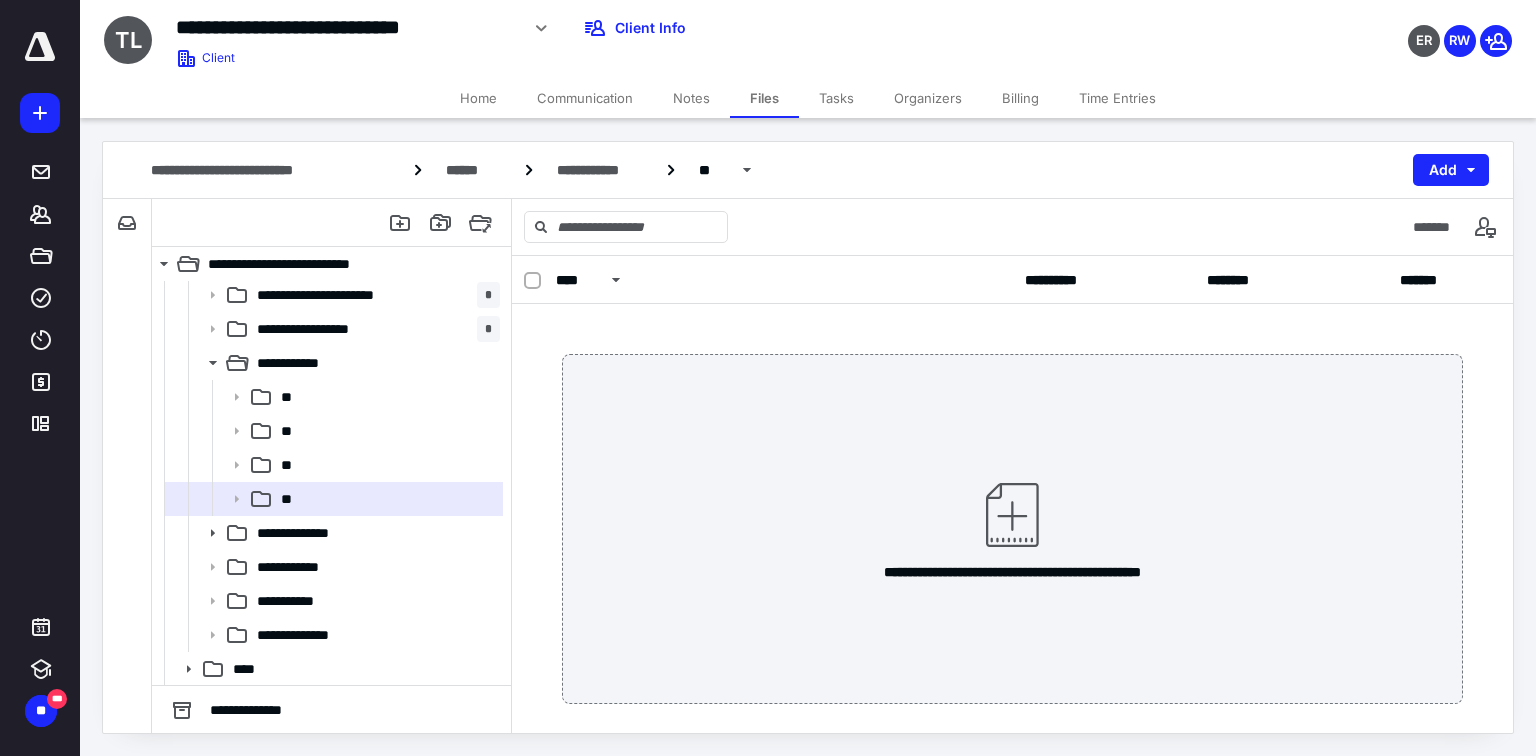 scroll, scrollTop: 0, scrollLeft: 0, axis: both 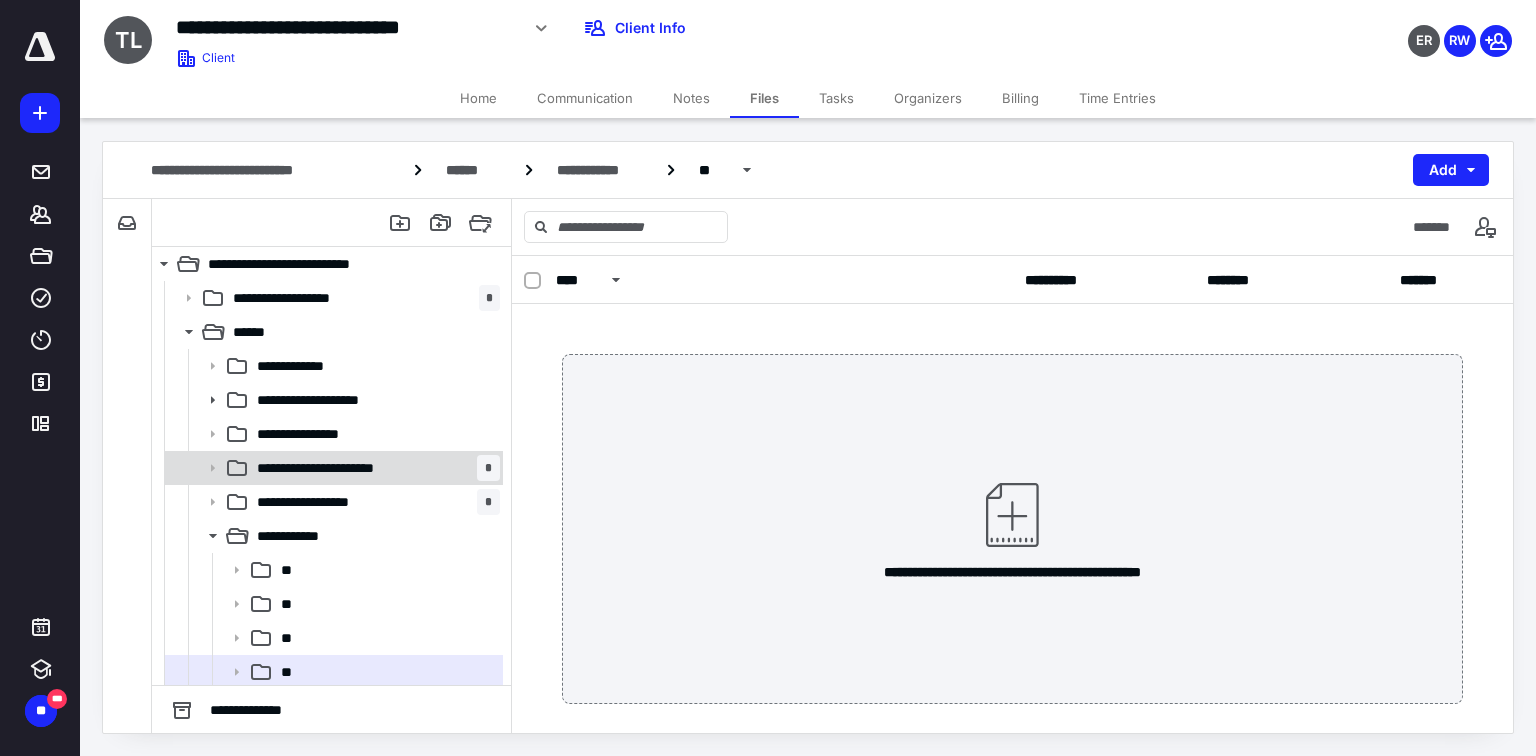 click on "**********" at bounding box center [341, 468] 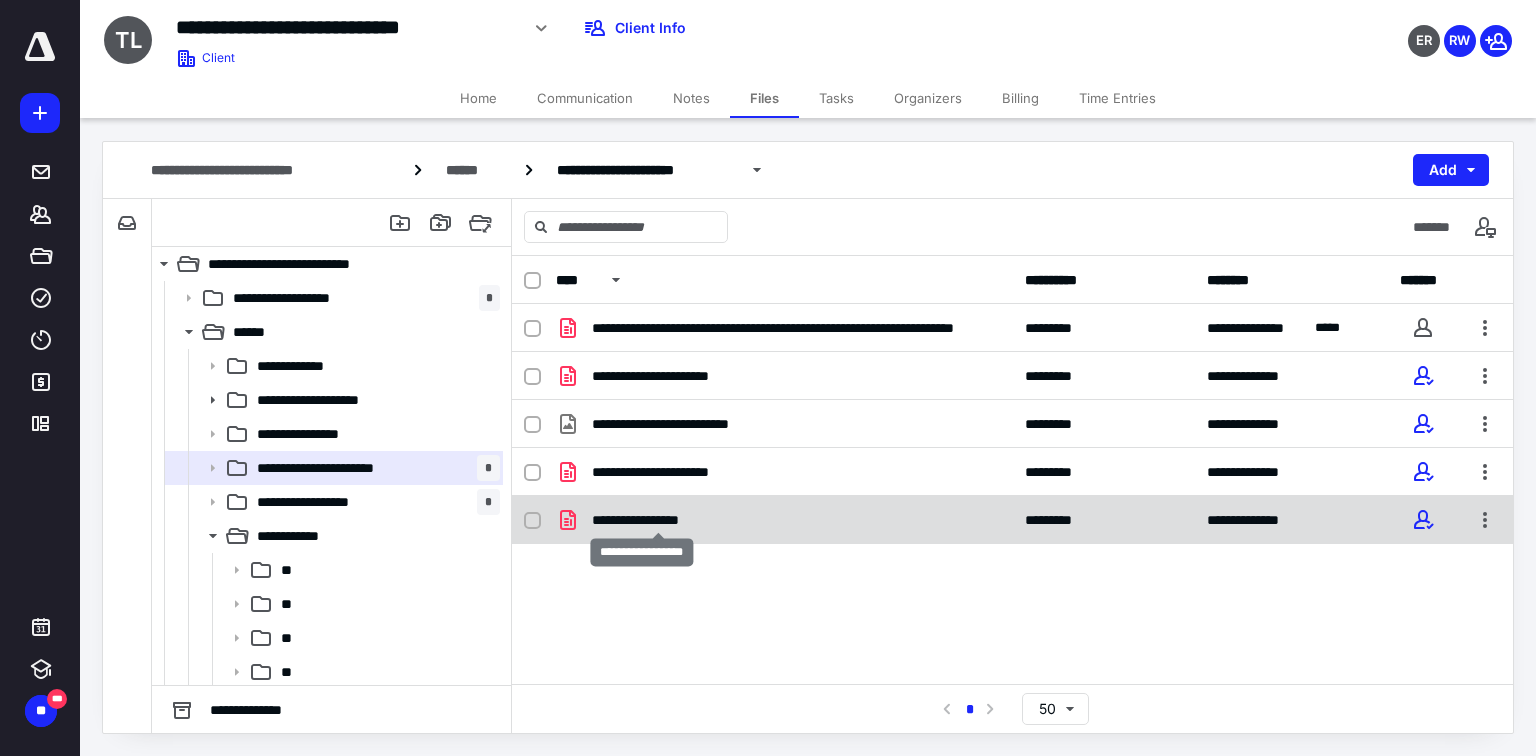 click on "**********" at bounding box center [659, 520] 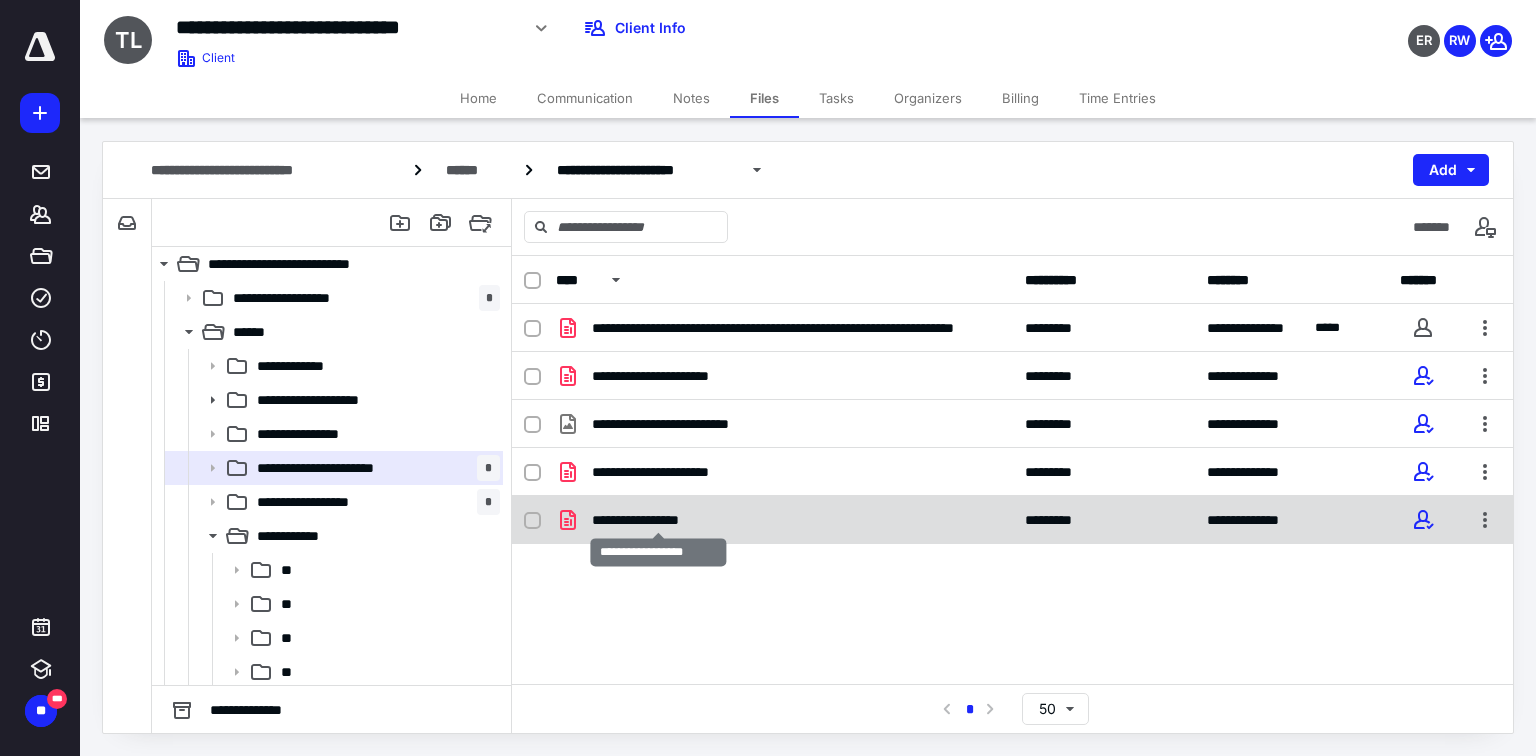 click on "**********" at bounding box center [659, 520] 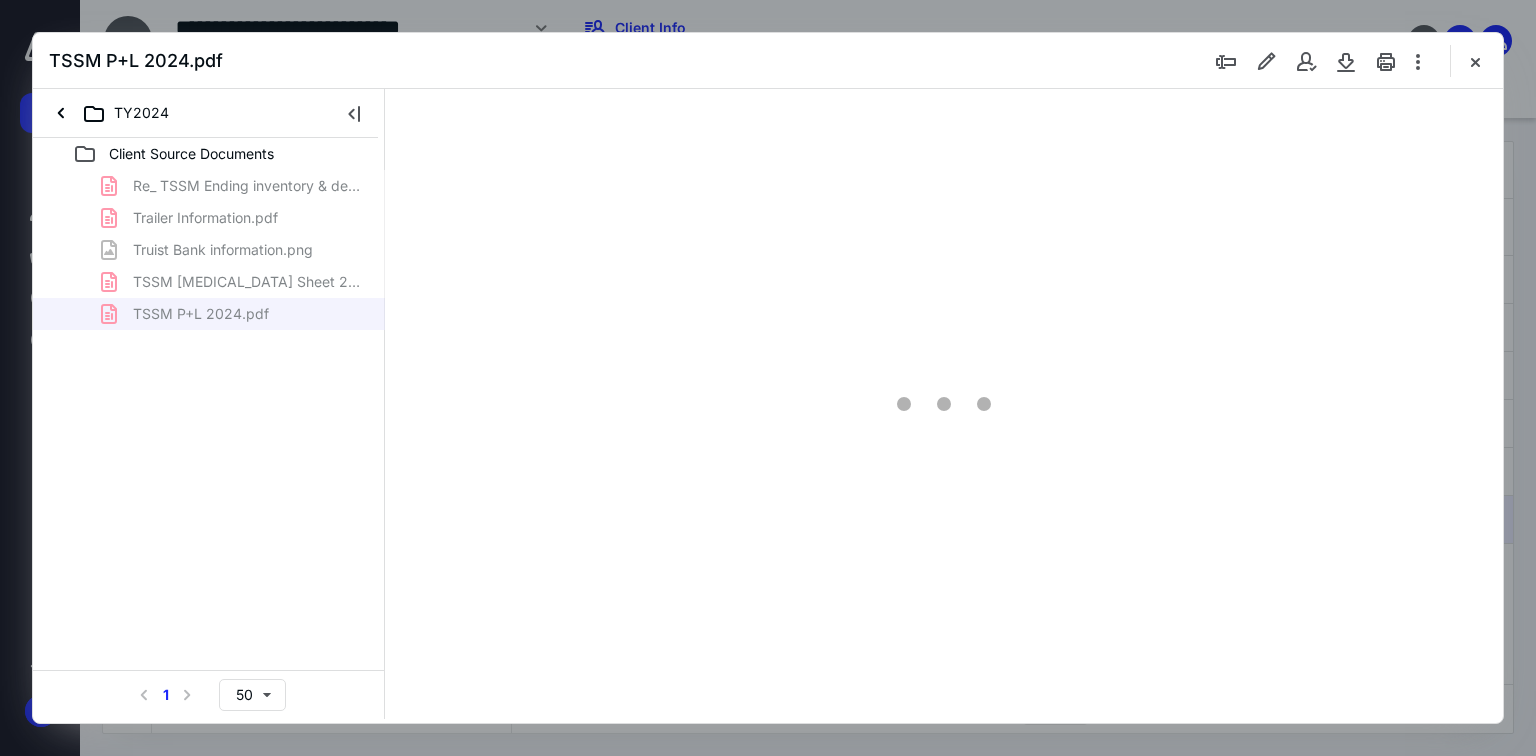 scroll, scrollTop: 0, scrollLeft: 0, axis: both 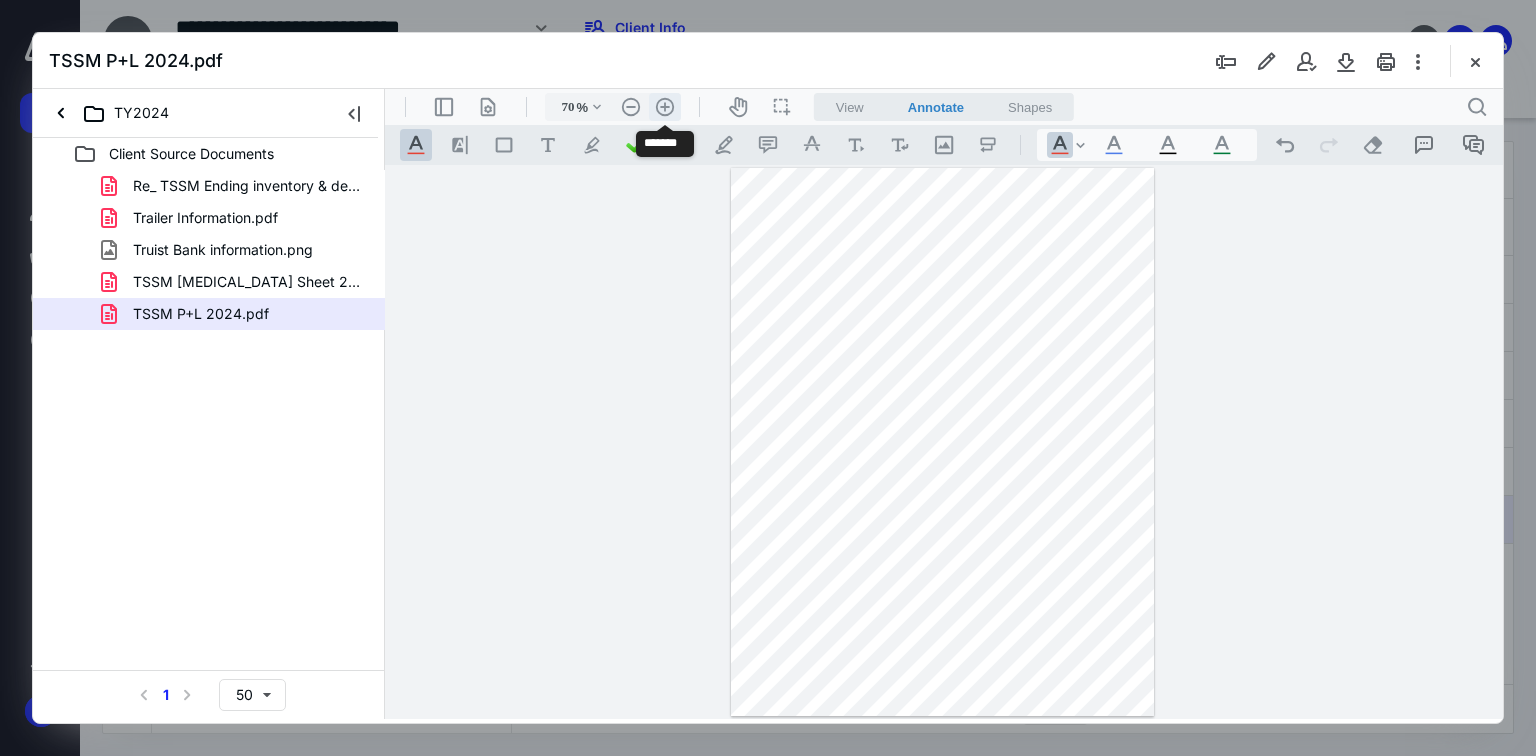 click on ".cls-1{fill:#abb0c4;} icon - header - zoom - in - line" at bounding box center (665, 107) 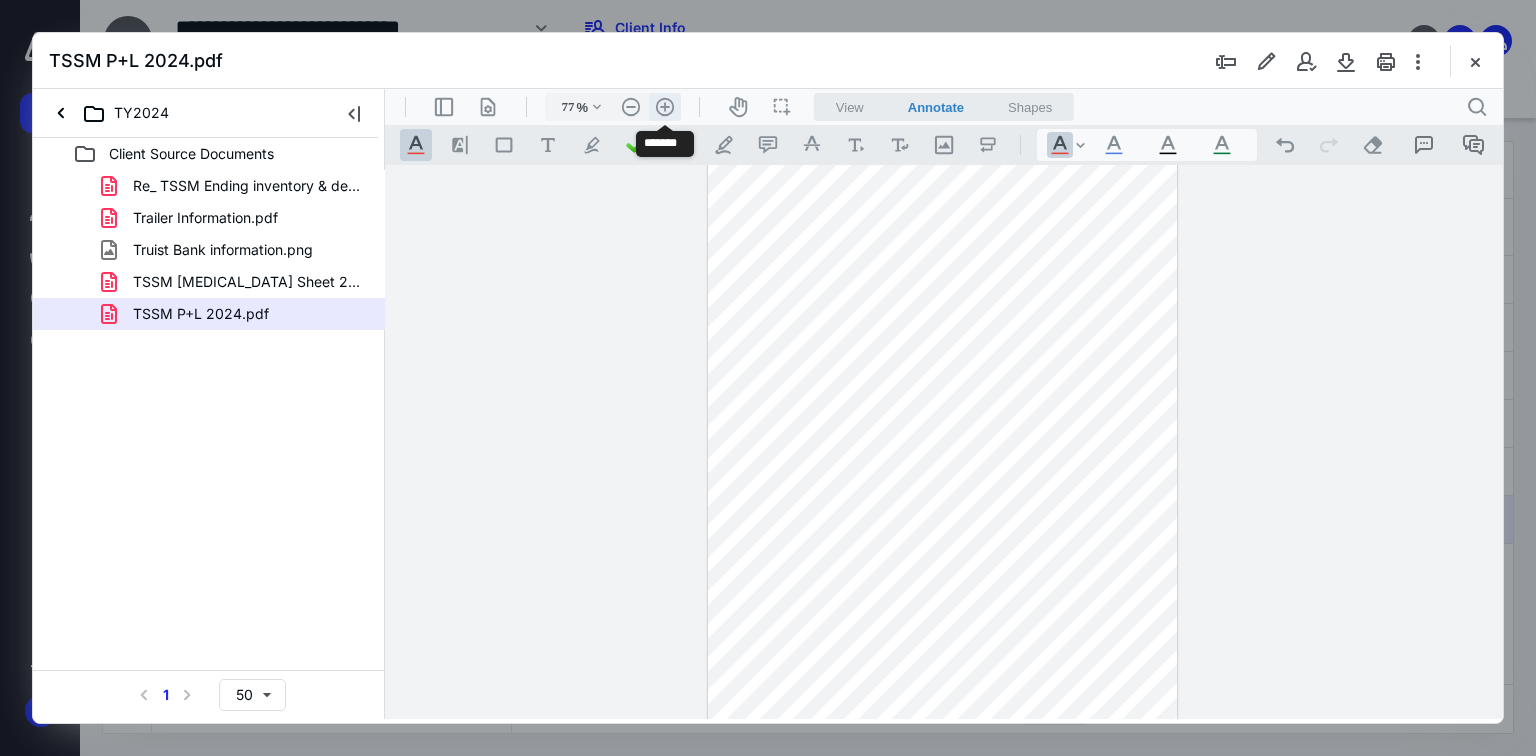 click on ".cls-1{fill:#abb0c4;} icon - header - zoom - in - line" at bounding box center [665, 107] 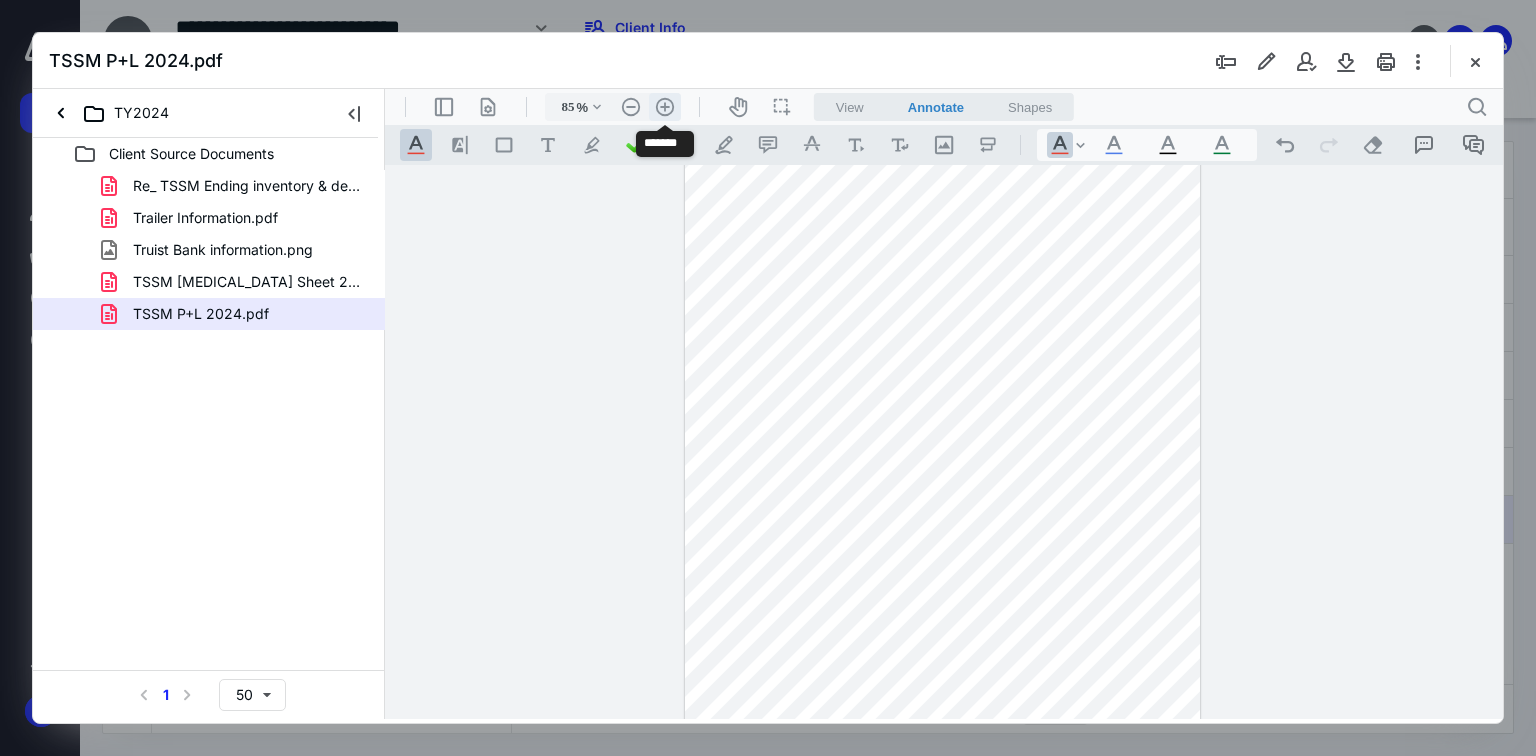 click on ".cls-1{fill:#abb0c4;} icon - header - zoom - in - line" at bounding box center [665, 107] 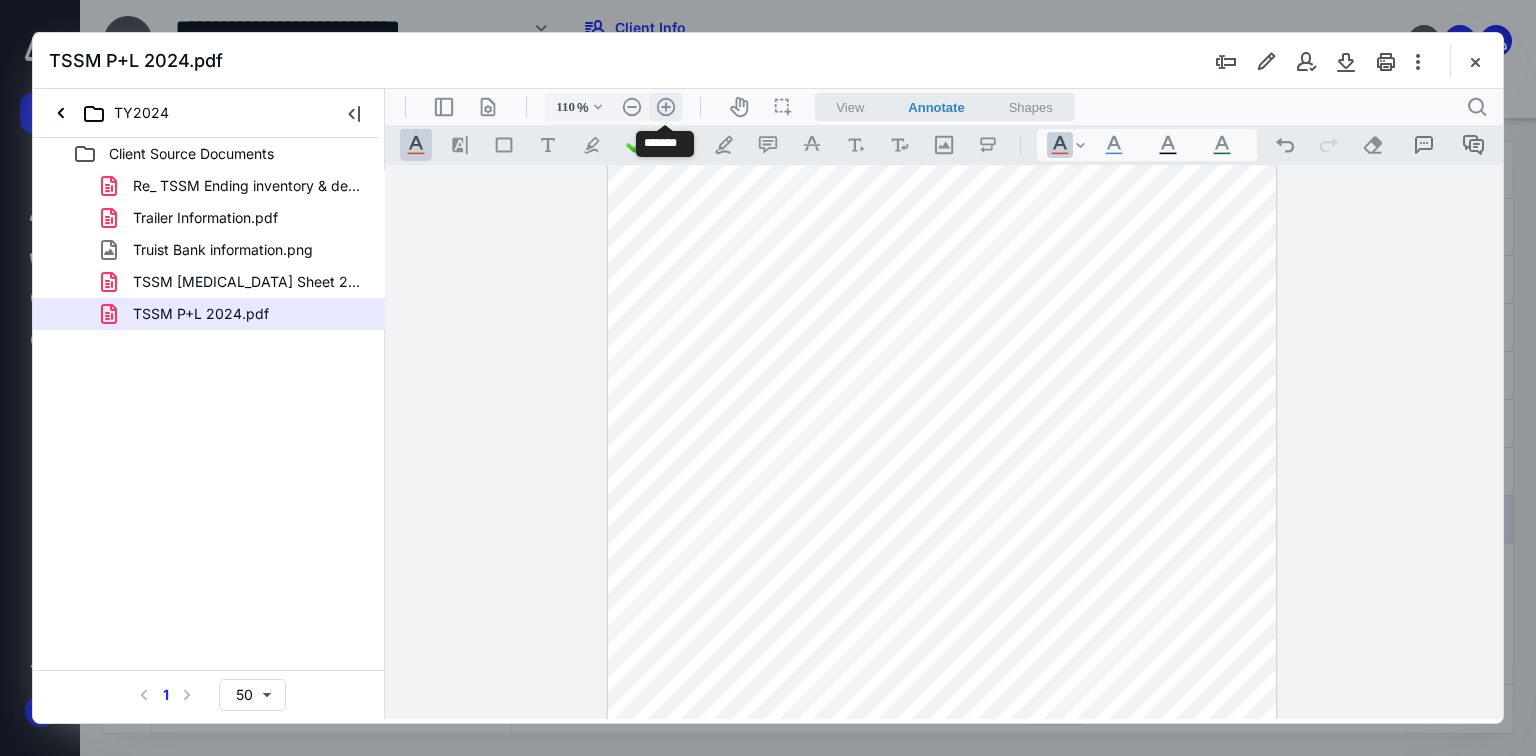 click on ".cls-1{fill:#abb0c4;} icon - header - zoom - in - line" at bounding box center [666, 107] 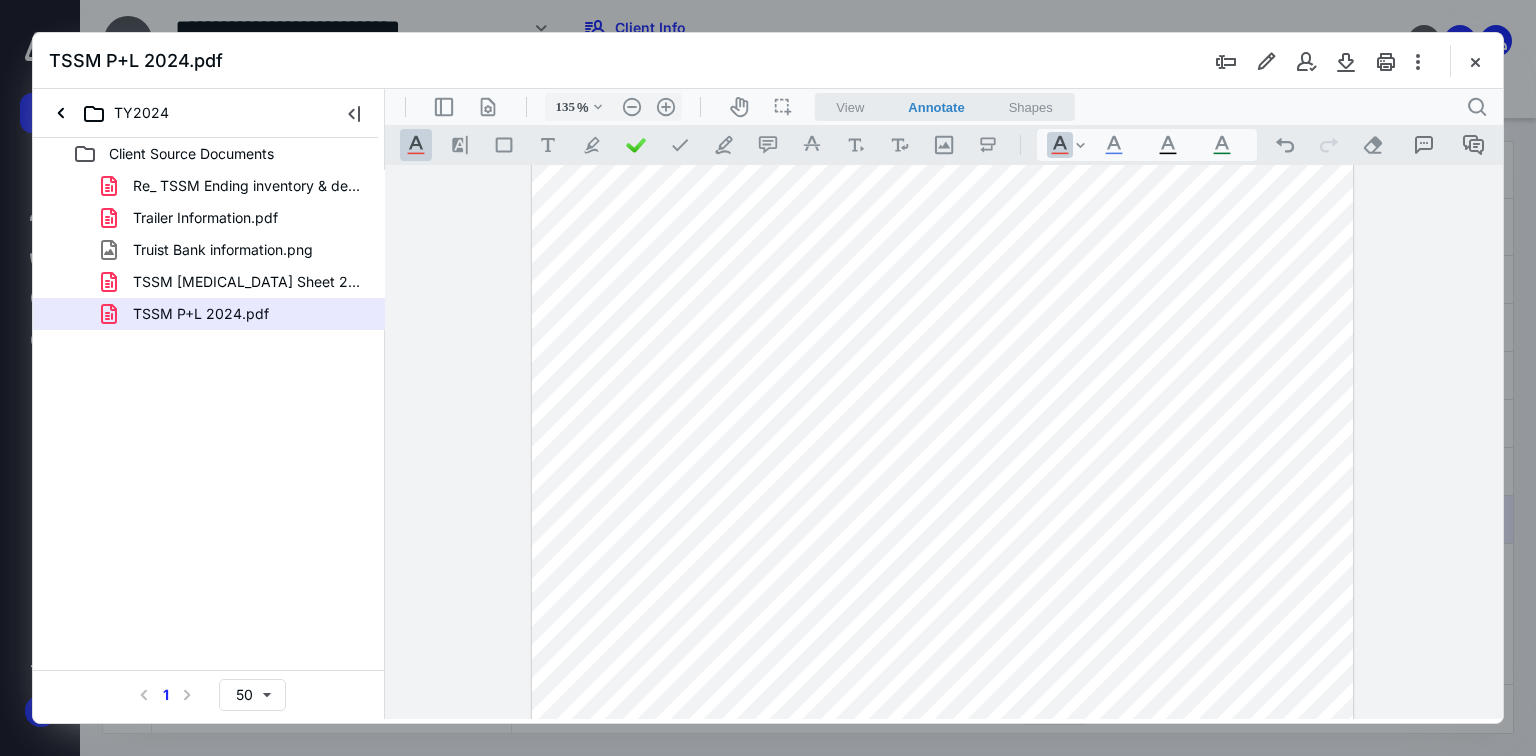 scroll, scrollTop: 240, scrollLeft: 0, axis: vertical 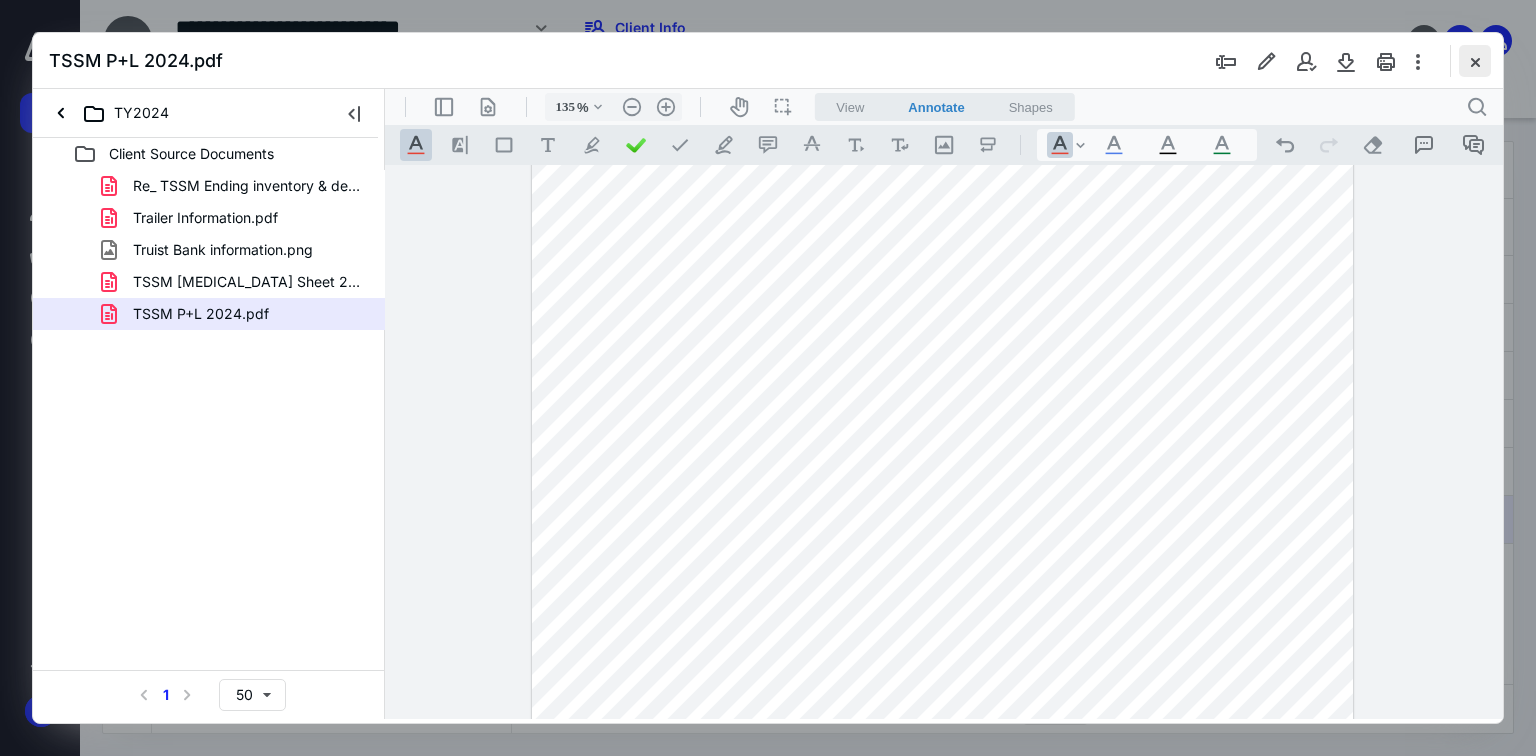 click at bounding box center [1475, 61] 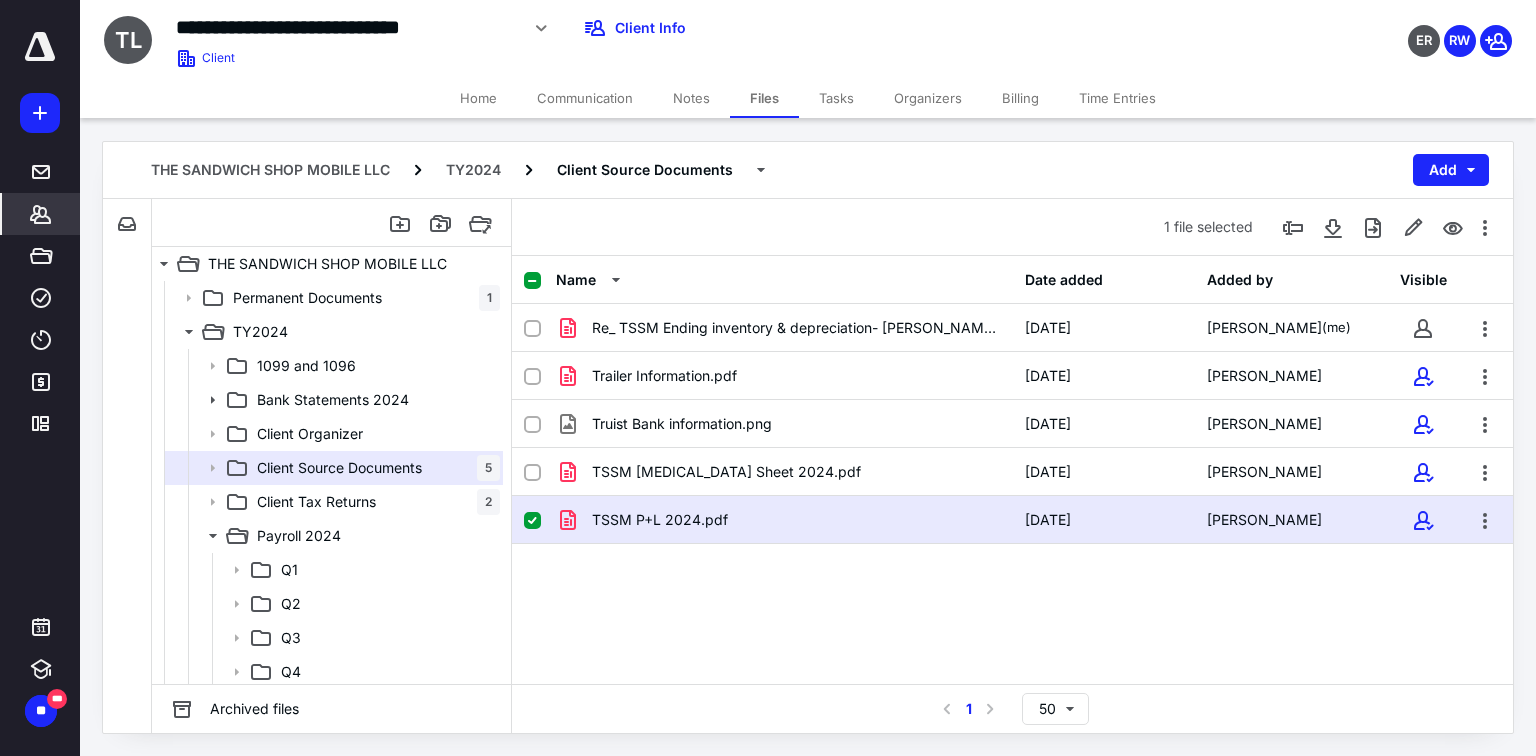 click 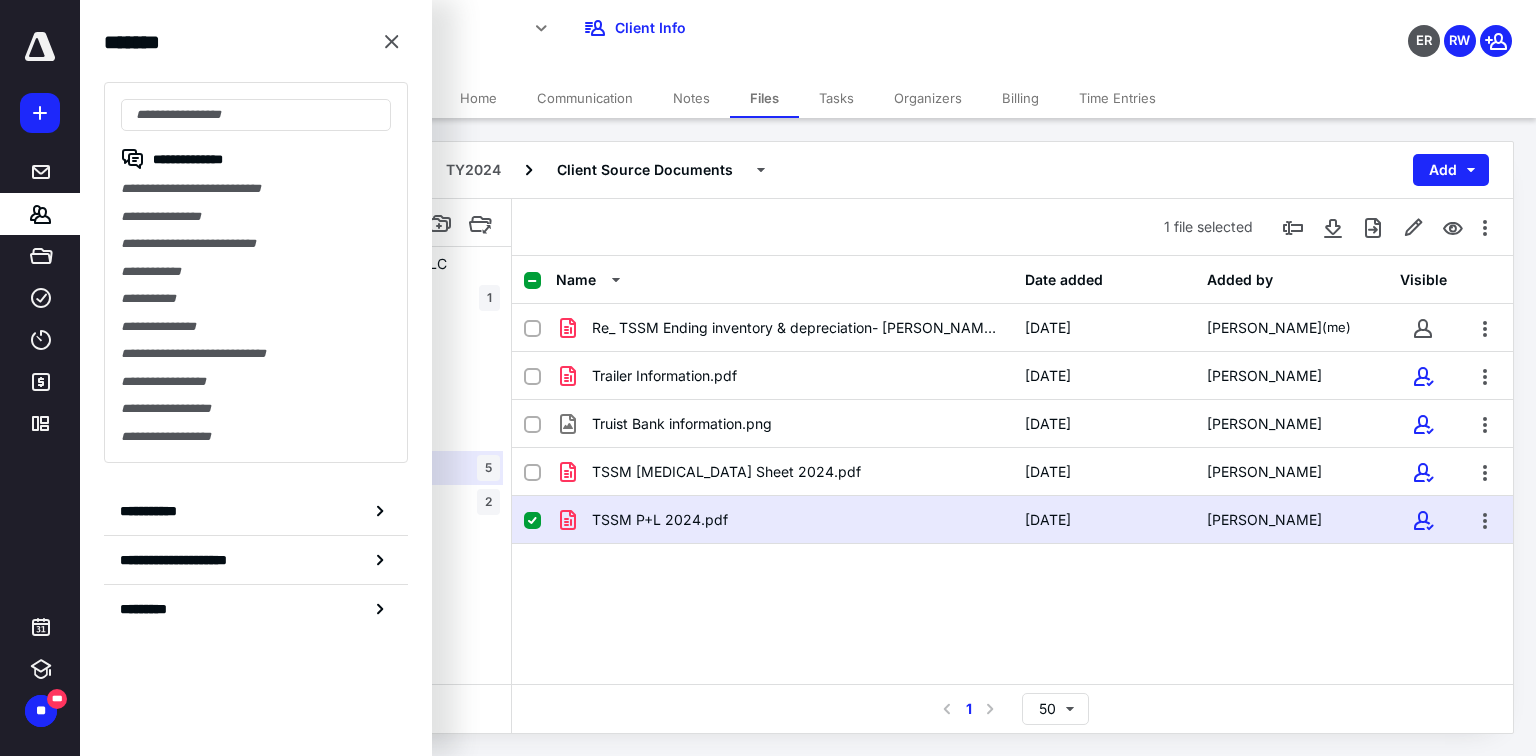 click on "**********" at bounding box center [256, 244] 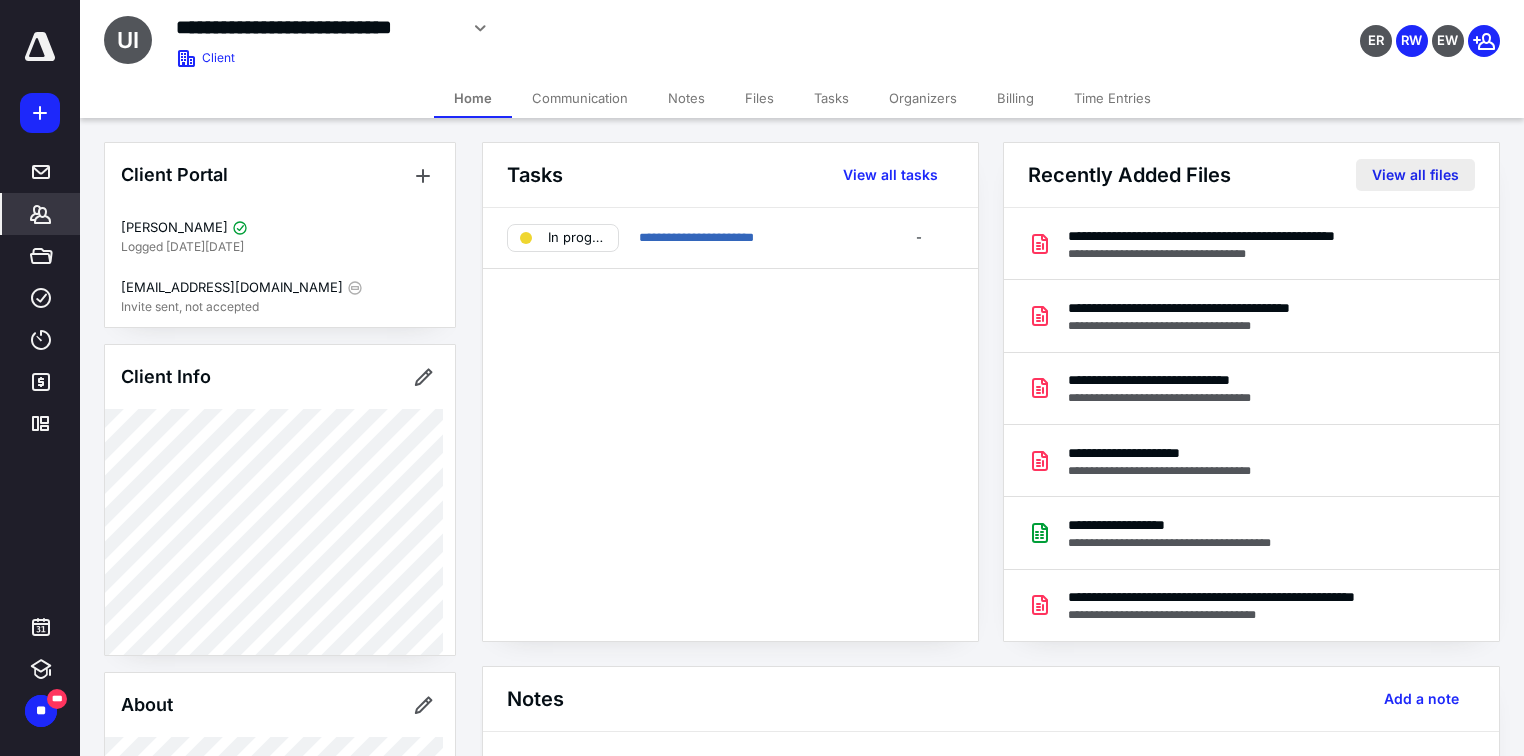 click on "View all files" at bounding box center (1415, 175) 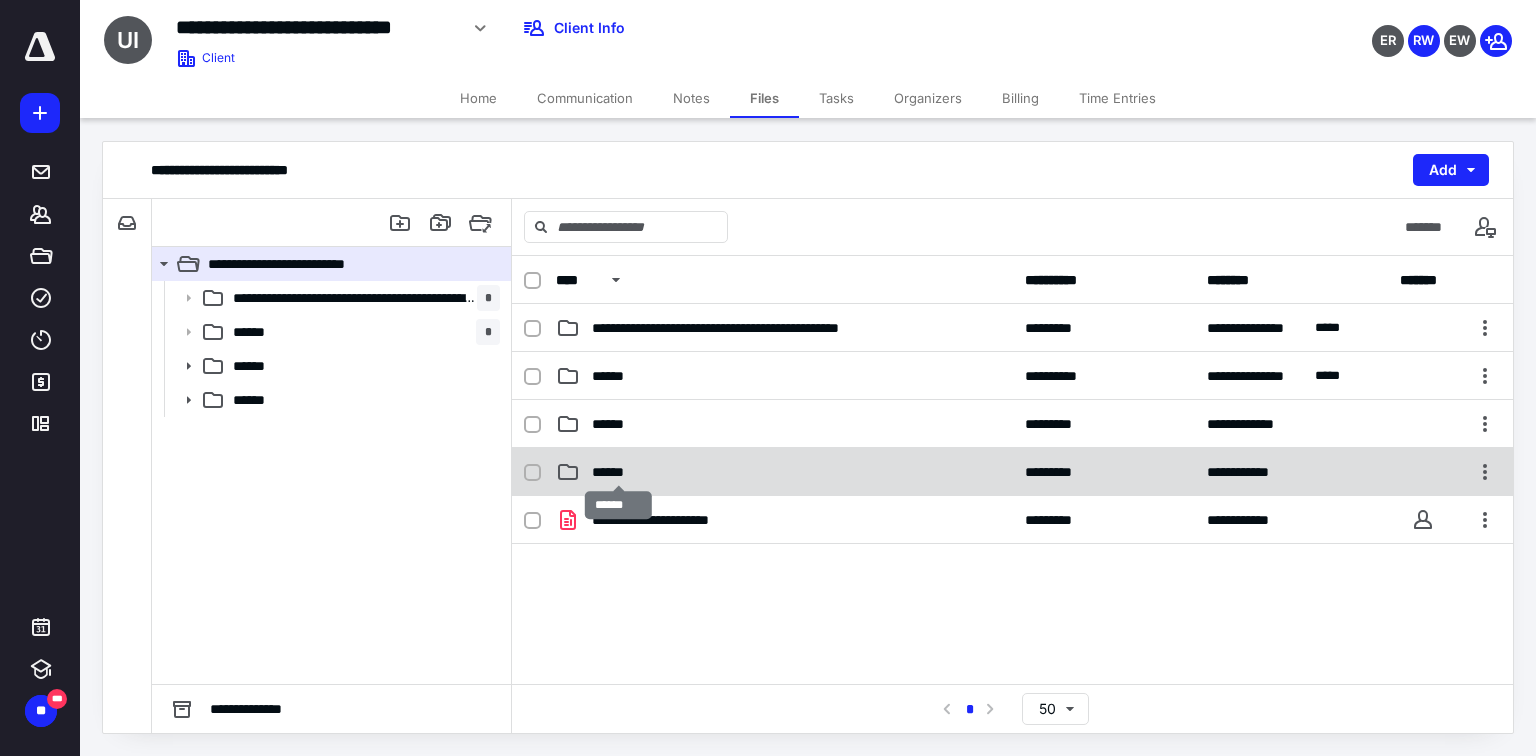 click on "******" at bounding box center (619, 472) 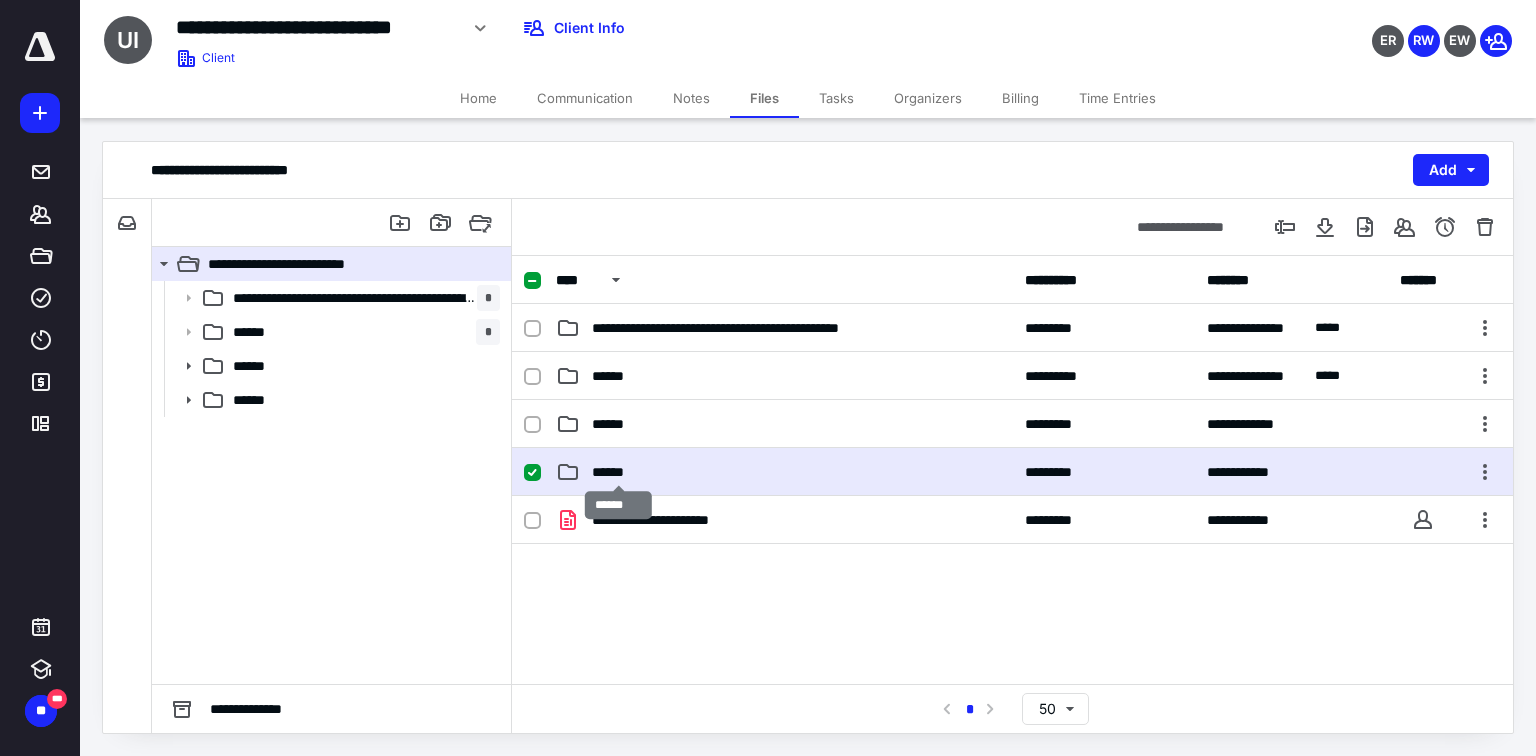 click on "******" at bounding box center [619, 472] 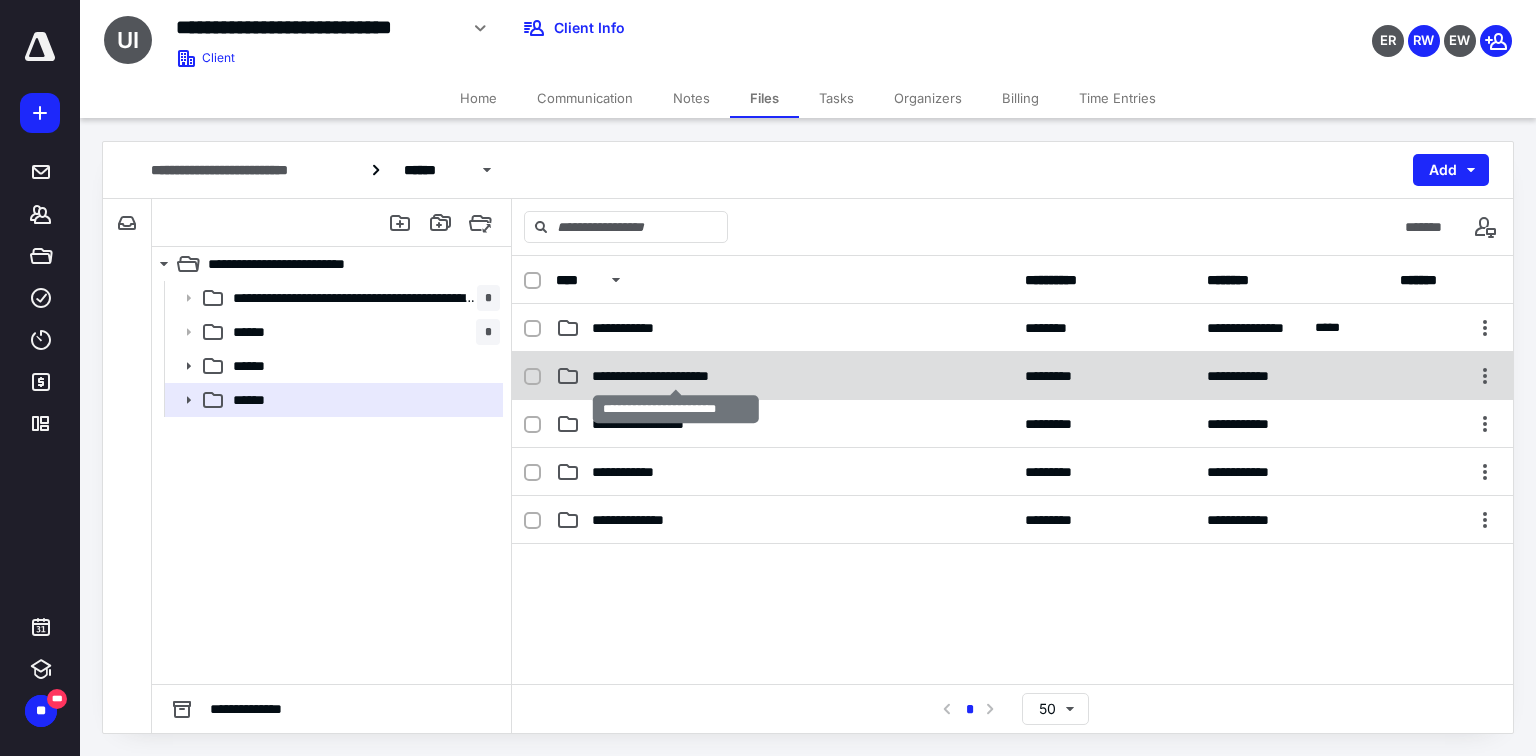 click on "**********" at bounding box center [676, 376] 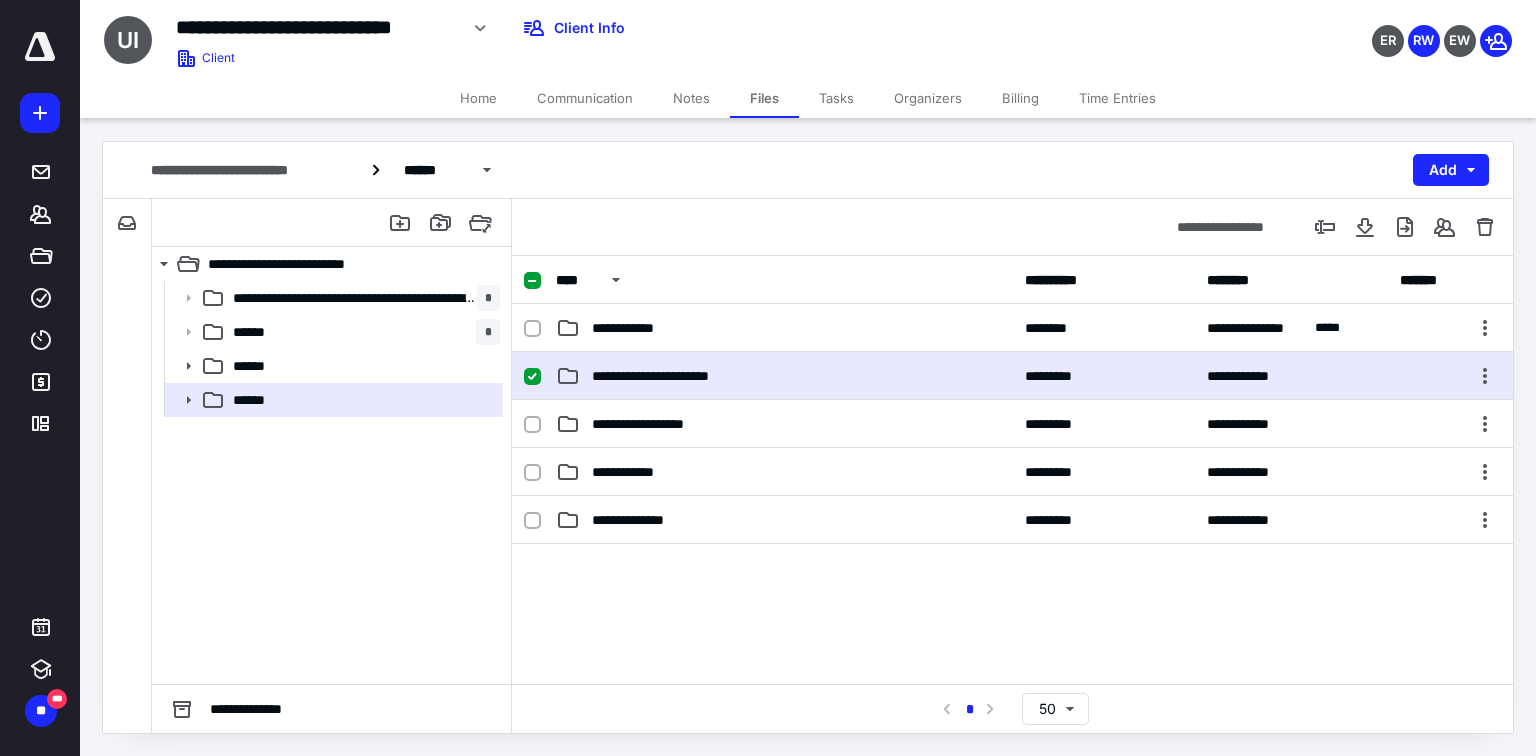 click on "**********" at bounding box center (676, 376) 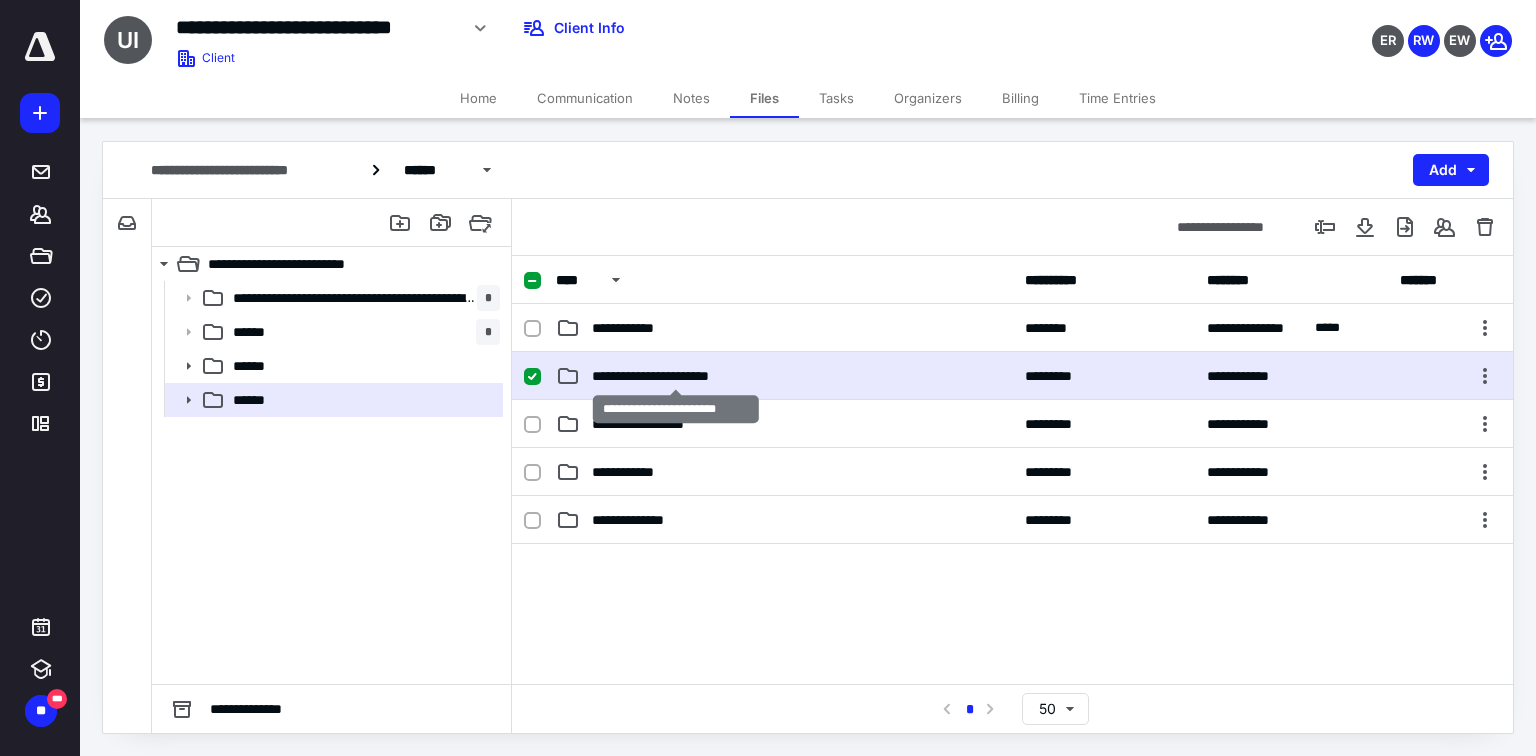 click on "**********" at bounding box center (676, 376) 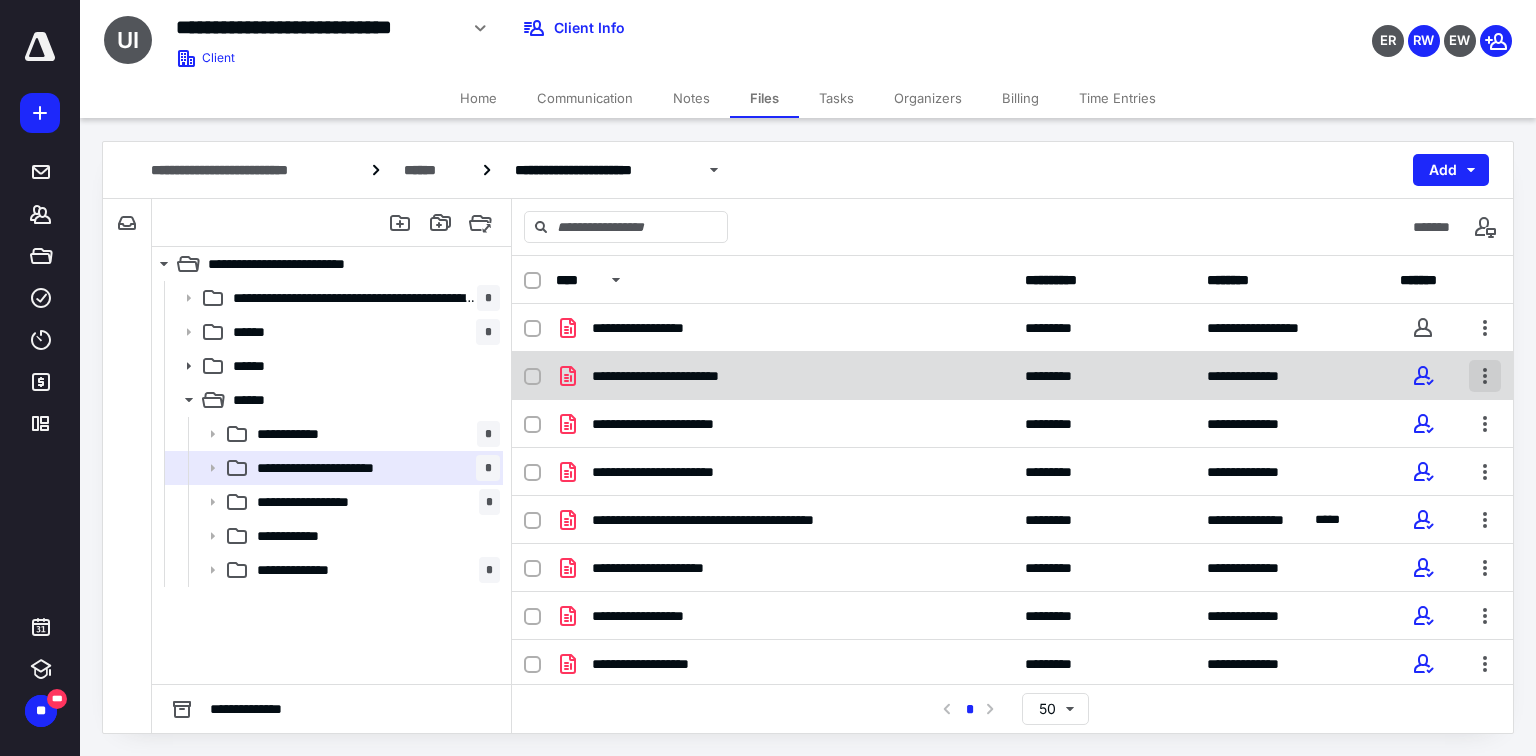 click at bounding box center [1485, 376] 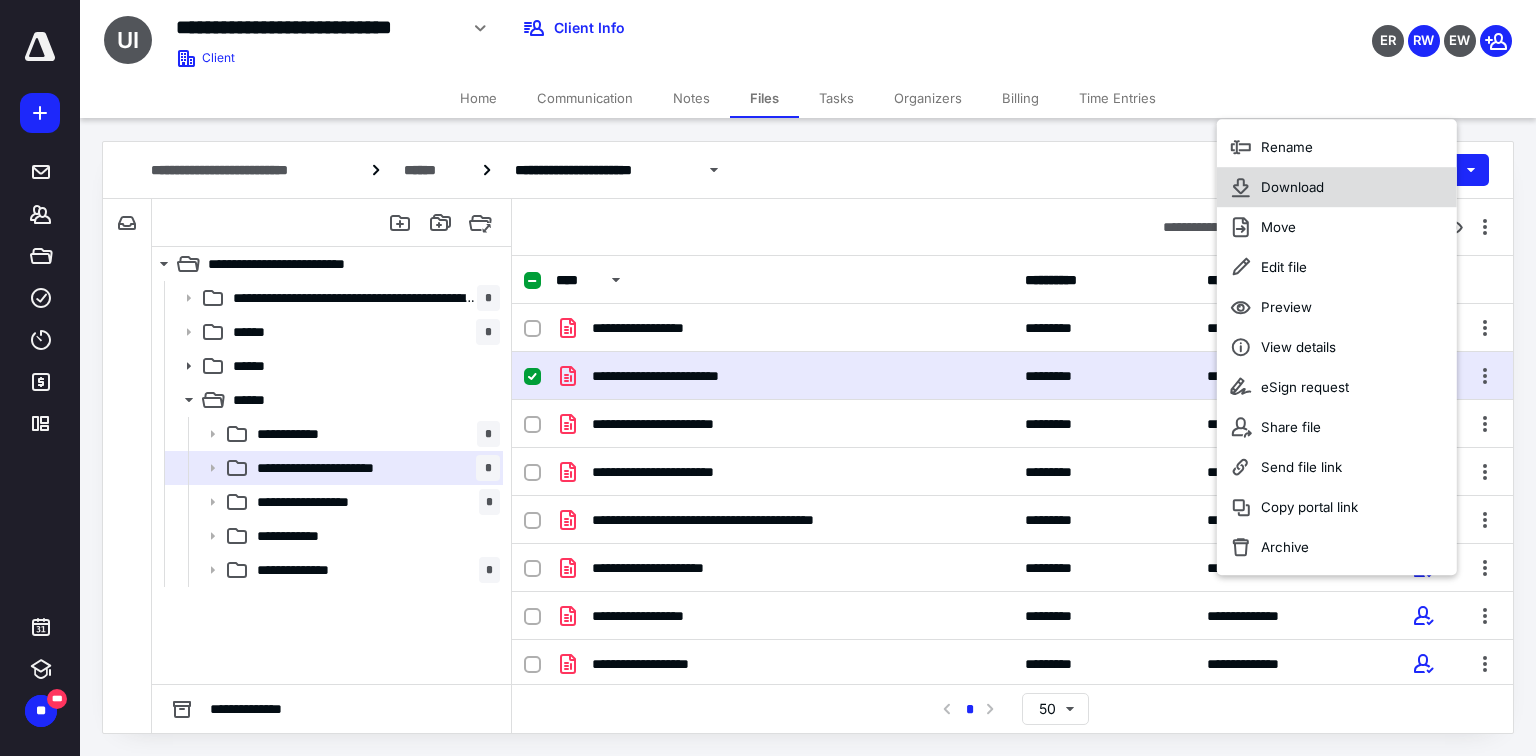 click on "Download" at bounding box center (1292, 187) 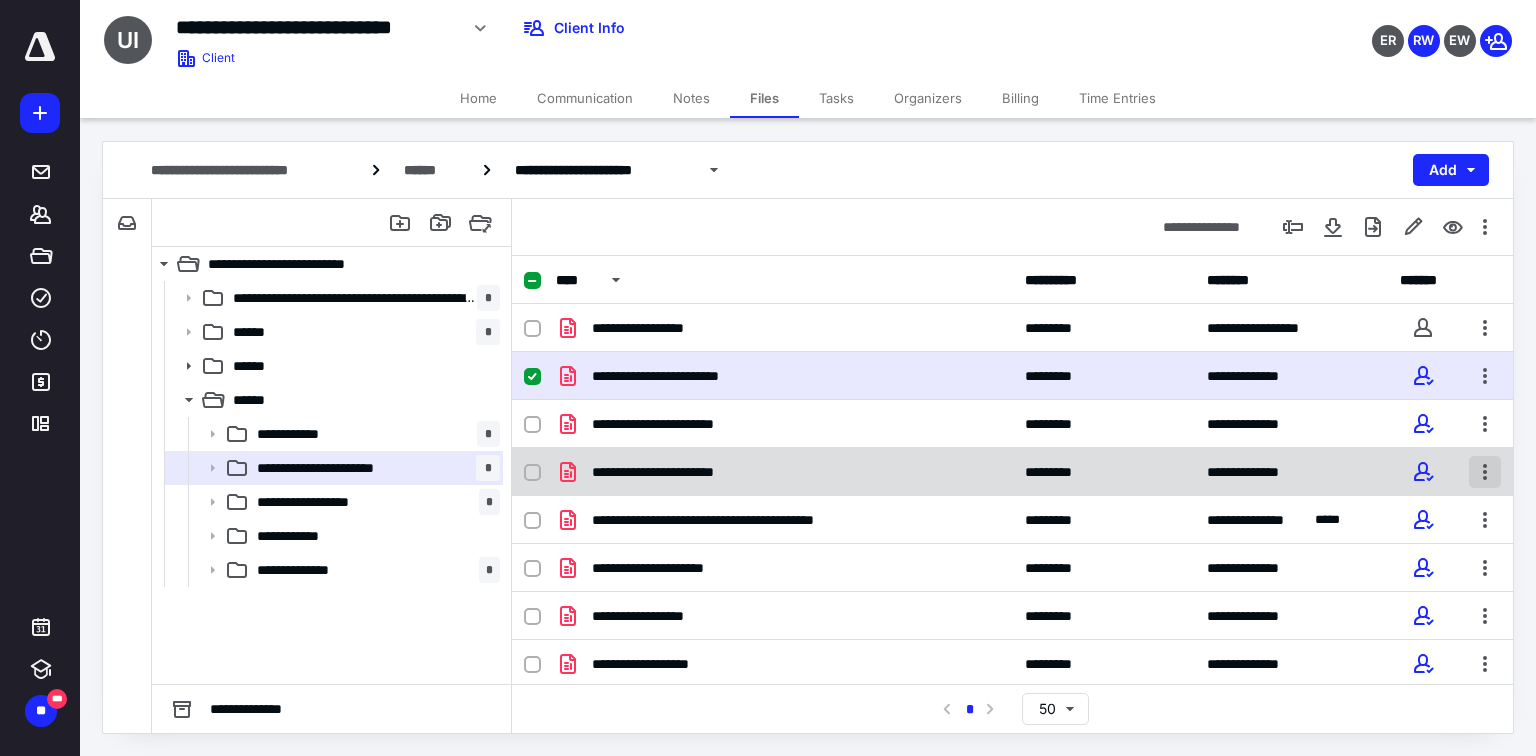 click at bounding box center (1485, 472) 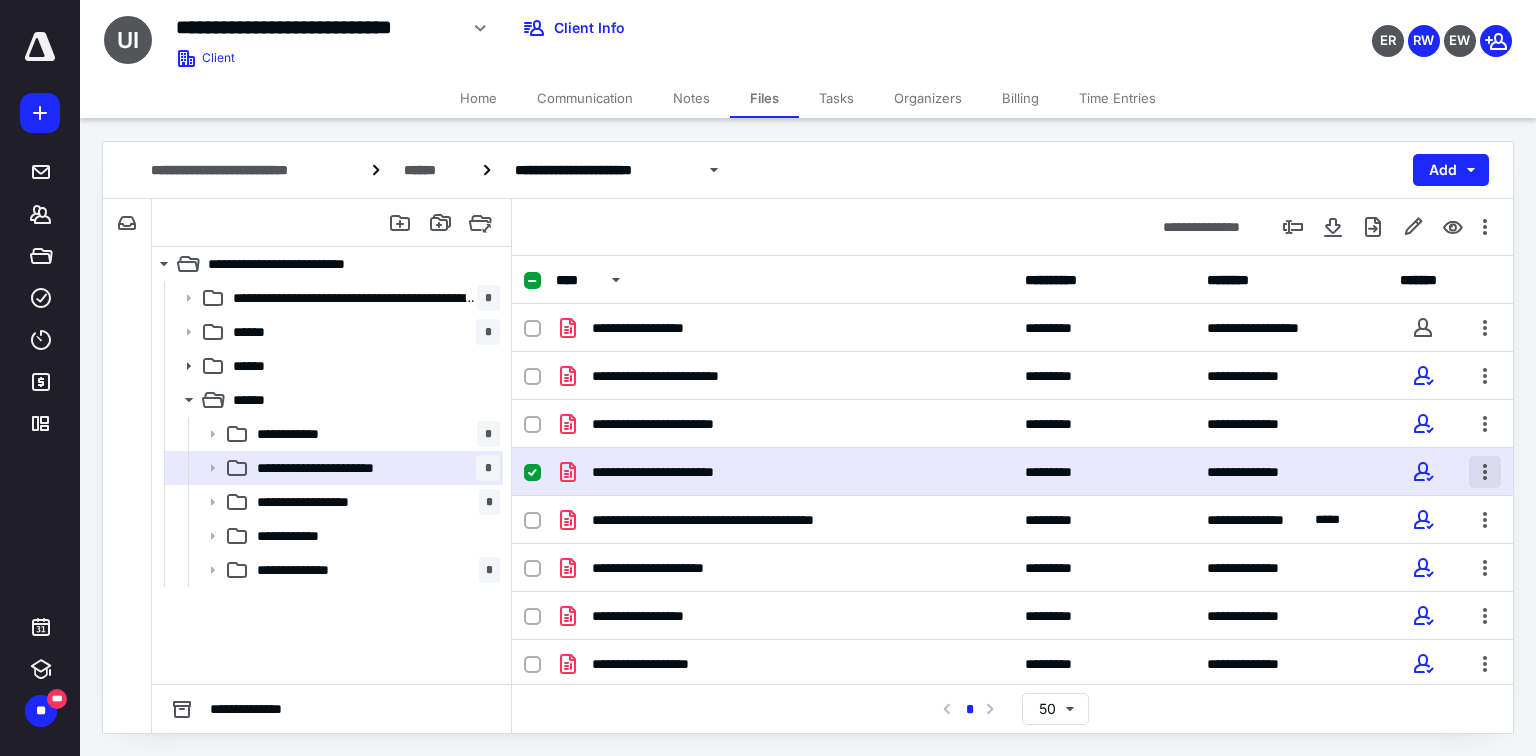 checkbox on "false" 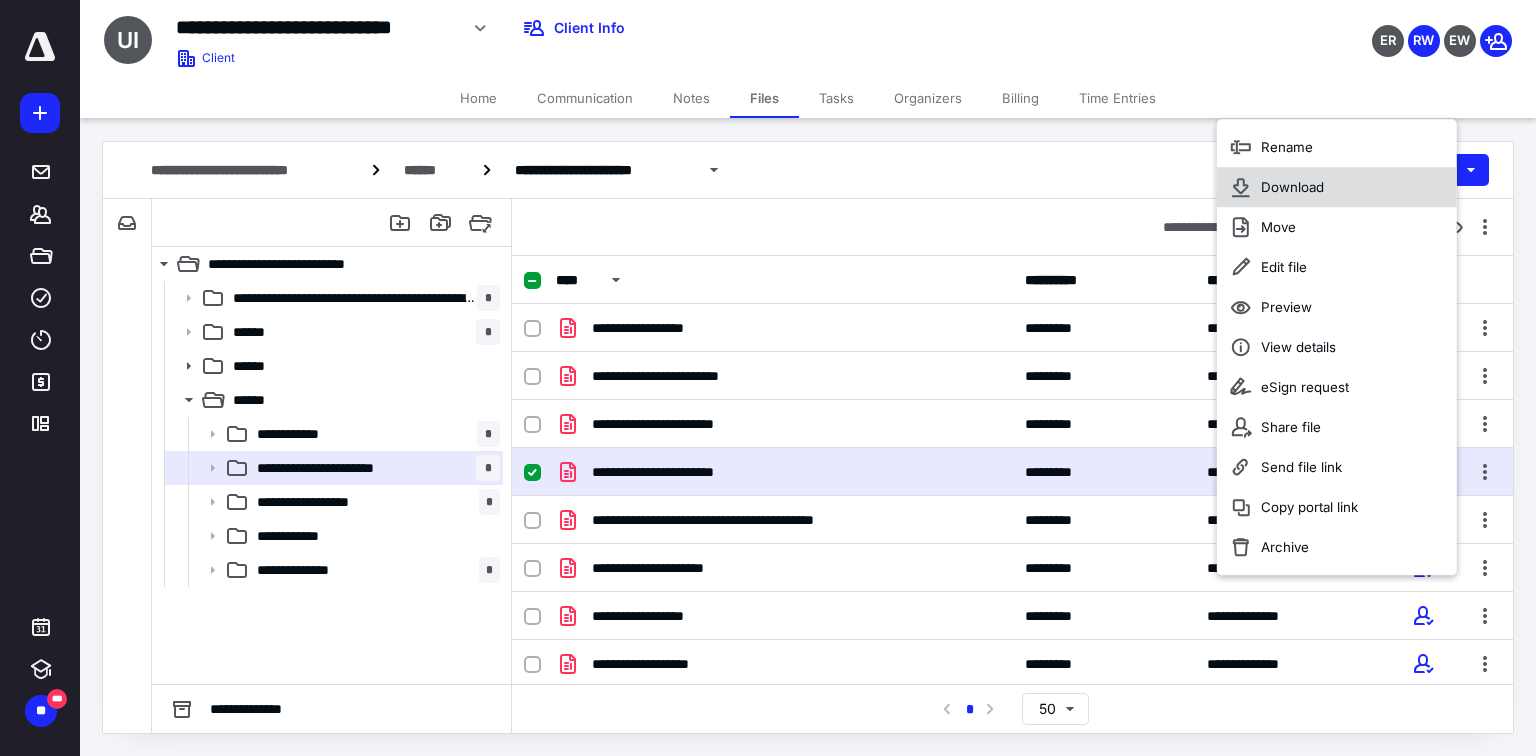 click on "Download" at bounding box center (1292, 187) 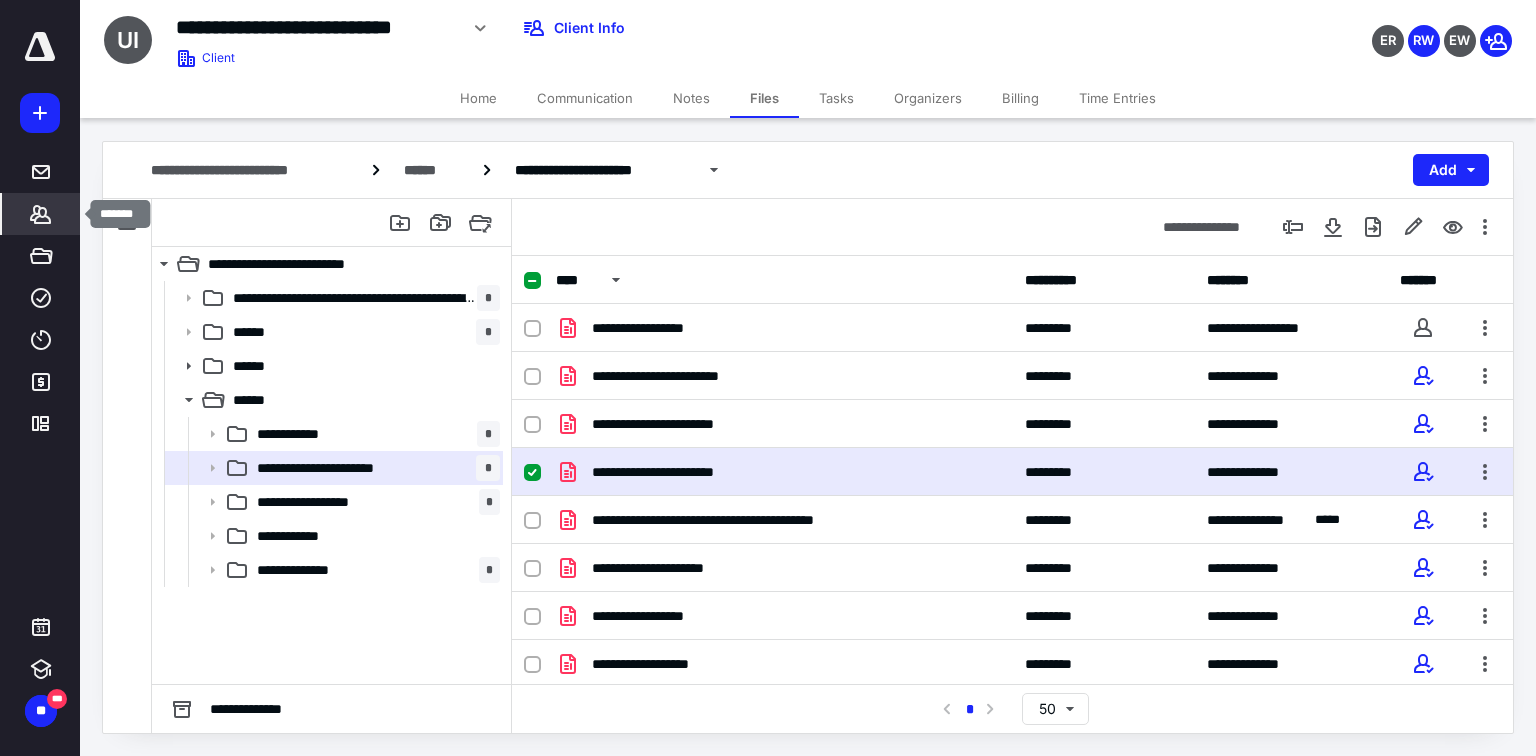 click 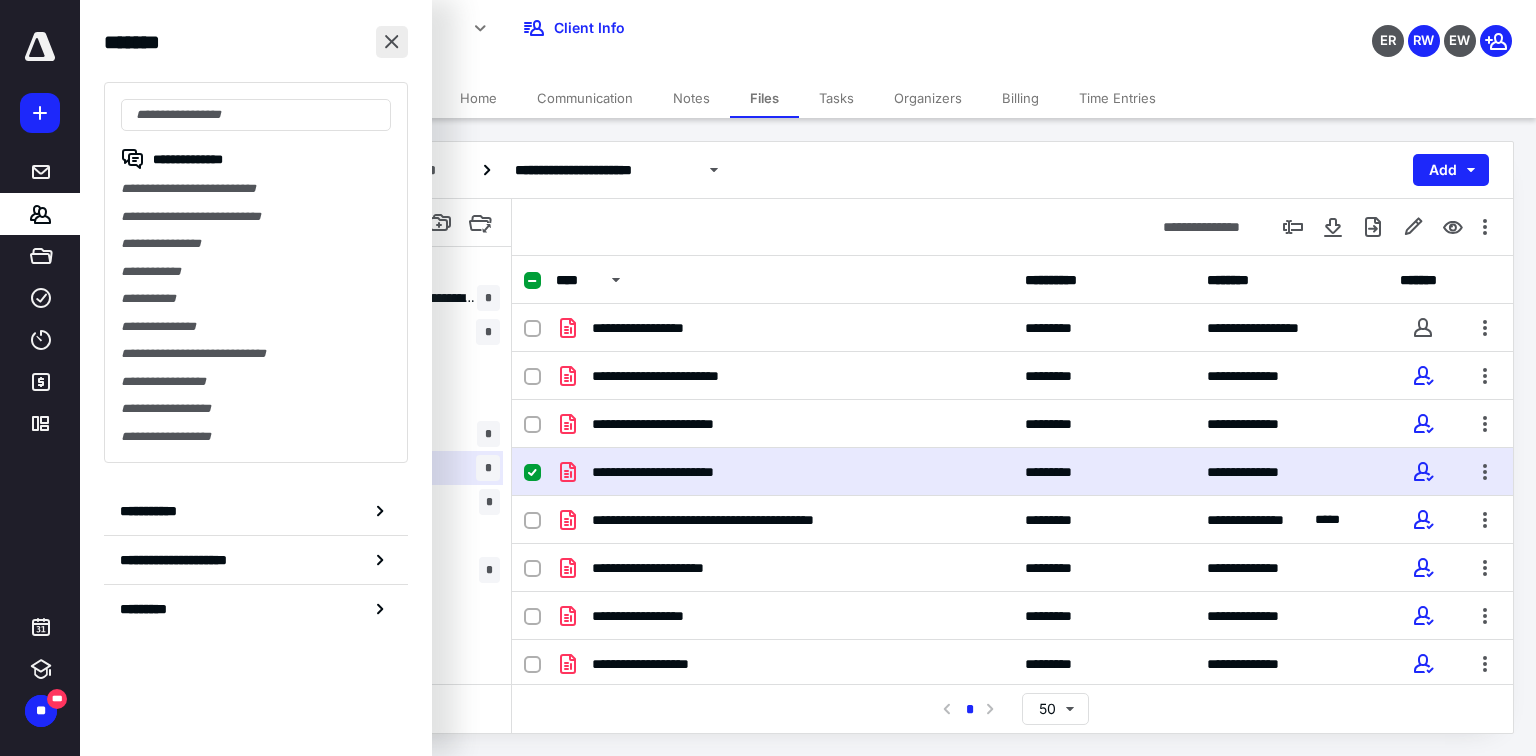 click at bounding box center (392, 42) 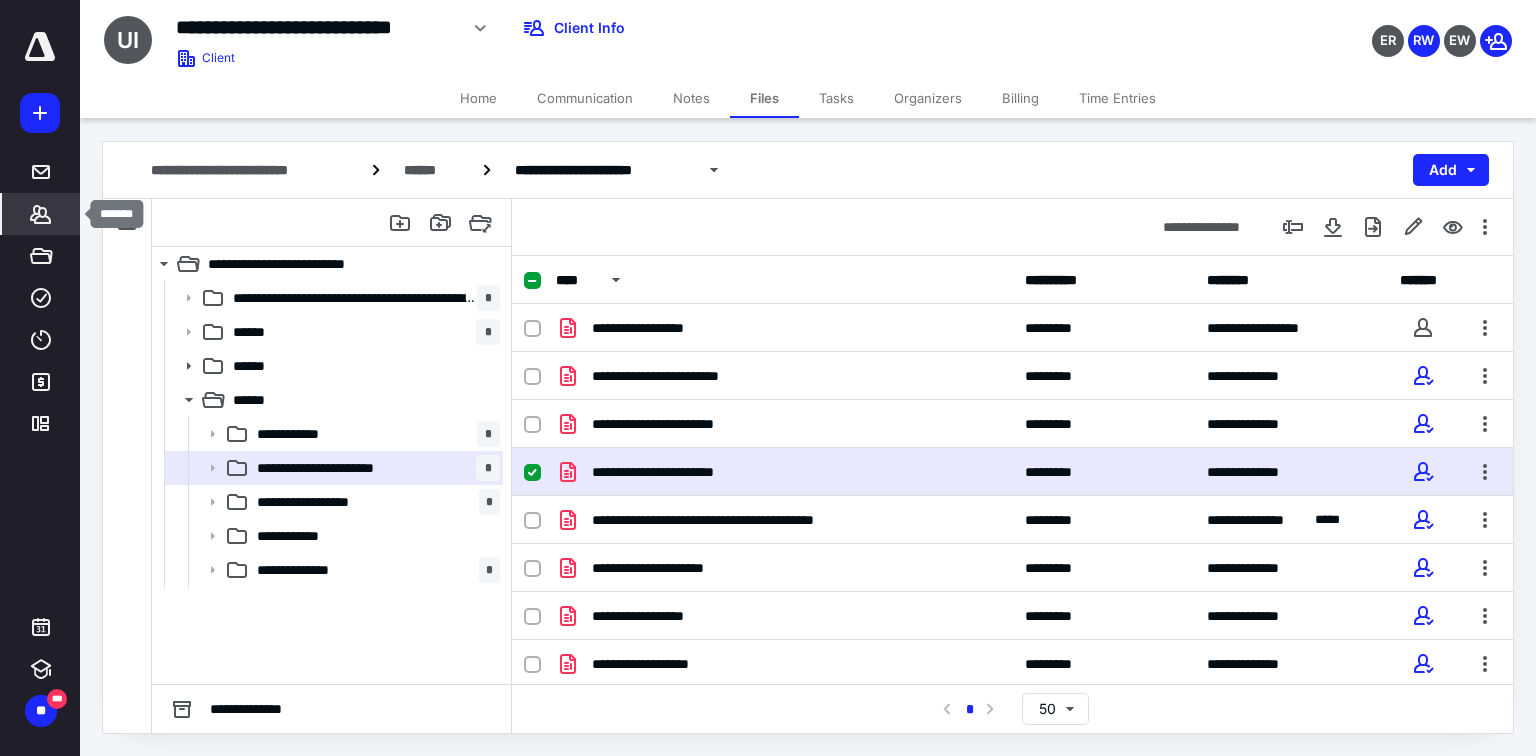 click 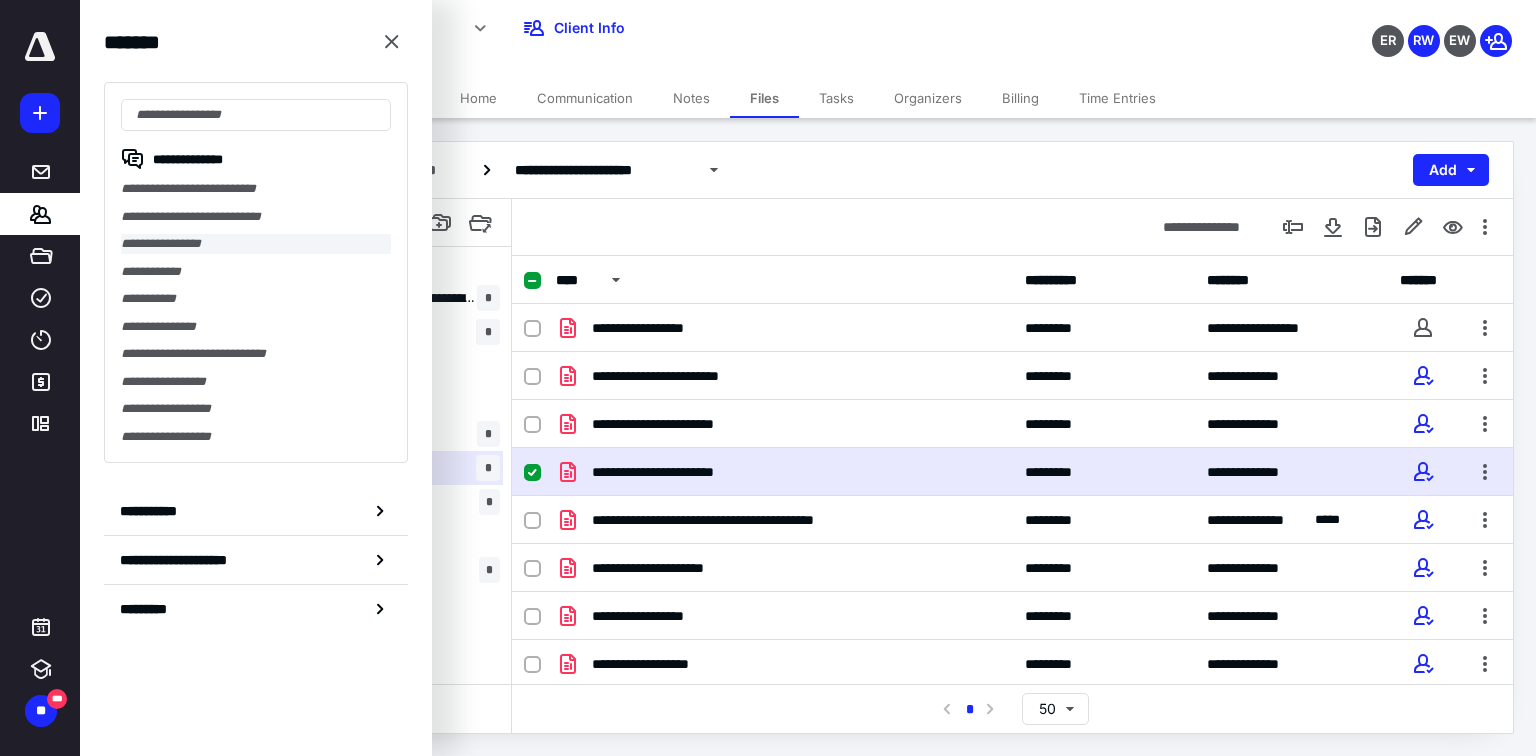click on "**********" at bounding box center (256, 244) 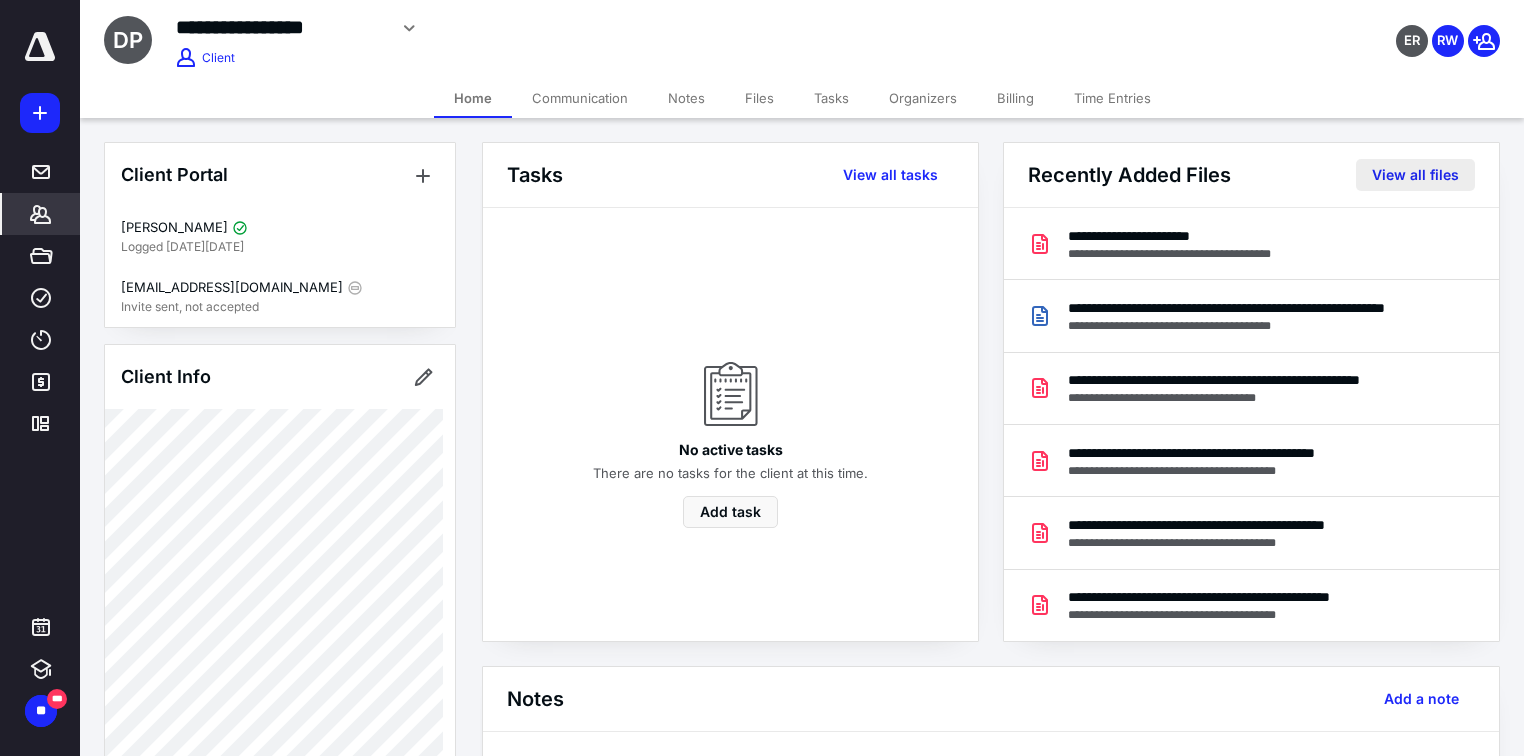 click on "View all files" at bounding box center (1415, 175) 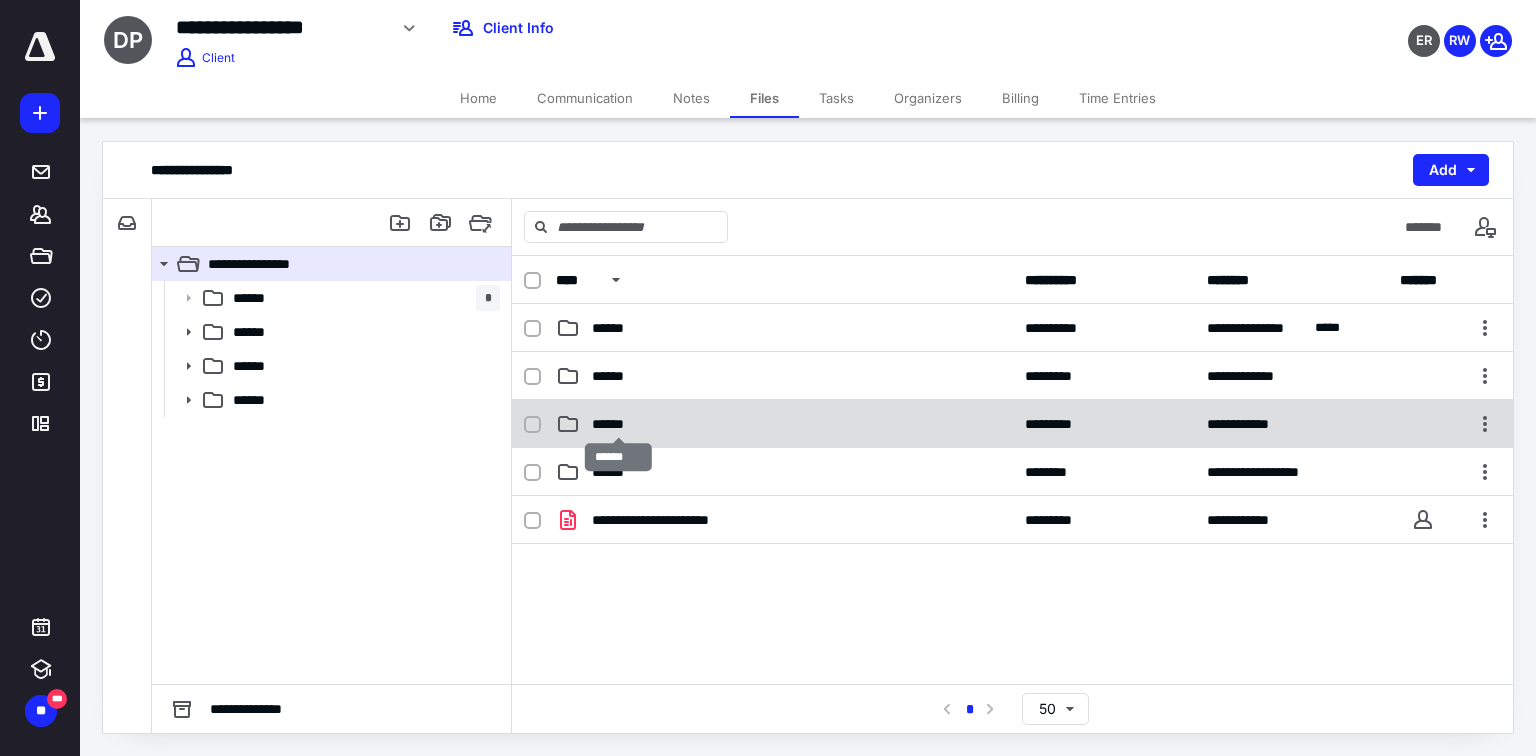 click on "******" at bounding box center (619, 424) 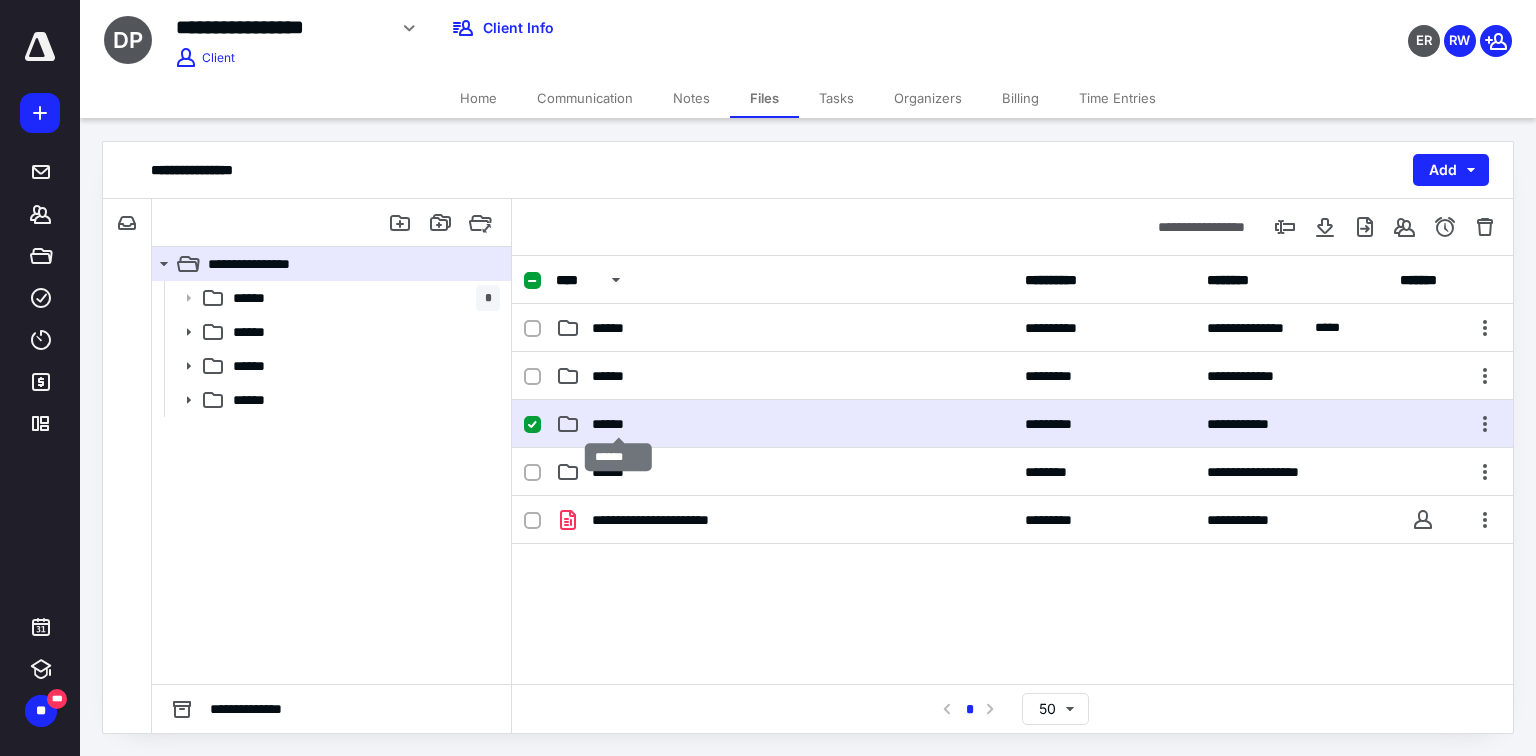 click on "******" at bounding box center [619, 424] 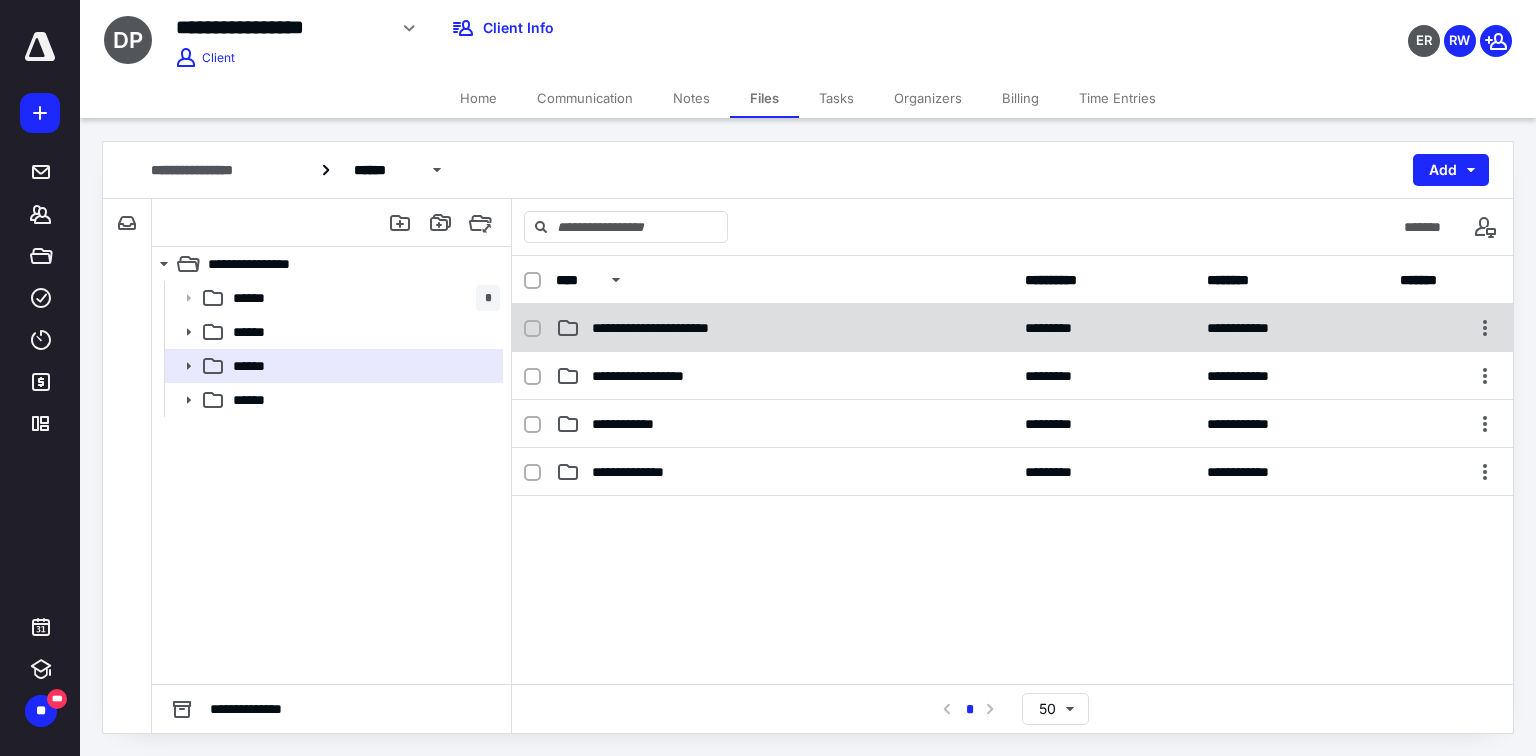 click on "**********" at bounding box center [676, 328] 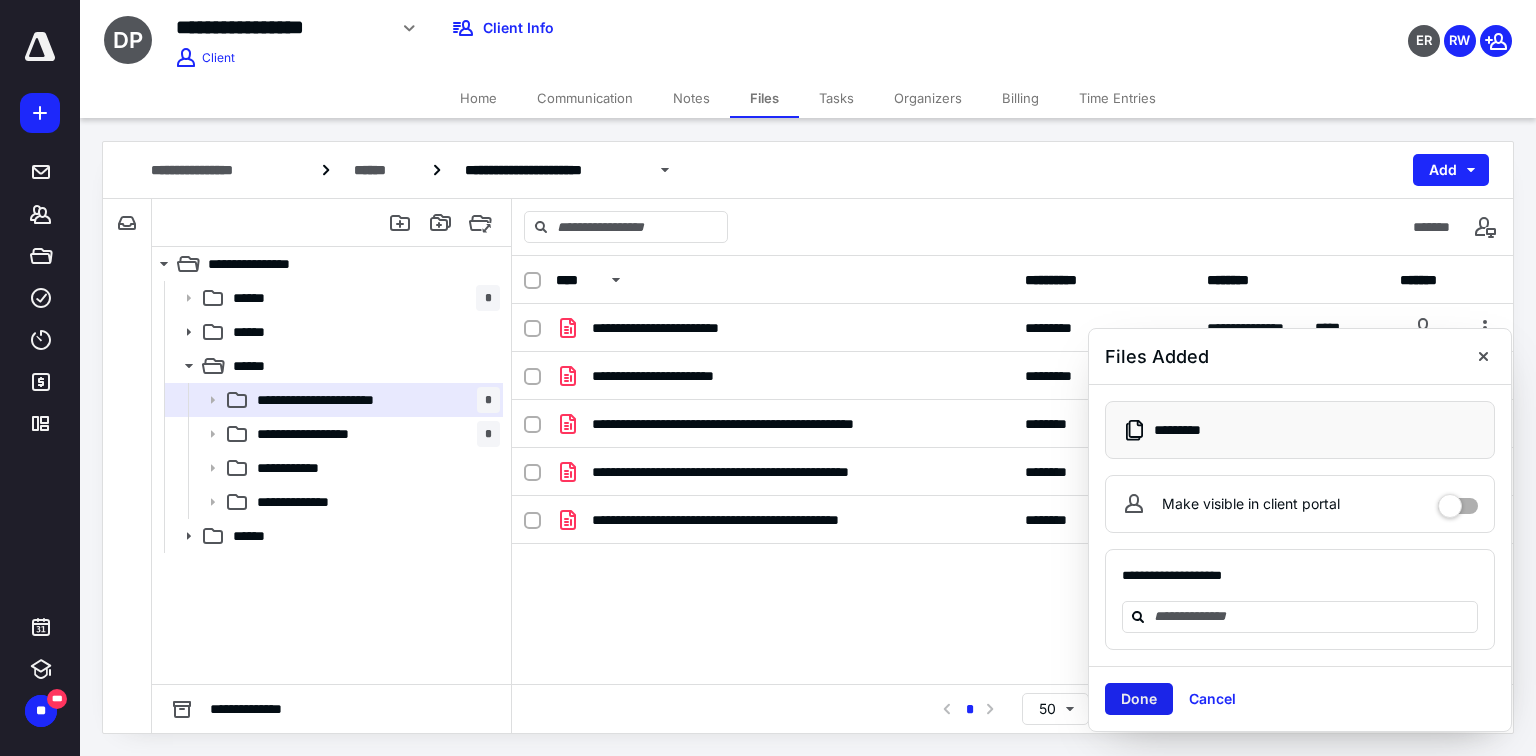 click on "Done" at bounding box center (1139, 699) 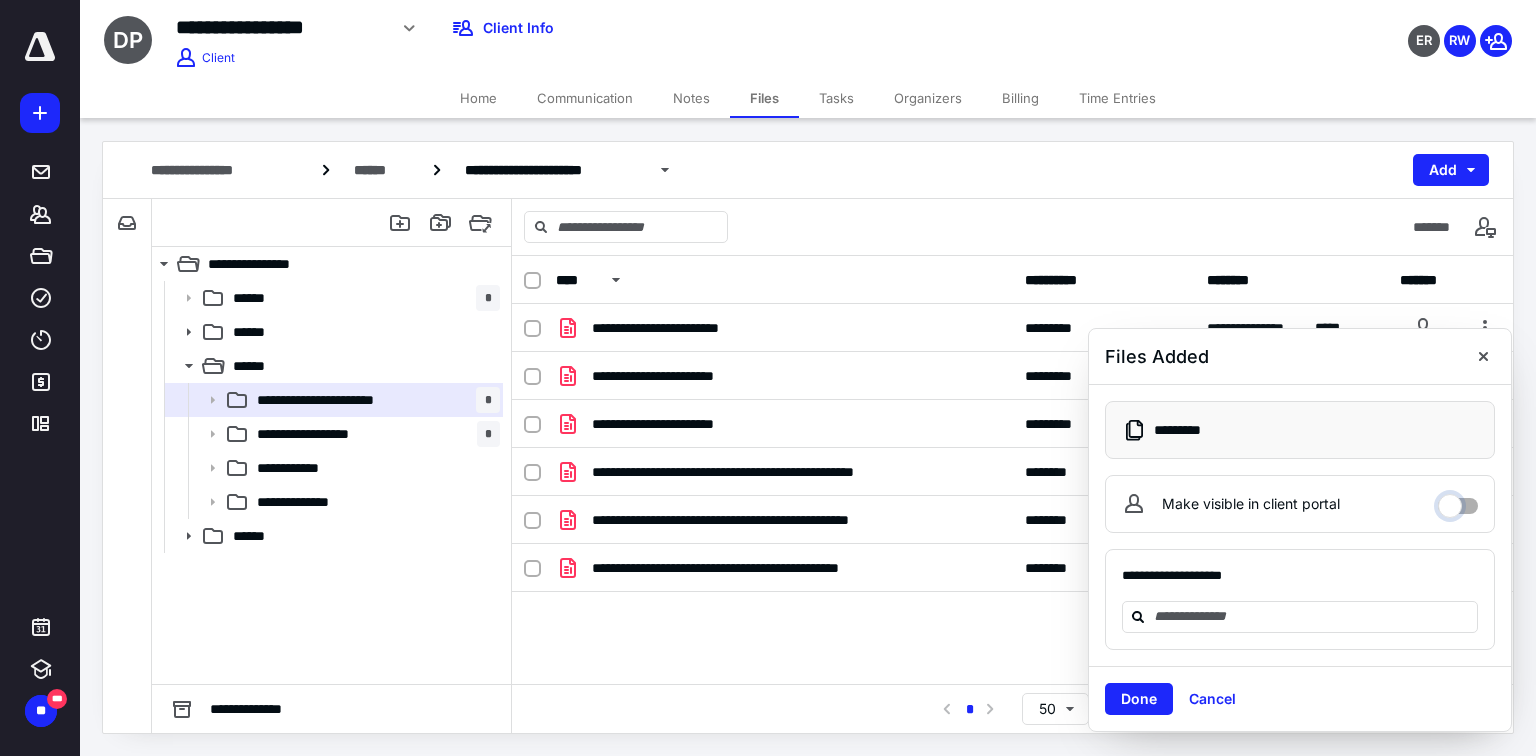 click on "Make visible in client portal" at bounding box center (1458, 501) 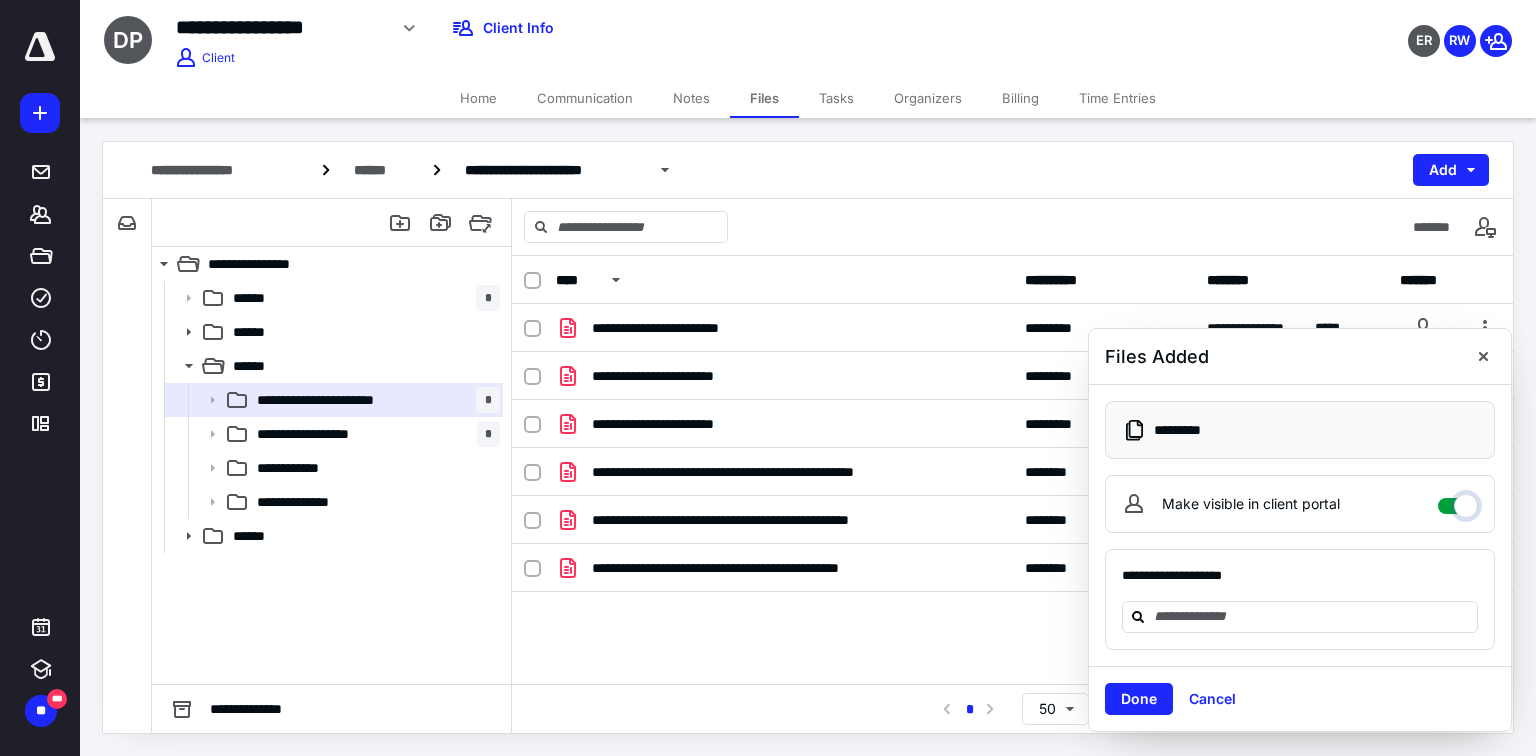 checkbox on "****" 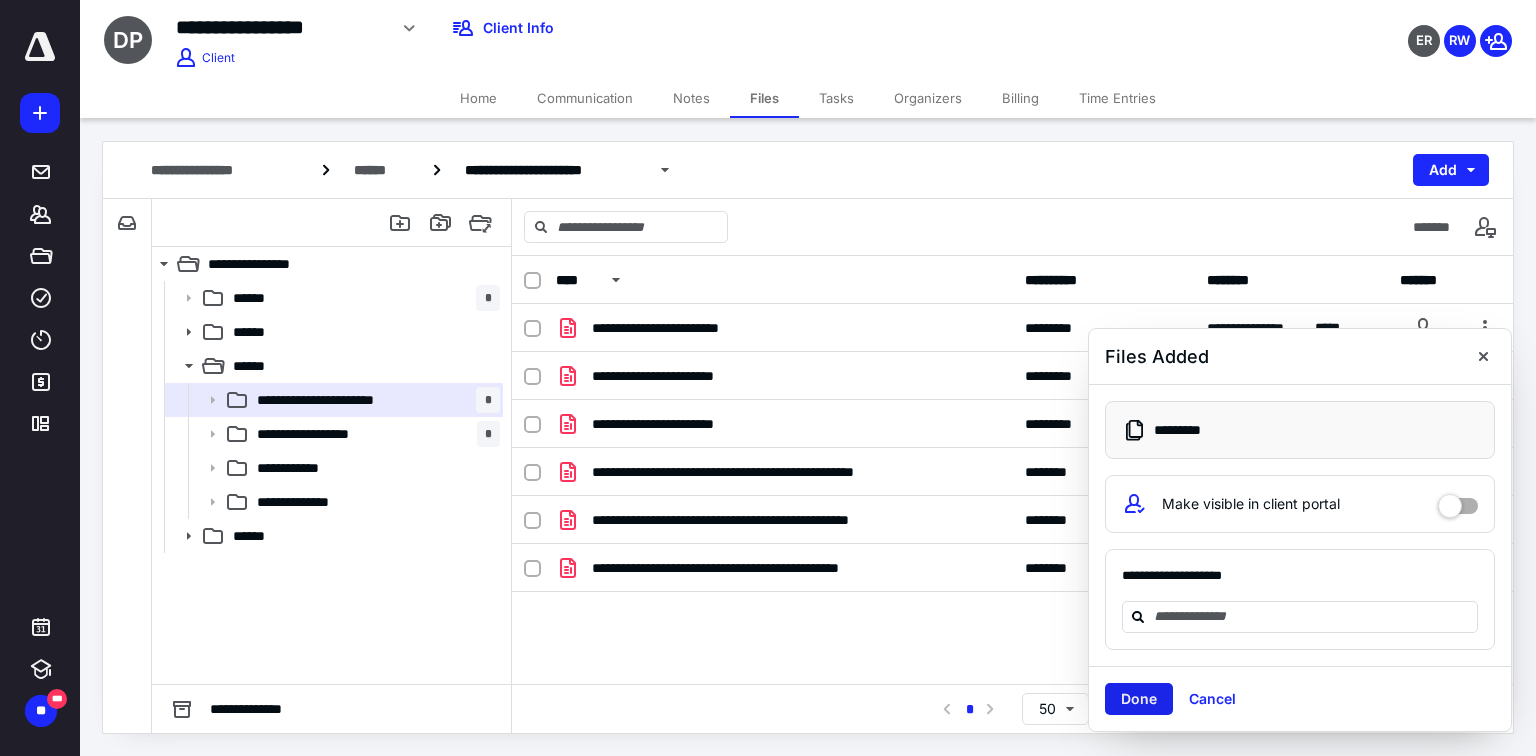 click on "Done" at bounding box center (1139, 699) 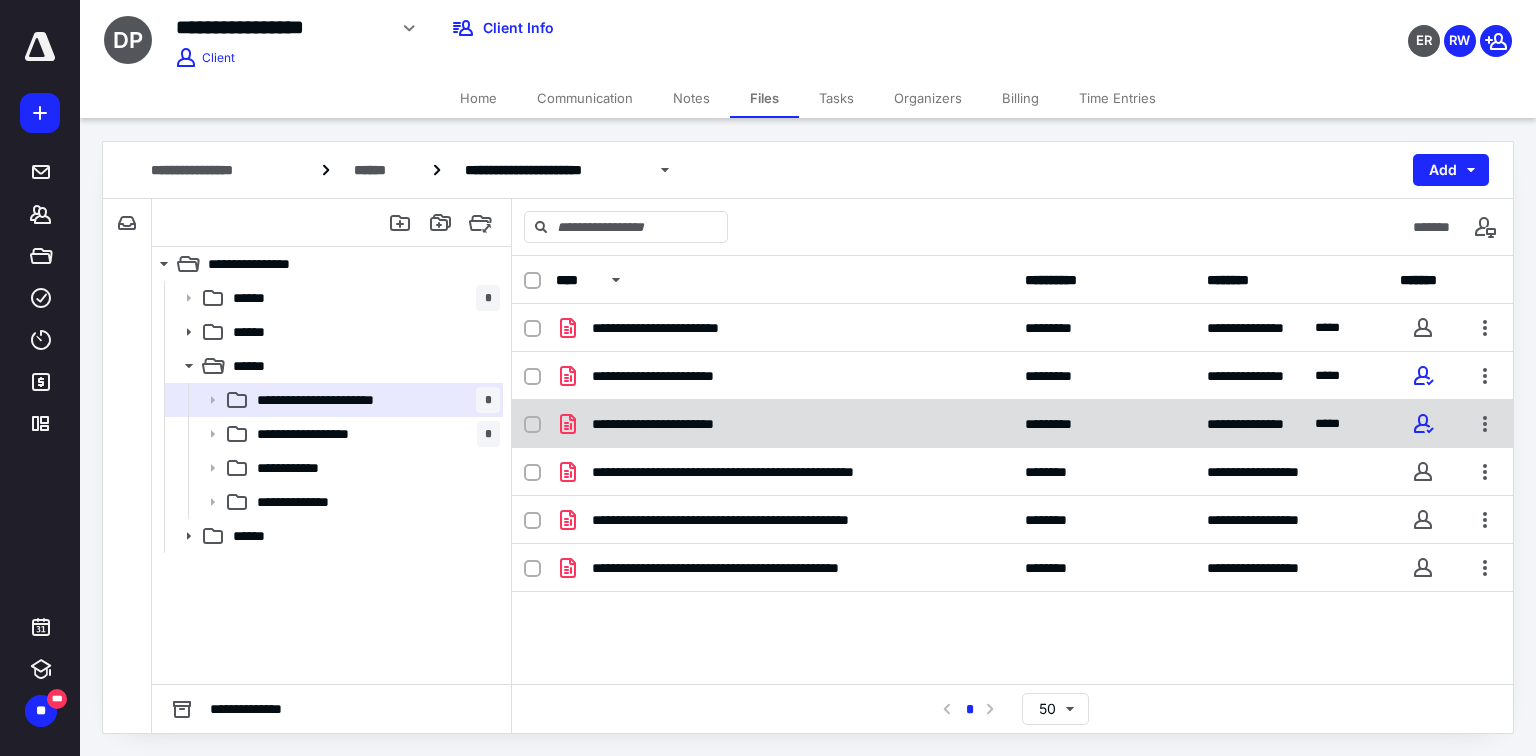 click on "**********" at bounding box center (683, 424) 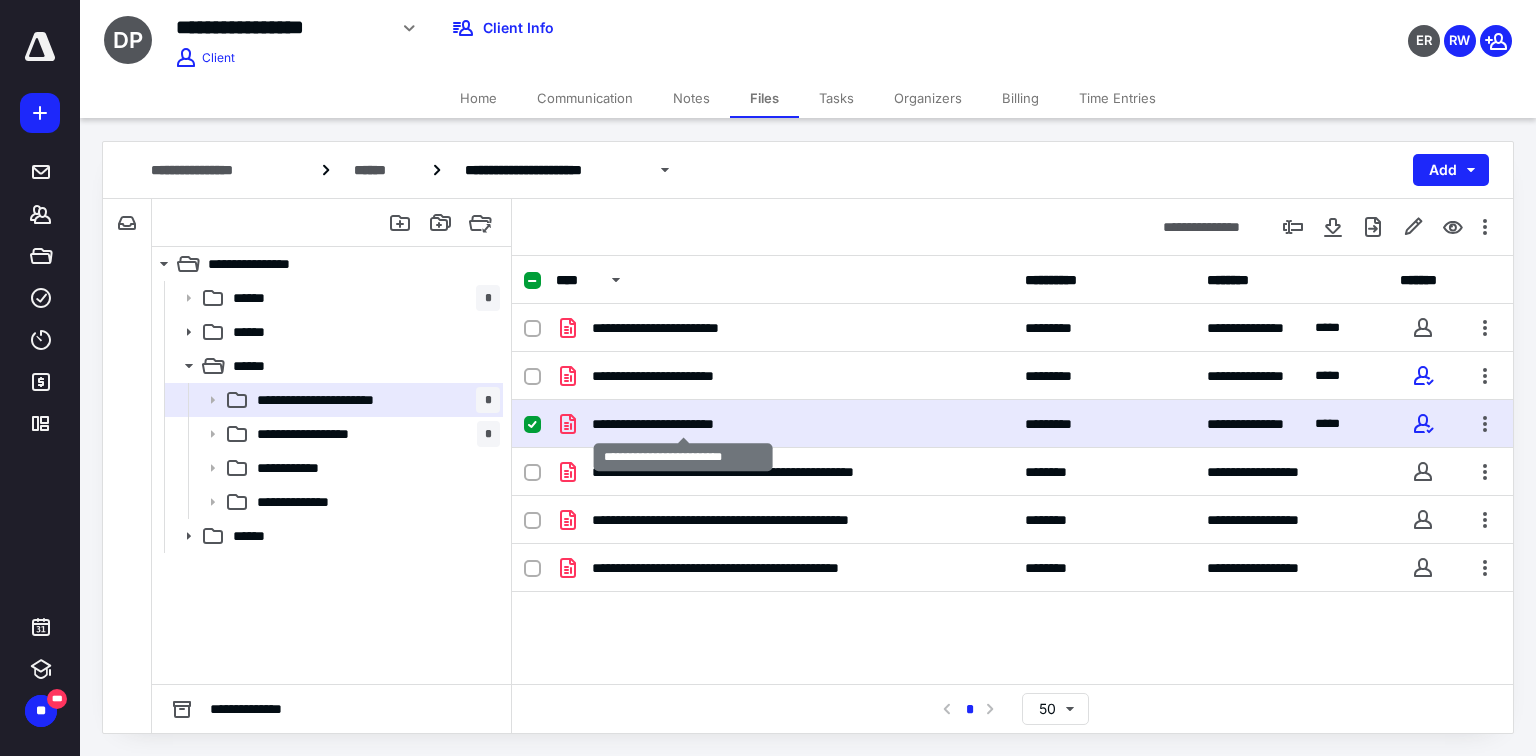 click on "**********" at bounding box center [683, 424] 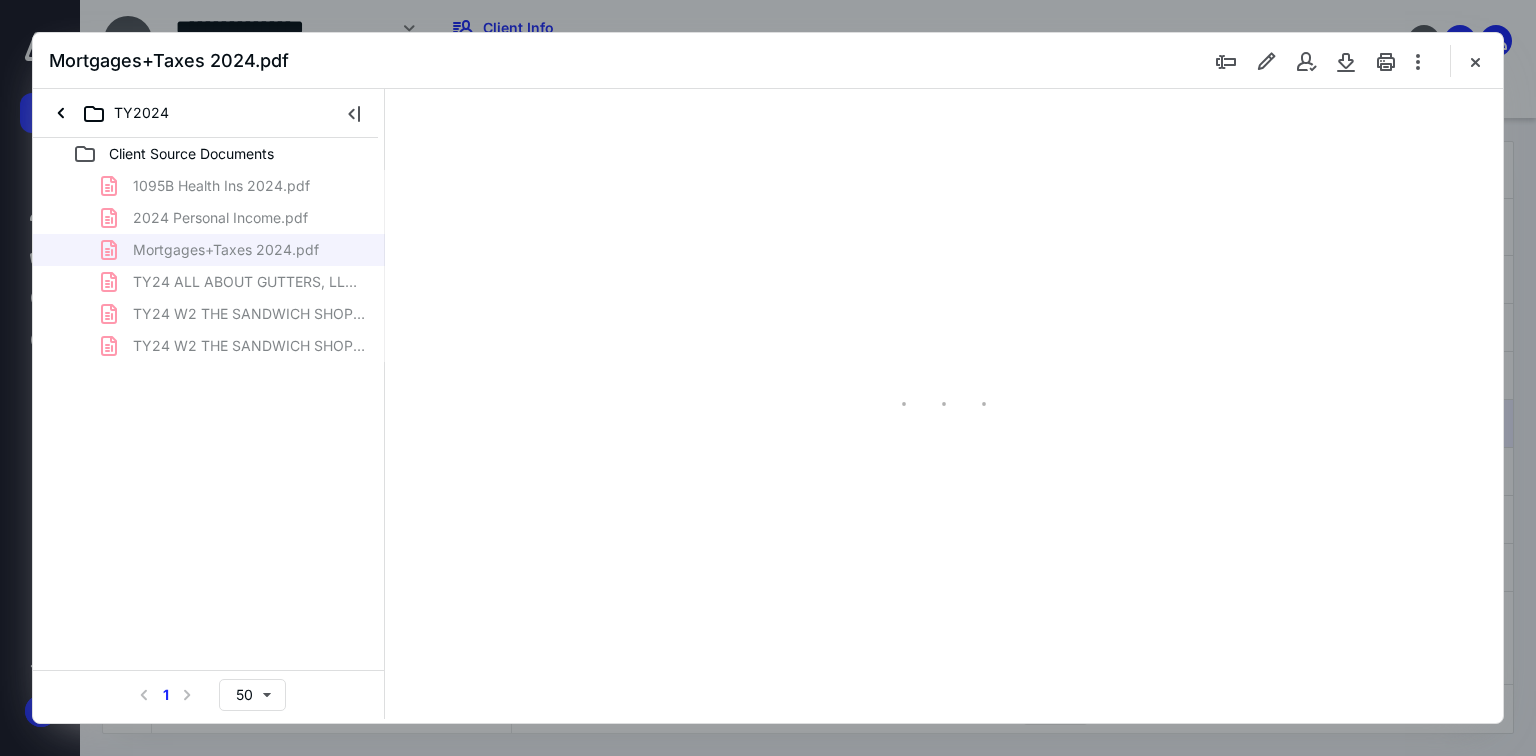 scroll, scrollTop: 0, scrollLeft: 0, axis: both 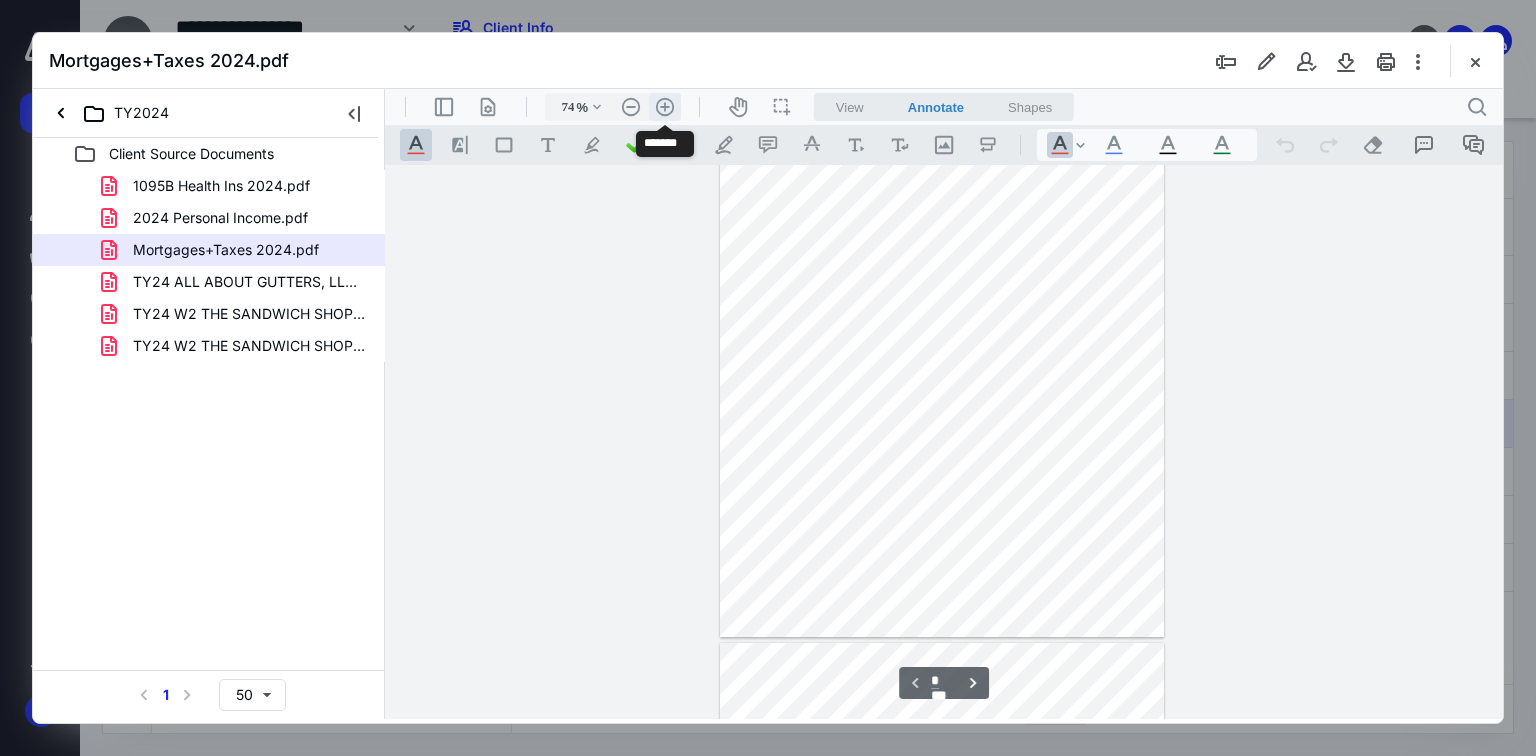 click on ".cls-1{fill:#abb0c4;} icon - header - zoom - in - line" at bounding box center [665, 107] 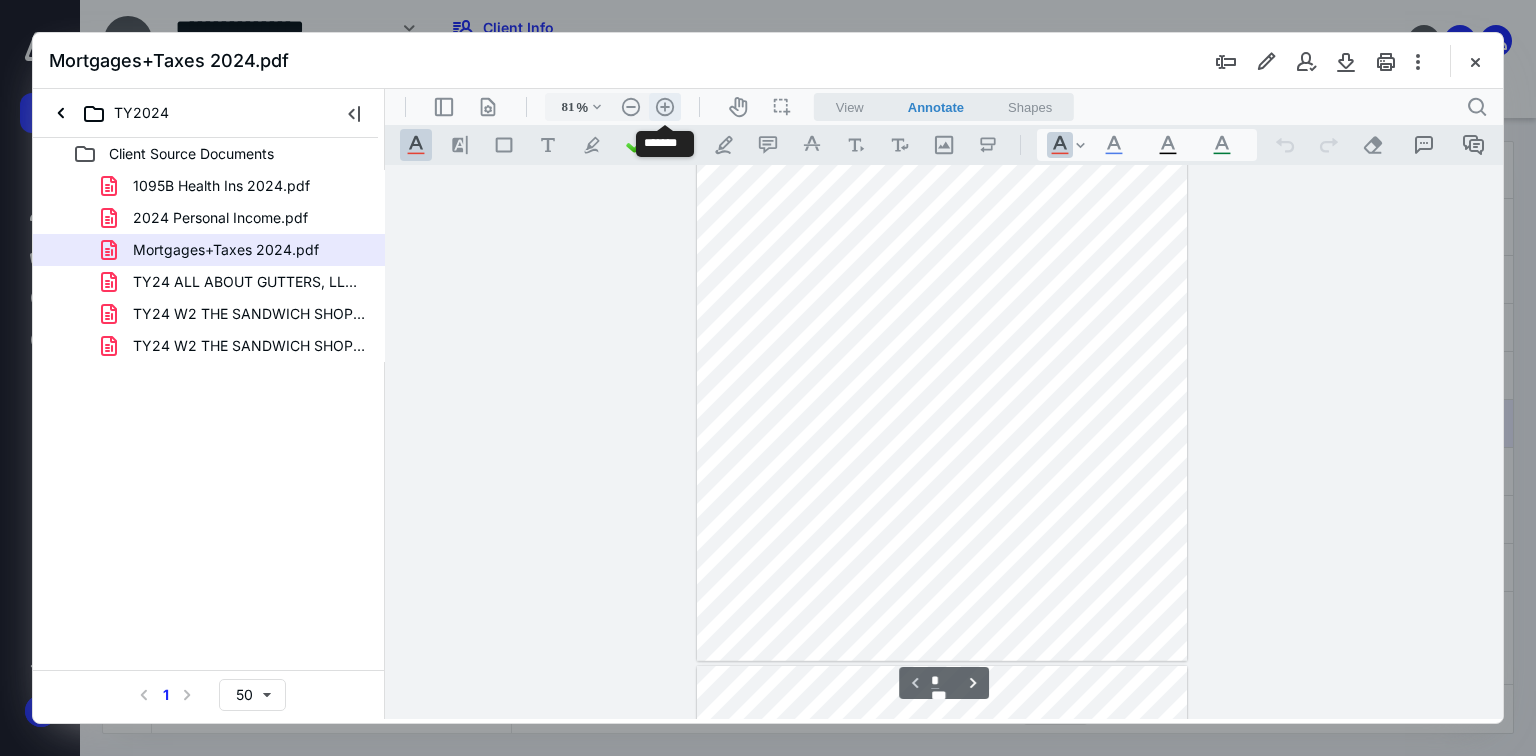 click on ".cls-1{fill:#abb0c4;} icon - header - zoom - in - line" at bounding box center (665, 107) 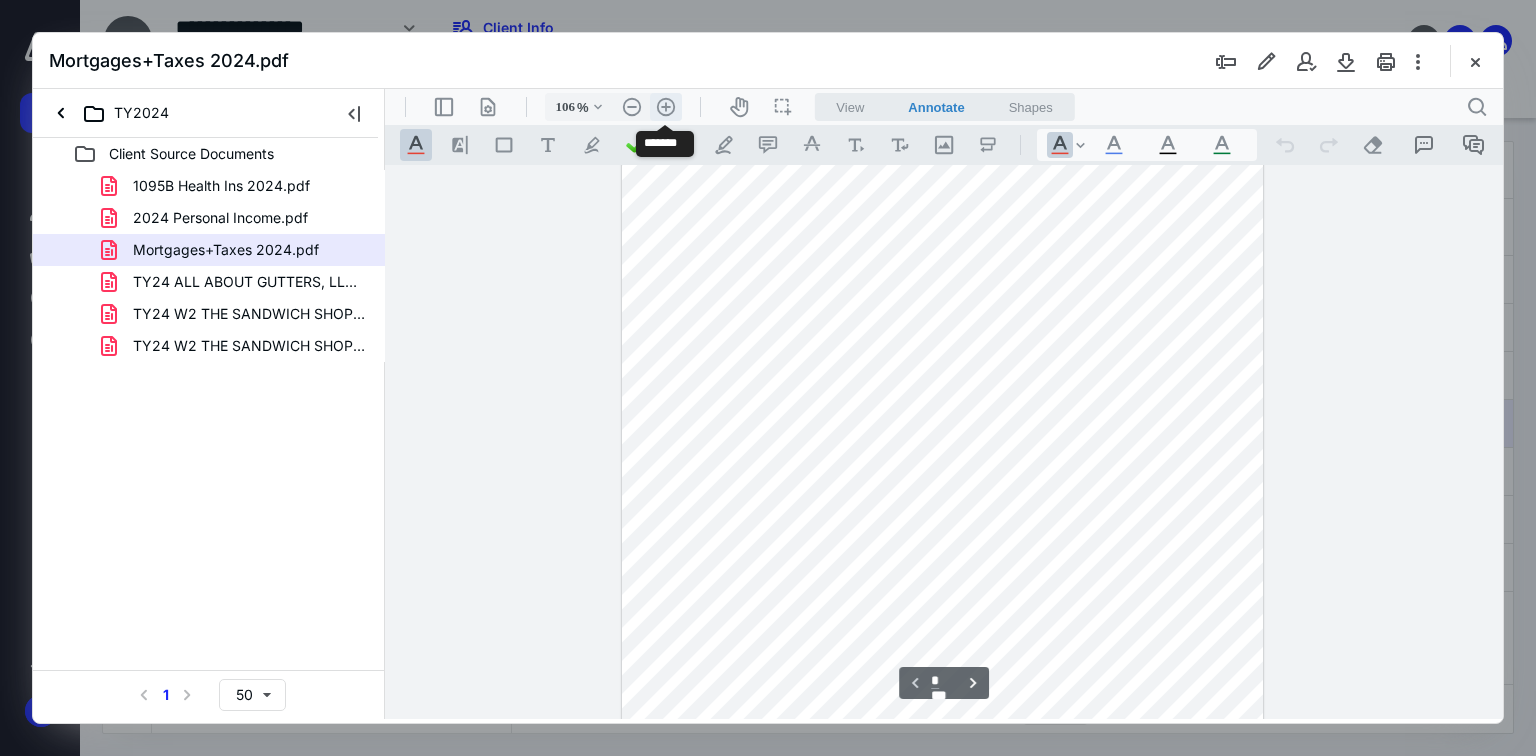 click on ".cls-1{fill:#abb0c4;} icon - header - zoom - in - line" at bounding box center (666, 107) 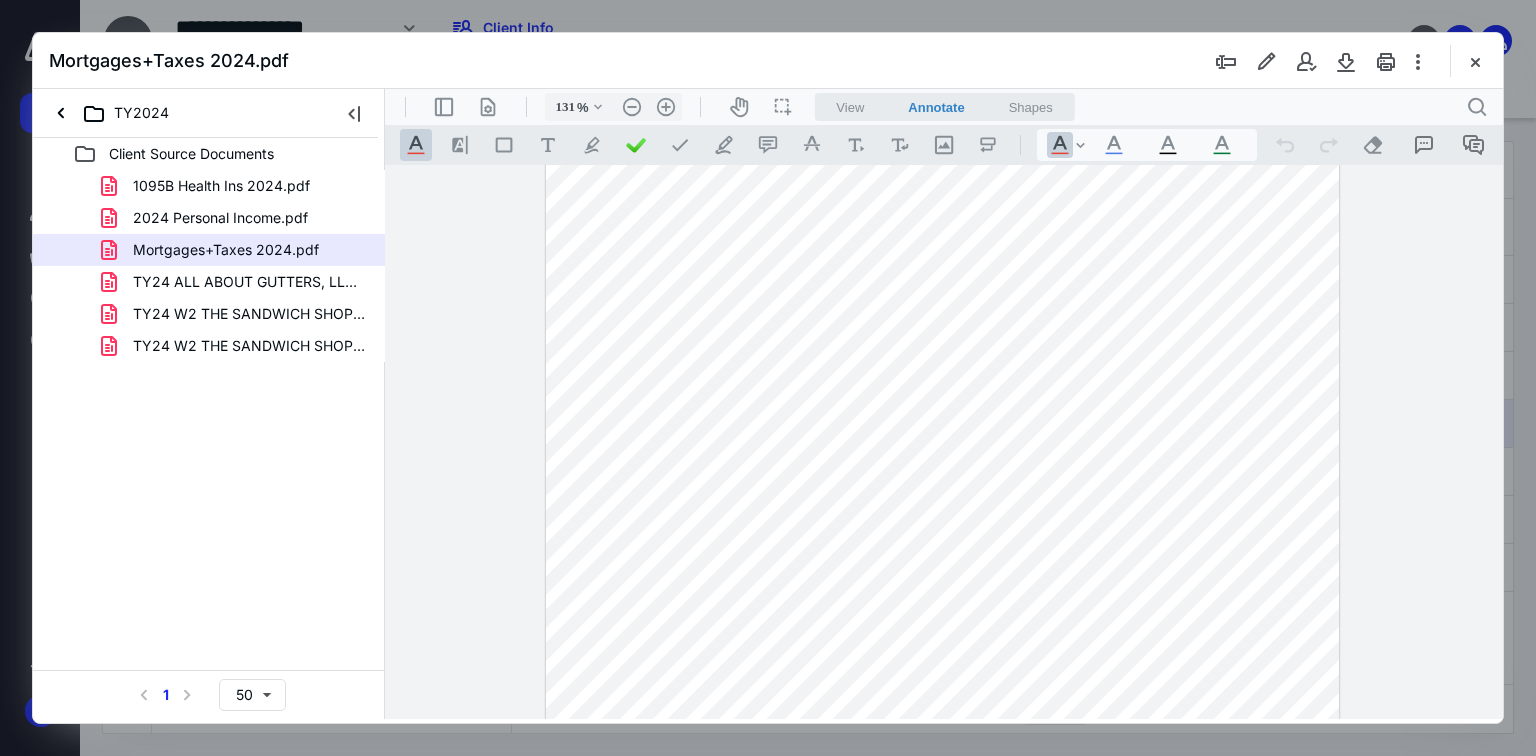 scroll, scrollTop: 0, scrollLeft: 0, axis: both 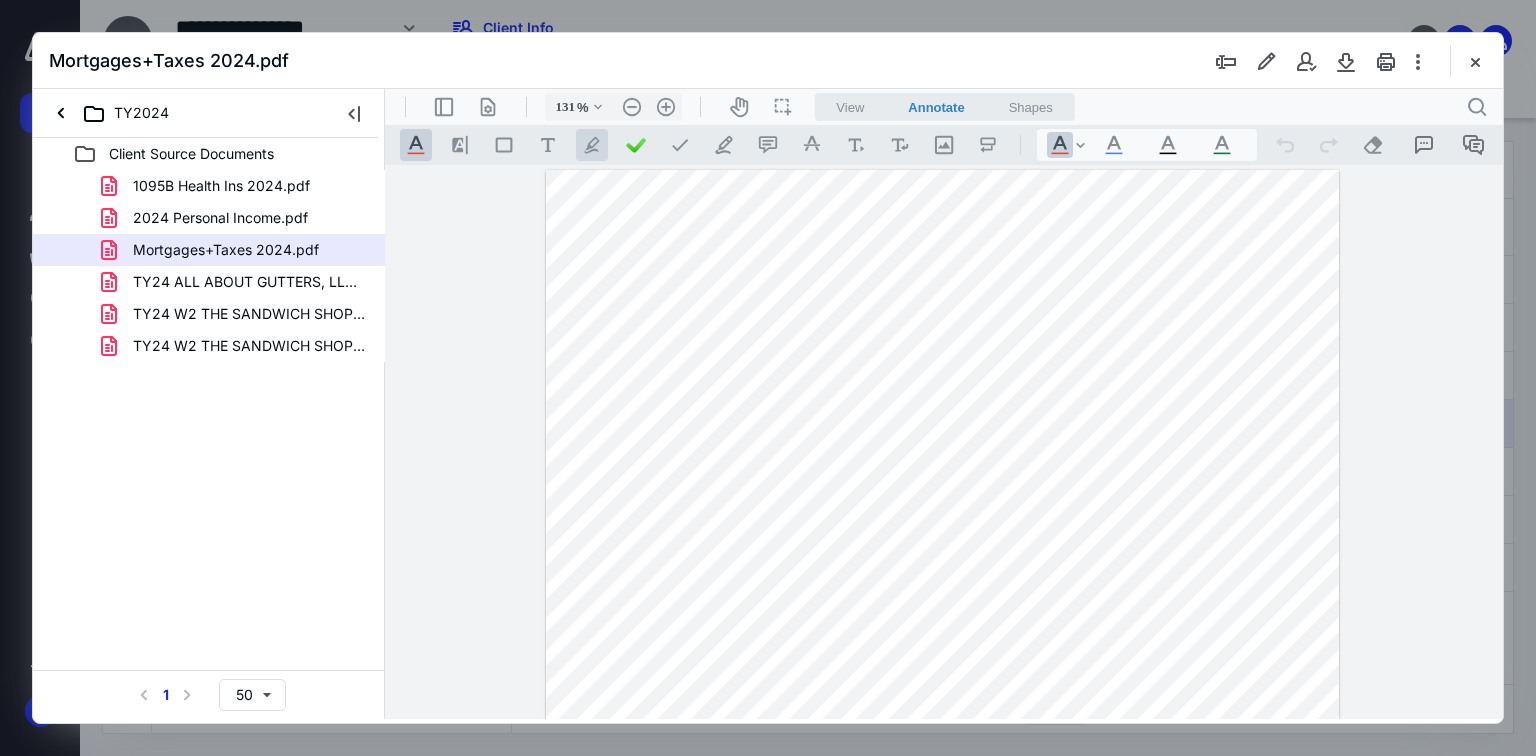 click on ".cls-1{fill:#abb0c4;} icon - tool - pen - highlight" at bounding box center (592, 145) 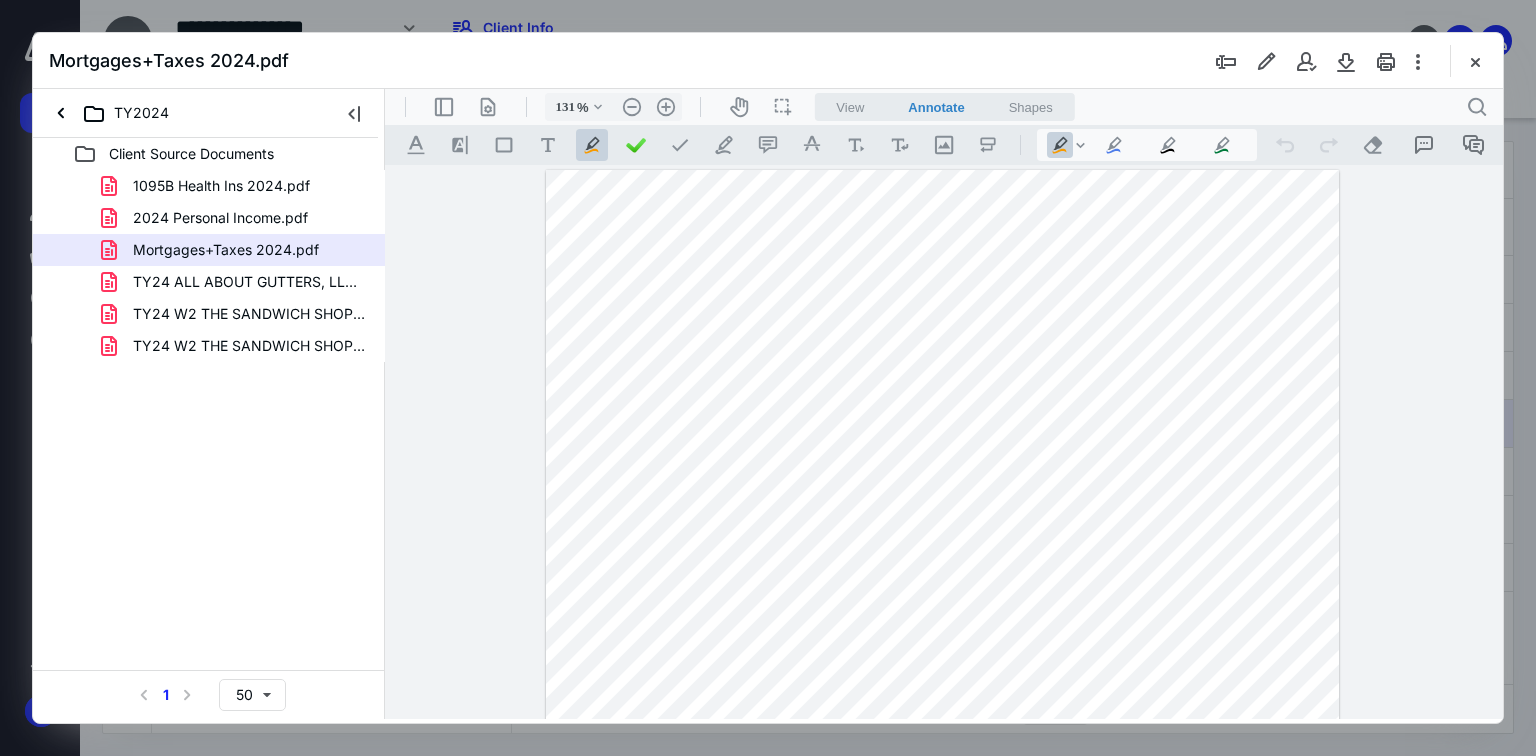 drag, startPoint x: 613, startPoint y: 360, endPoint x: 729, endPoint y: 368, distance: 116.275536 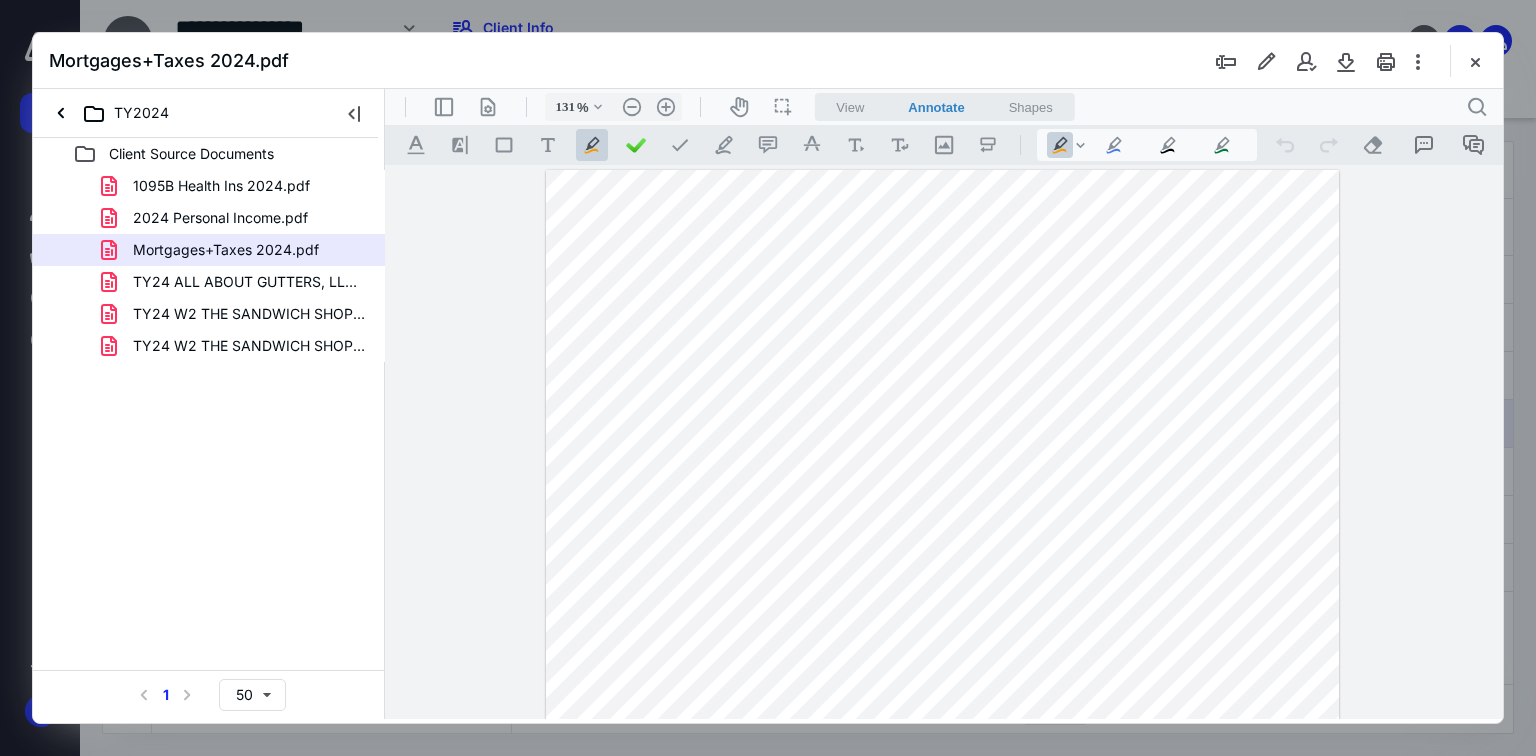 drag, startPoint x: 993, startPoint y: 401, endPoint x: 1069, endPoint y: 402, distance: 76.00658 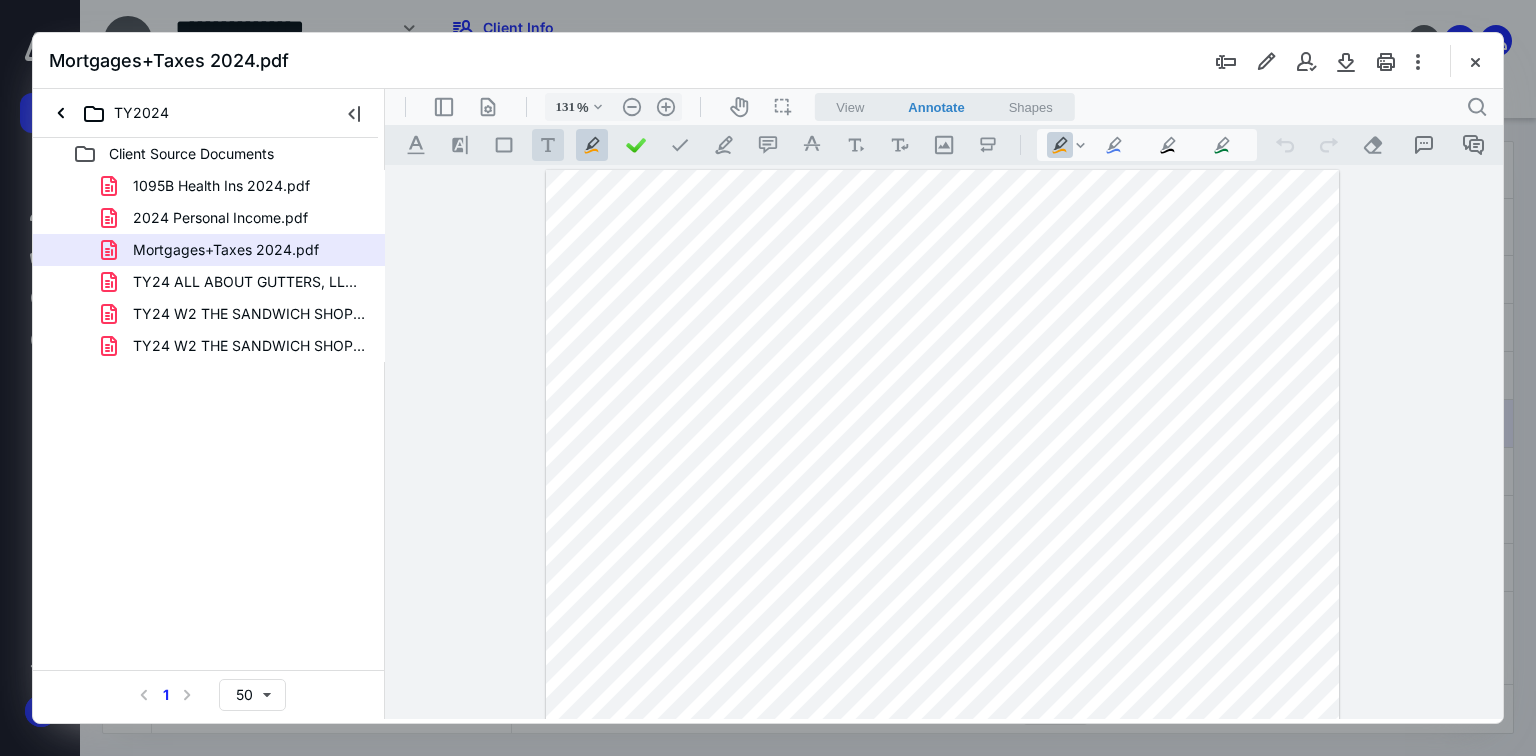 click on ".cls-1{fill:#abb0c4;} icon - tool - text - free text" at bounding box center [548, 145] 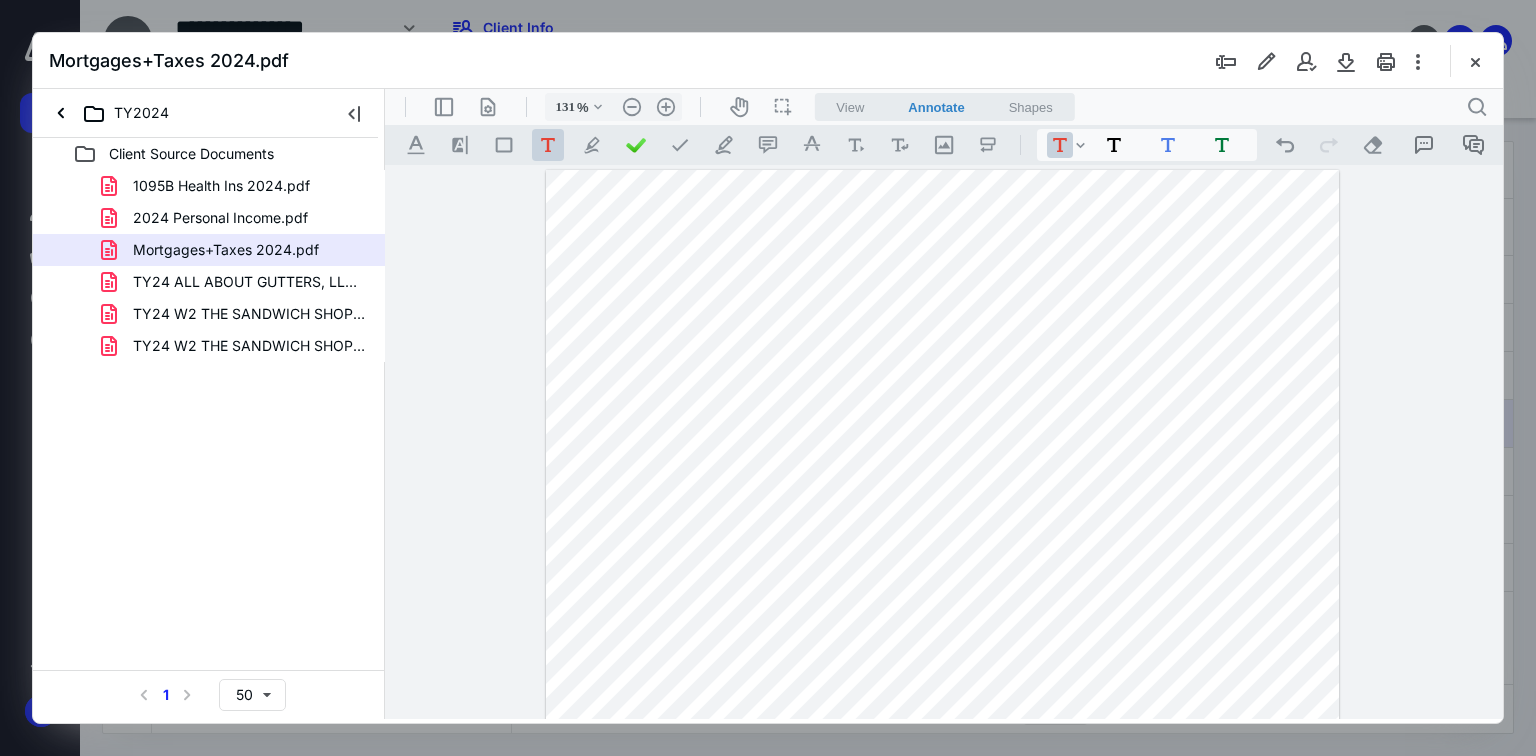 click at bounding box center [942, 659] 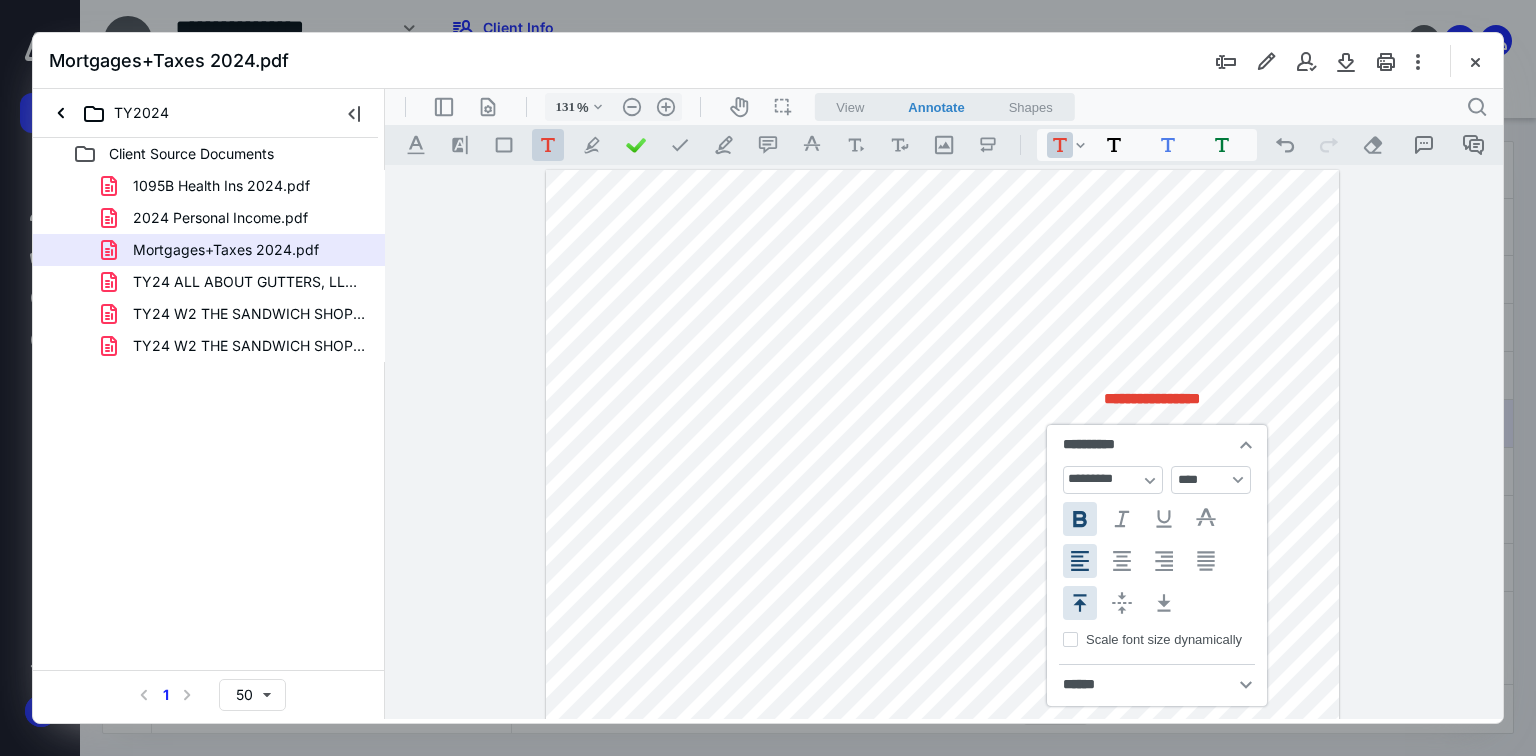 type 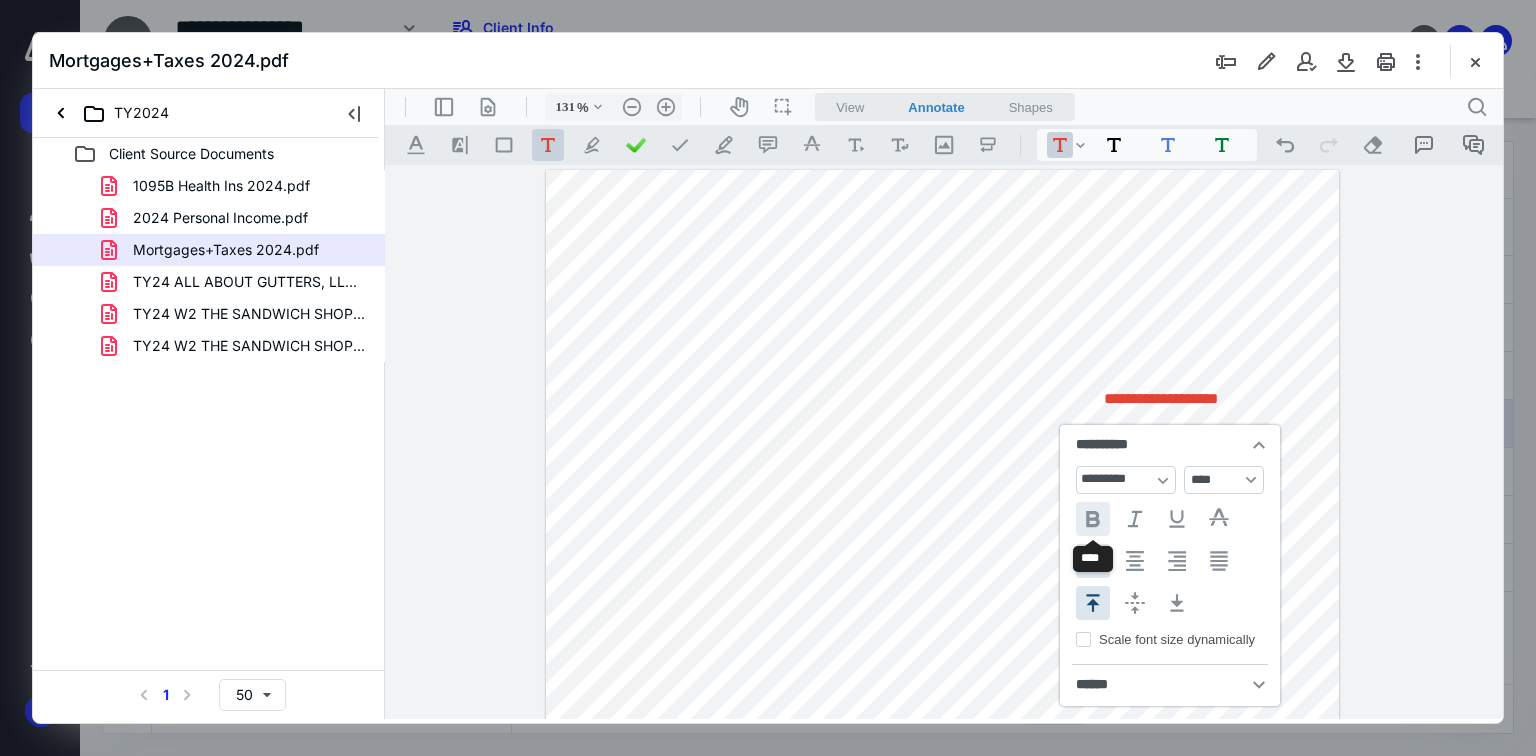click on "**********" at bounding box center [1093, 519] 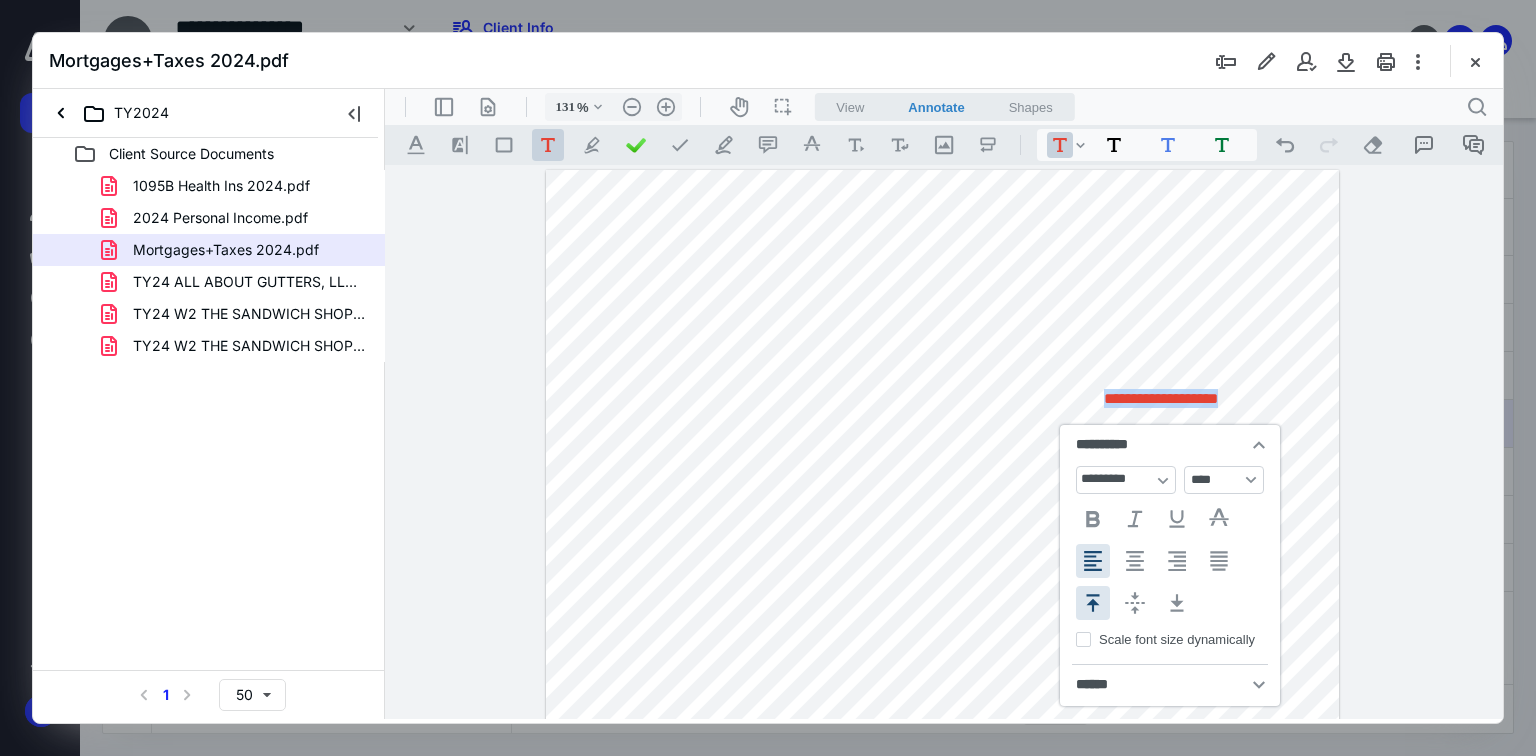 drag, startPoint x: 1101, startPoint y: 396, endPoint x: 1241, endPoint y: 400, distance: 140.05713 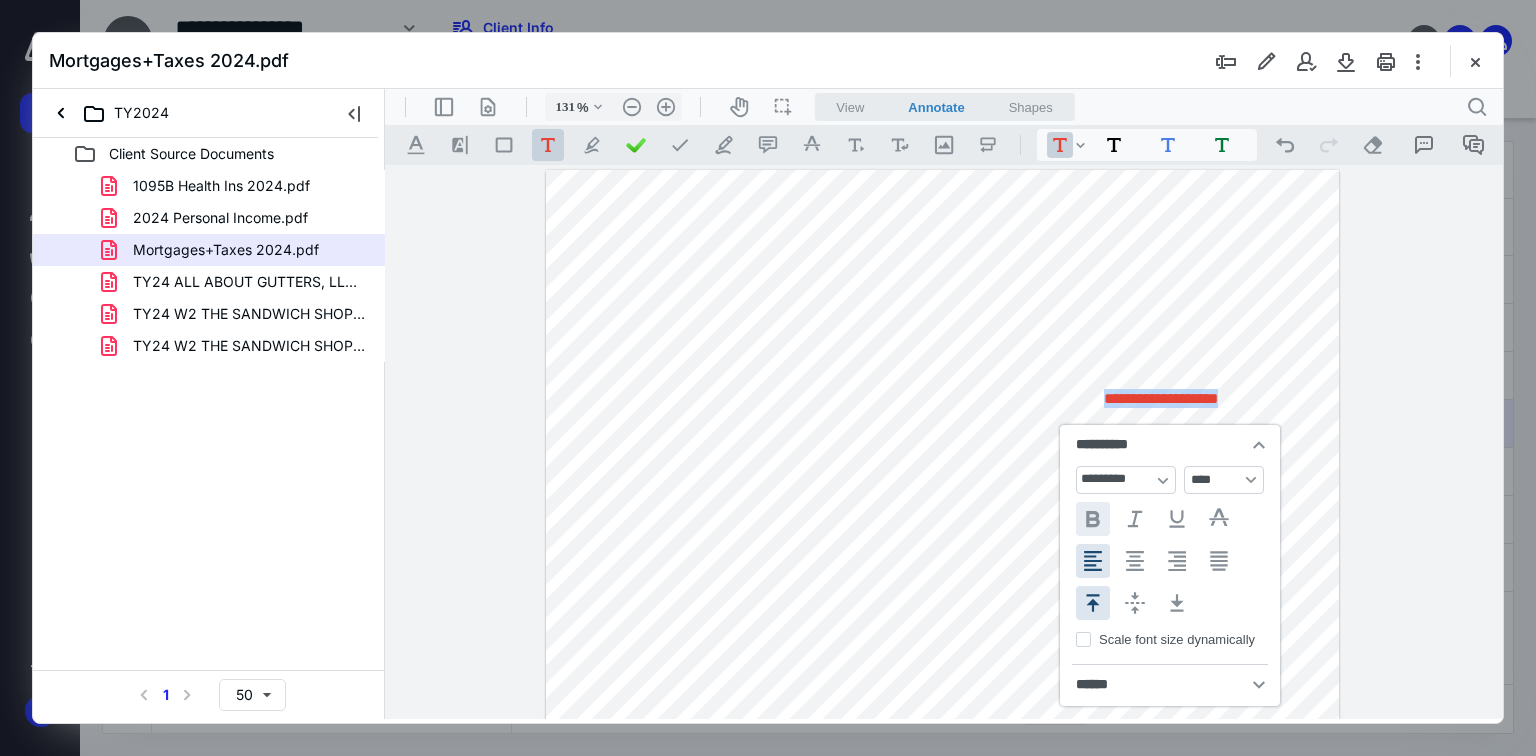 click on "**********" at bounding box center [1093, 519] 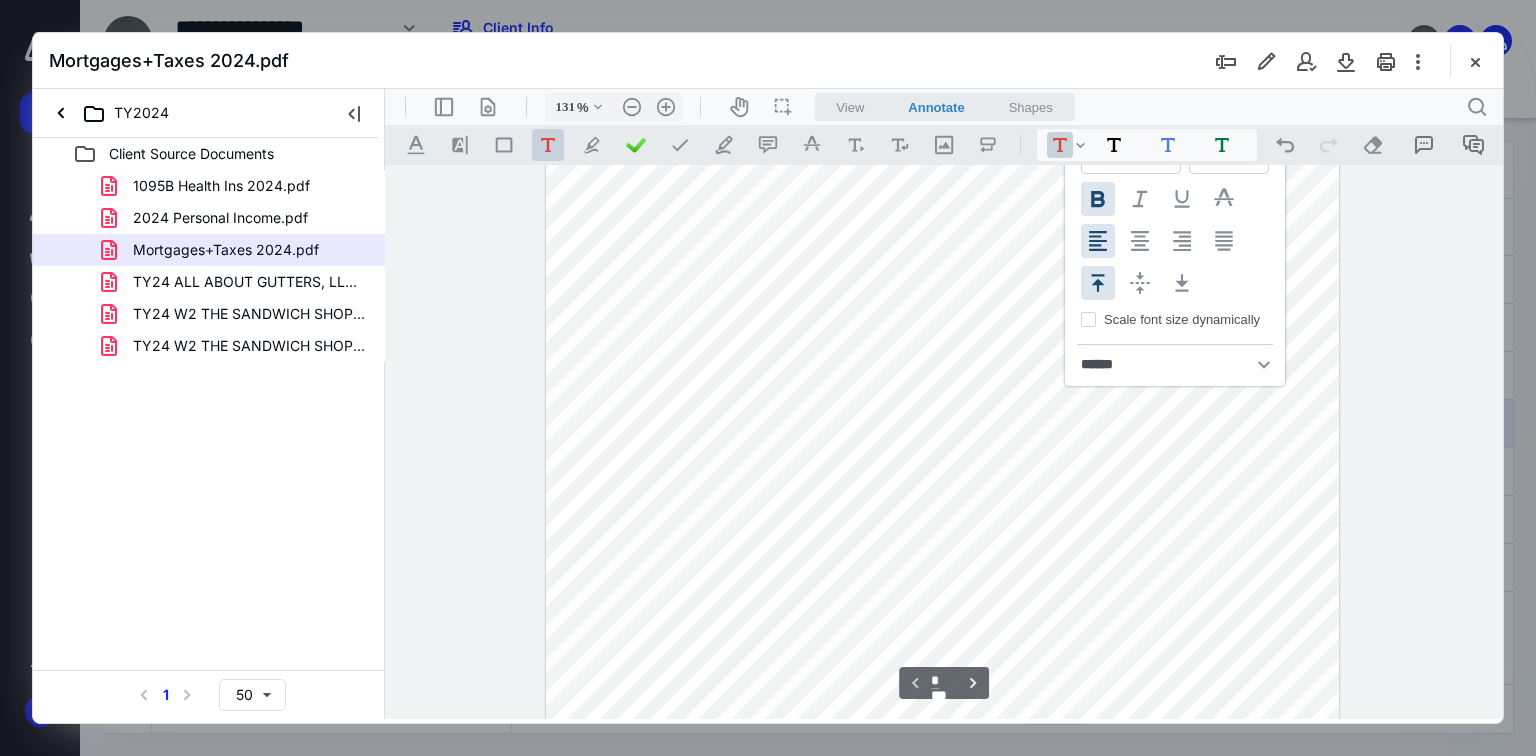 scroll, scrollTop: 480, scrollLeft: 0, axis: vertical 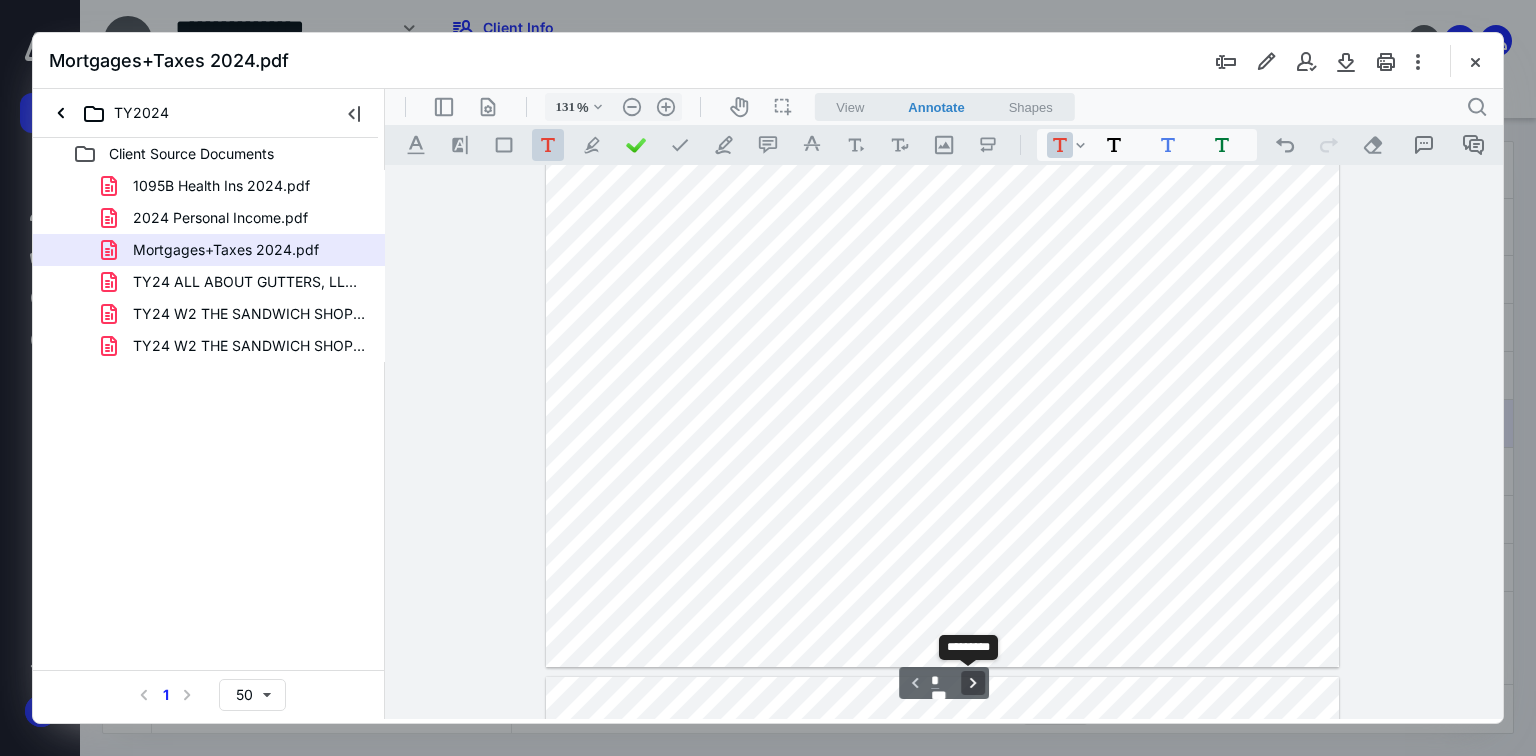 click on "**********" at bounding box center [973, 683] 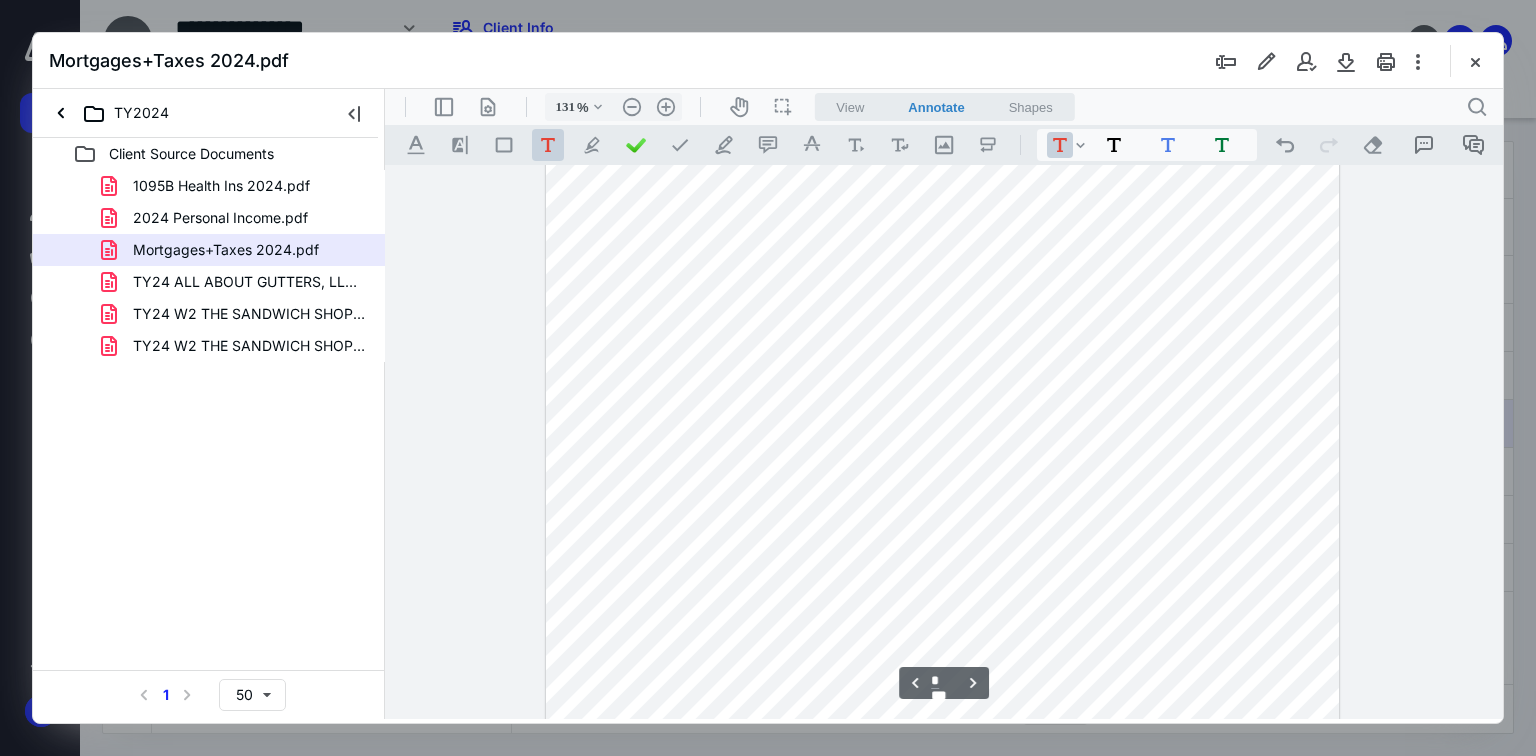 scroll, scrollTop: 1227, scrollLeft: 0, axis: vertical 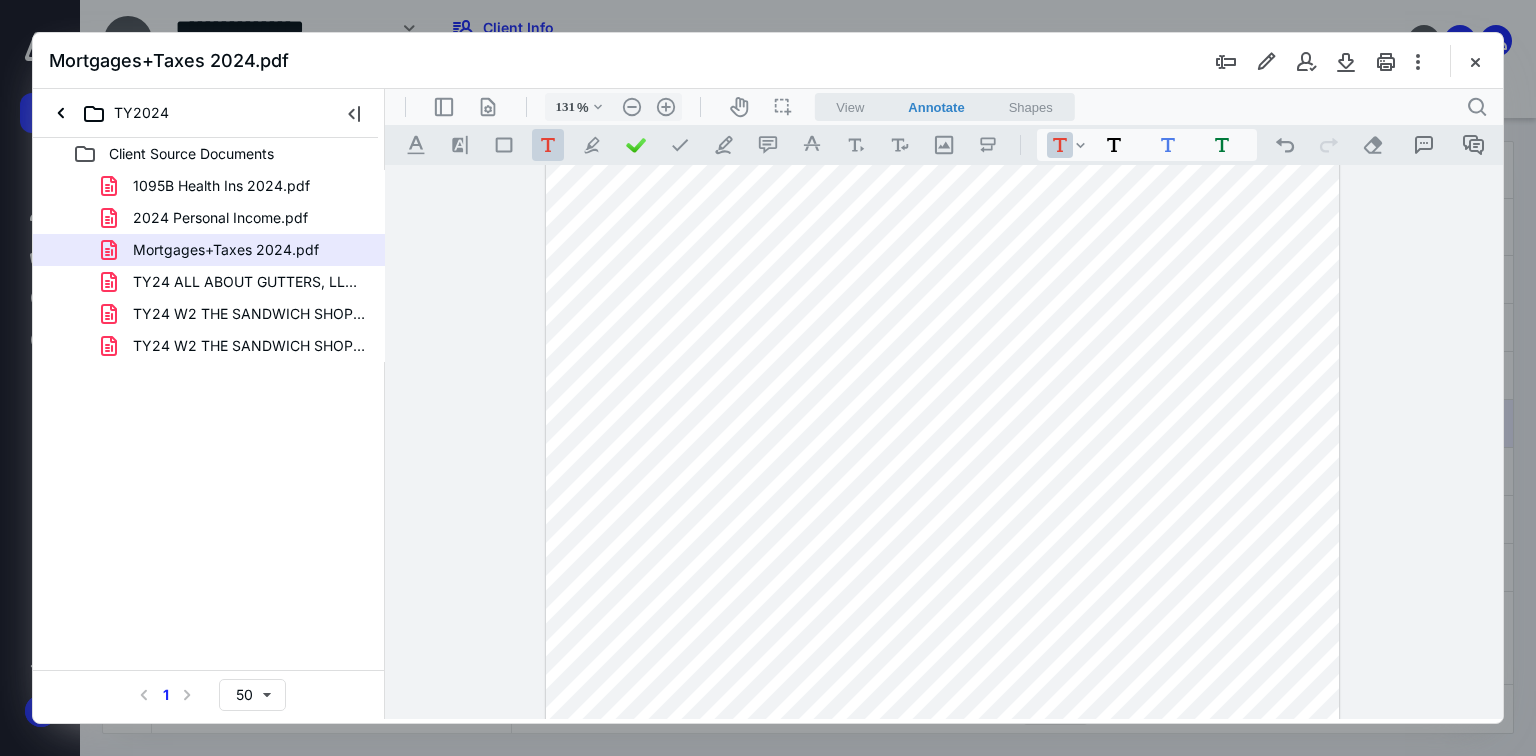 click at bounding box center (942, 442) 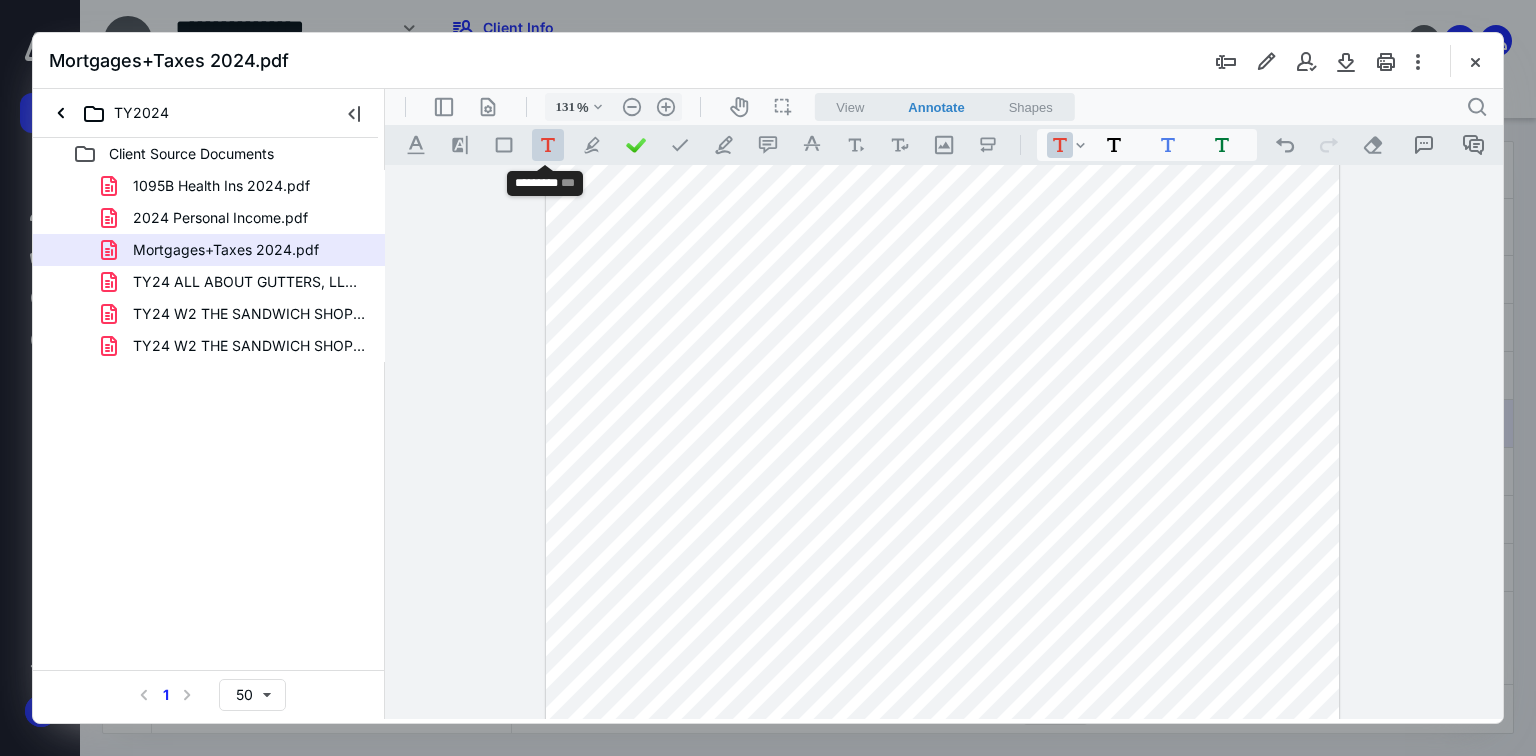click on ".cls-1{fill:#abb0c4;} icon - tool - text - free text" at bounding box center [548, 145] 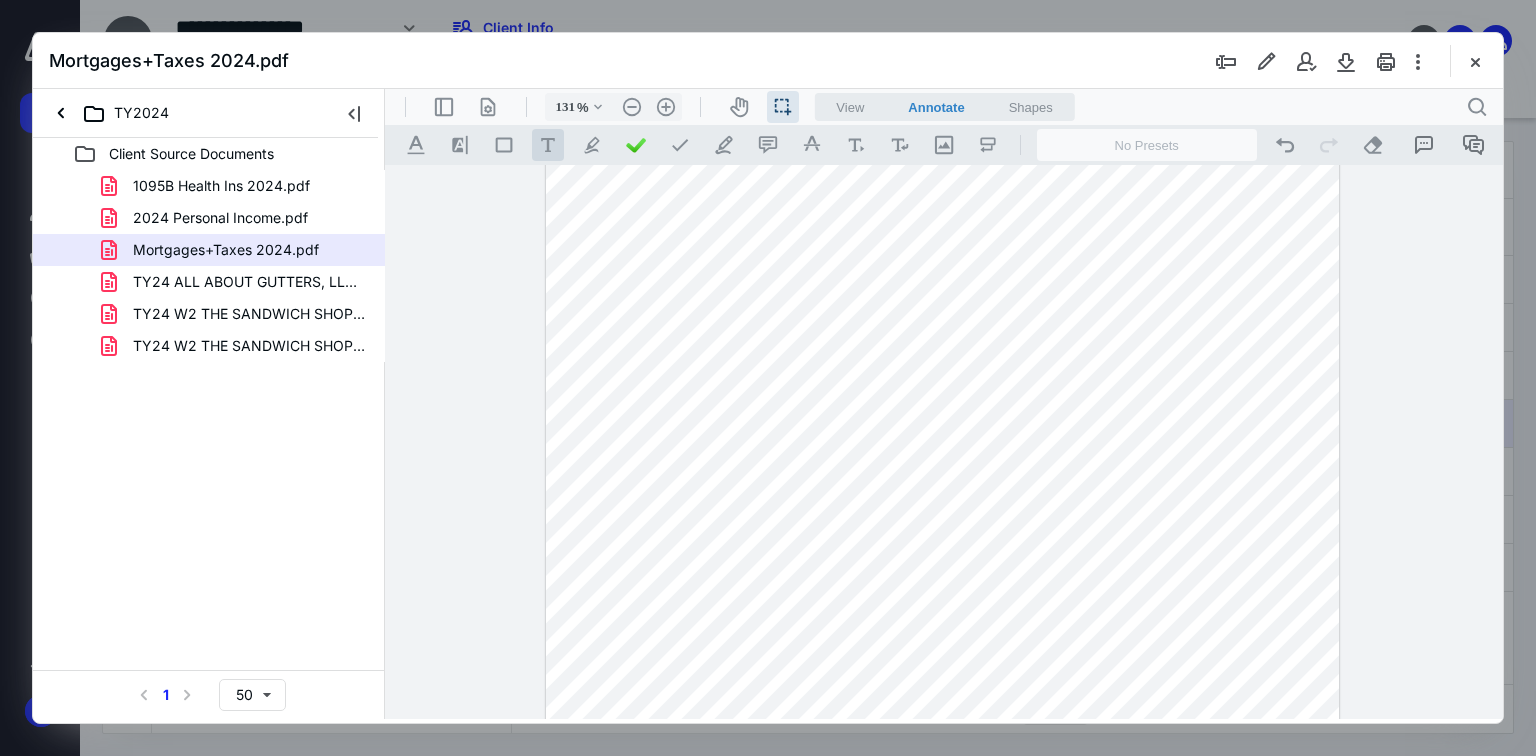 click on ".cls-1{fill:#abb0c4;} icon - tool - text - free text" at bounding box center [548, 145] 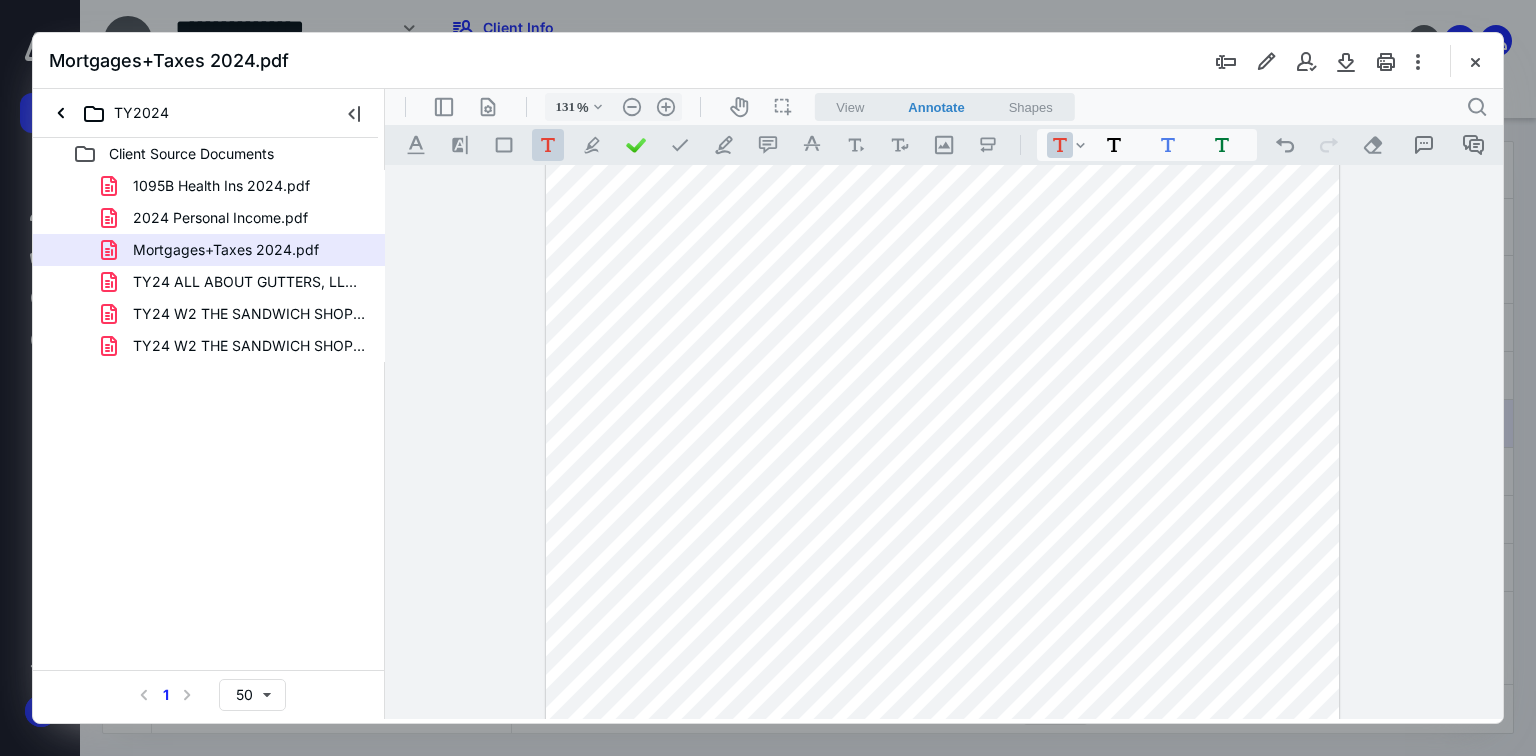 click at bounding box center (942, 442) 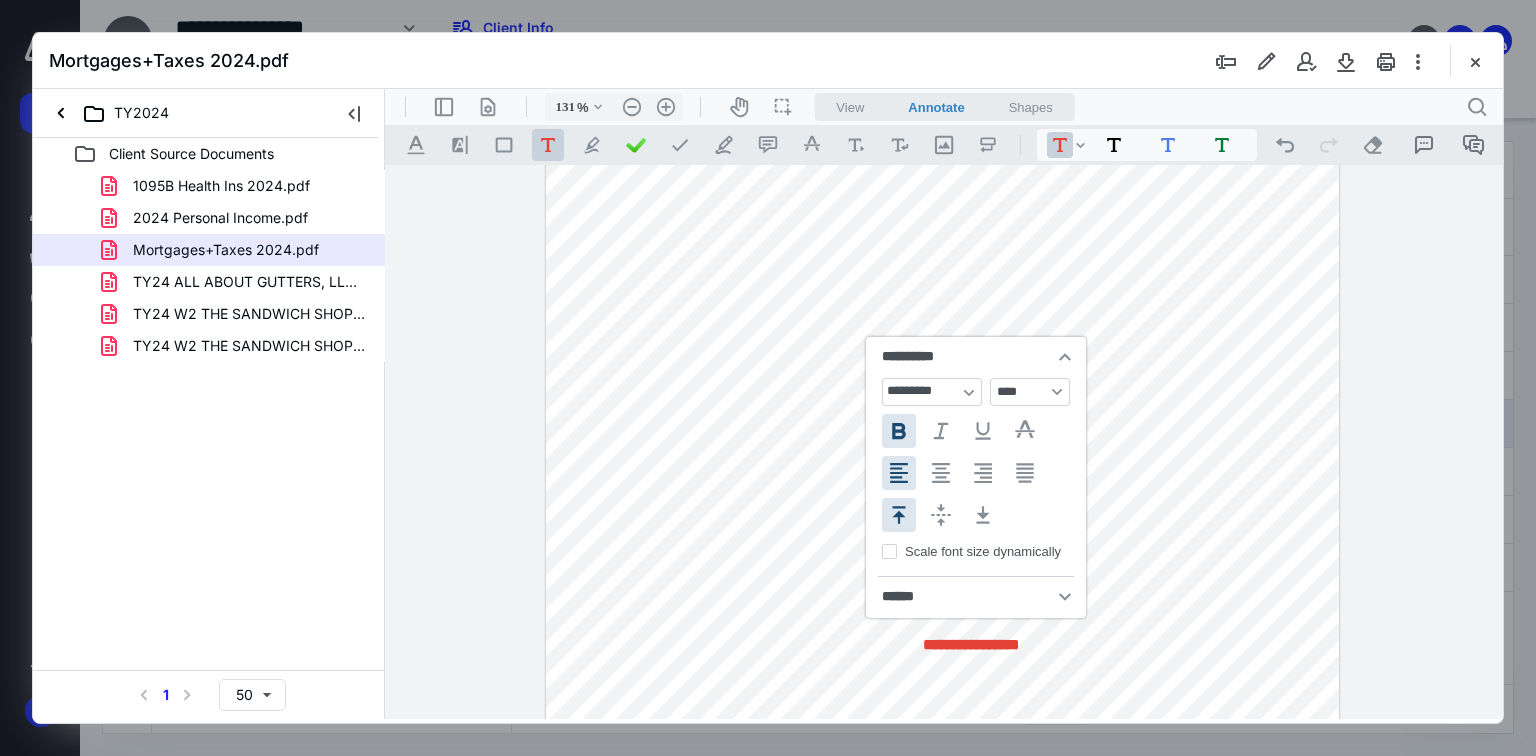type 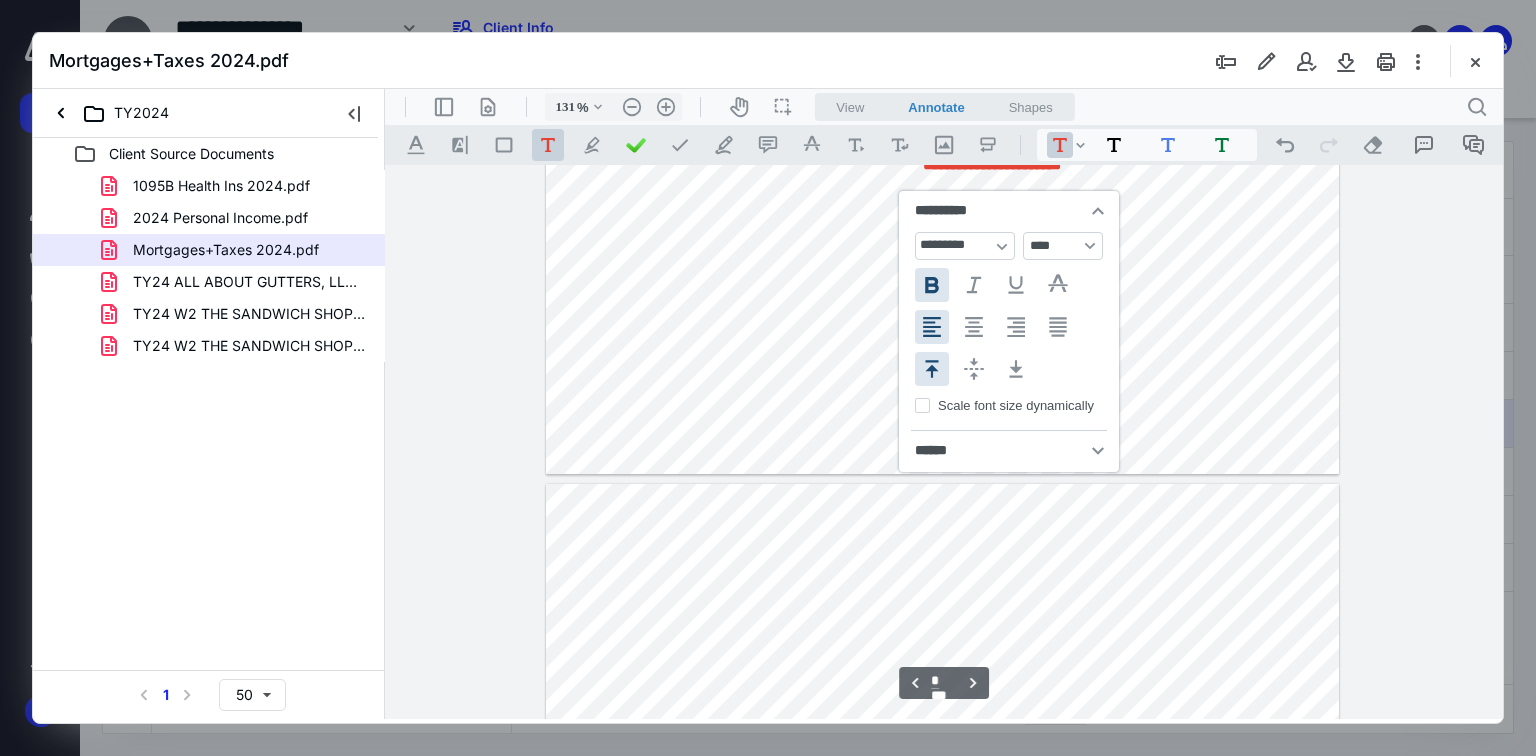 type on "*" 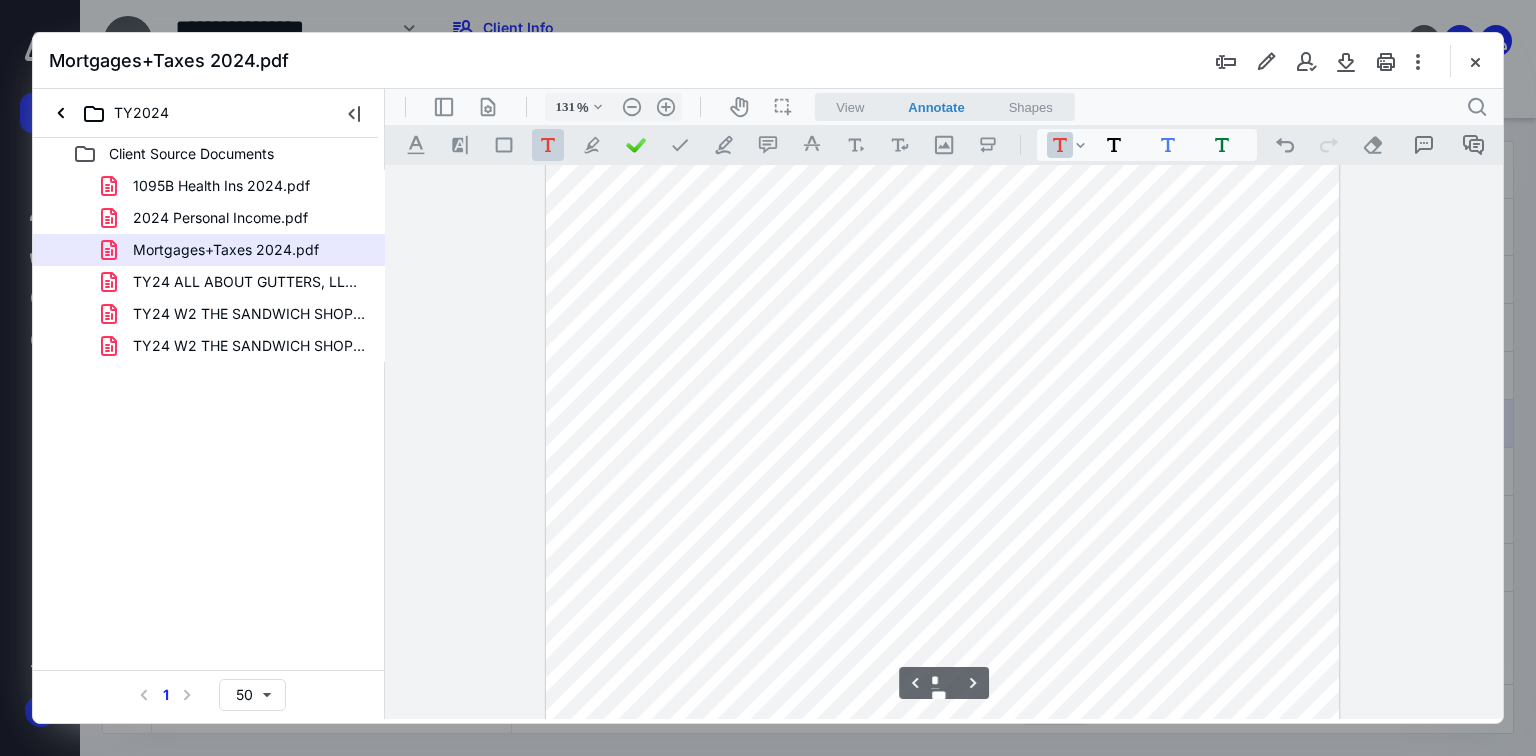 scroll, scrollTop: 2347, scrollLeft: 0, axis: vertical 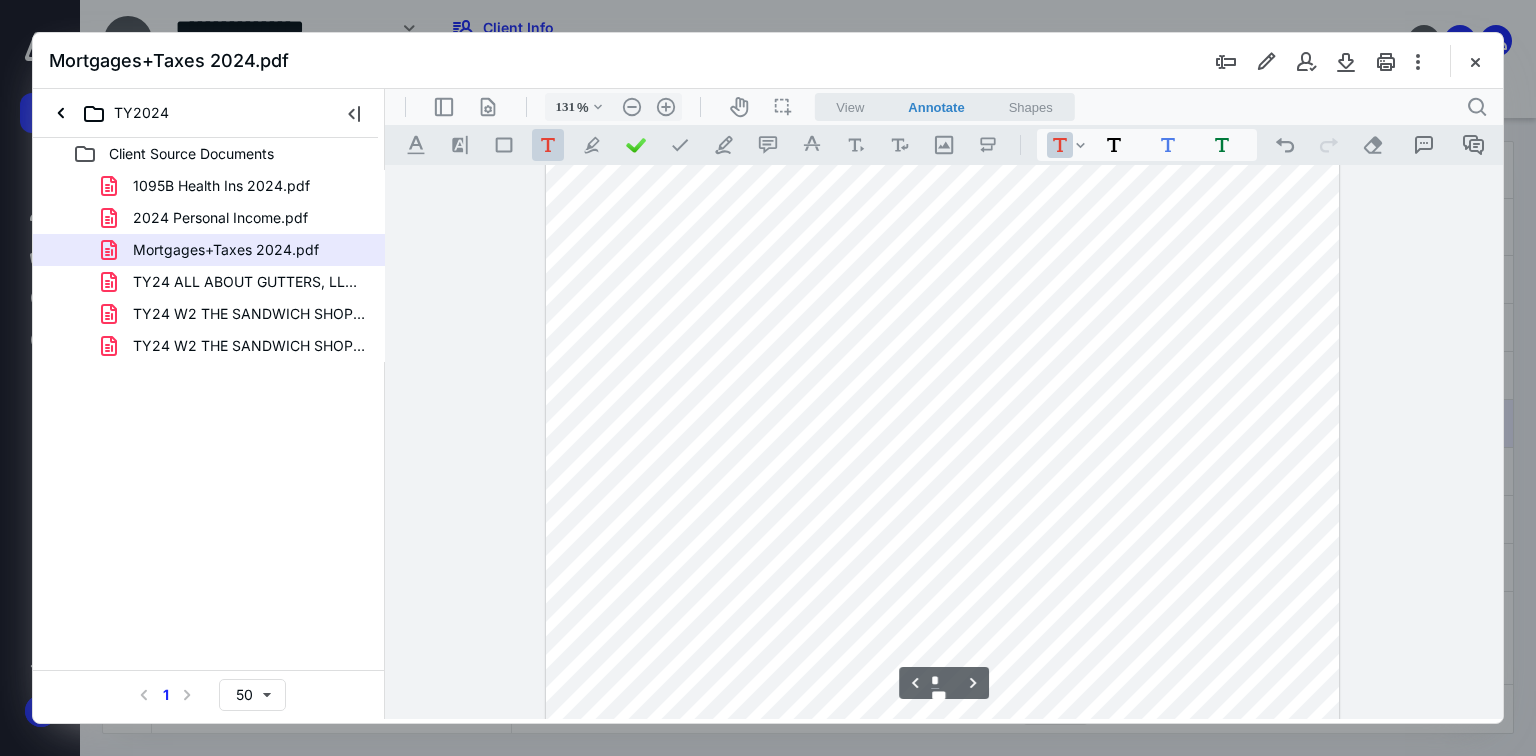 click at bounding box center [942, 357] 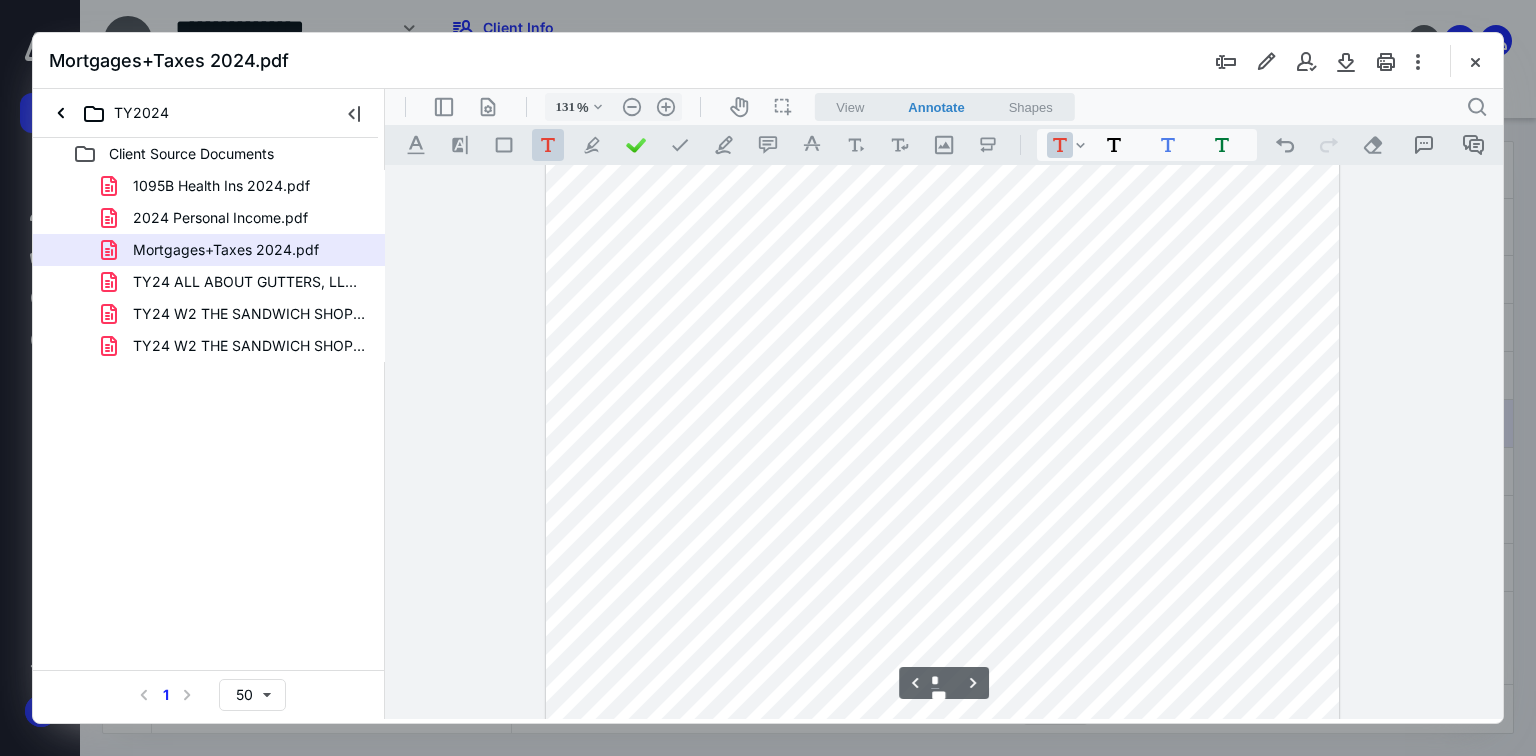 click on ".cls-1{fill:#abb0c4;} icon - tool - text - free text" at bounding box center (548, 145) 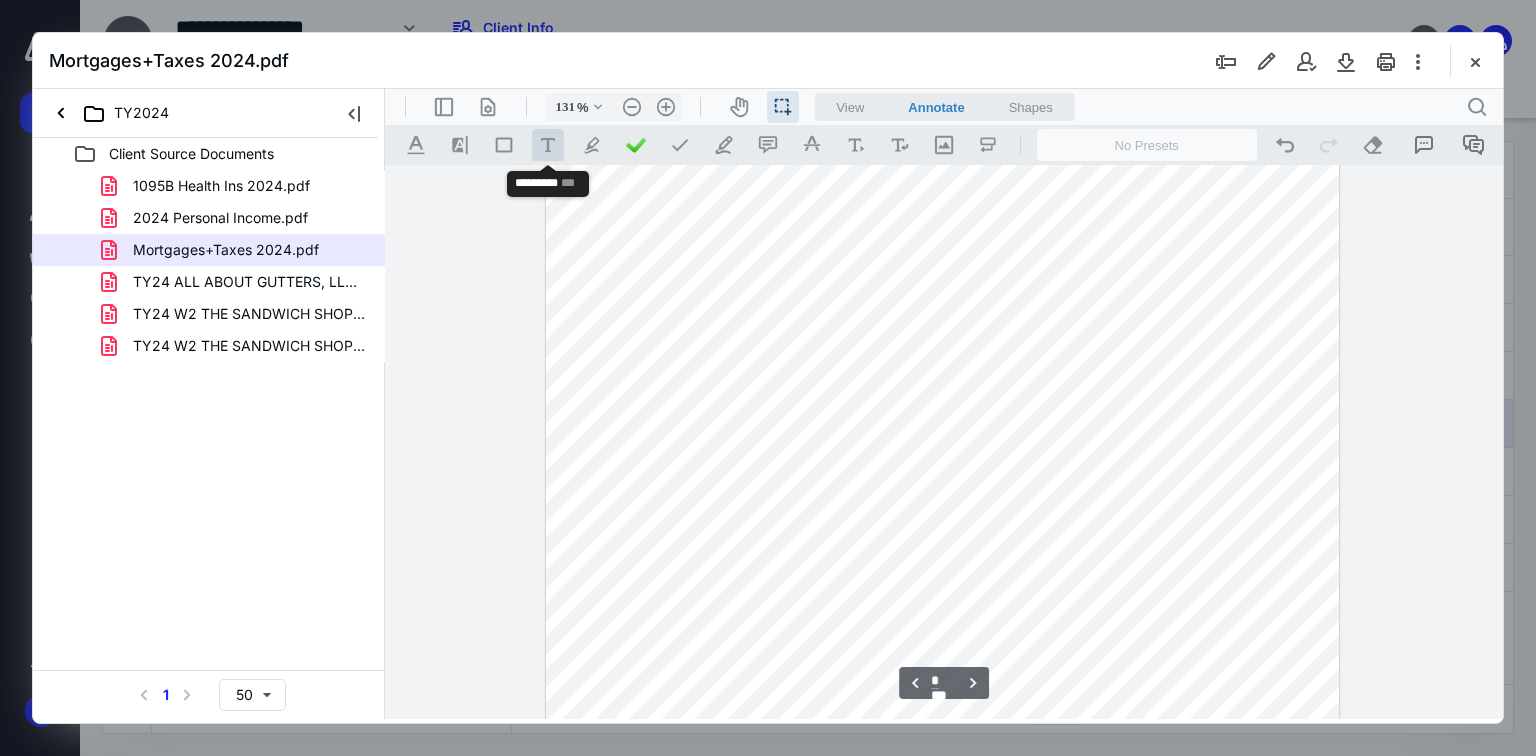 click on ".cls-1{fill:#abb0c4;} icon - tool - text - free text" at bounding box center [548, 145] 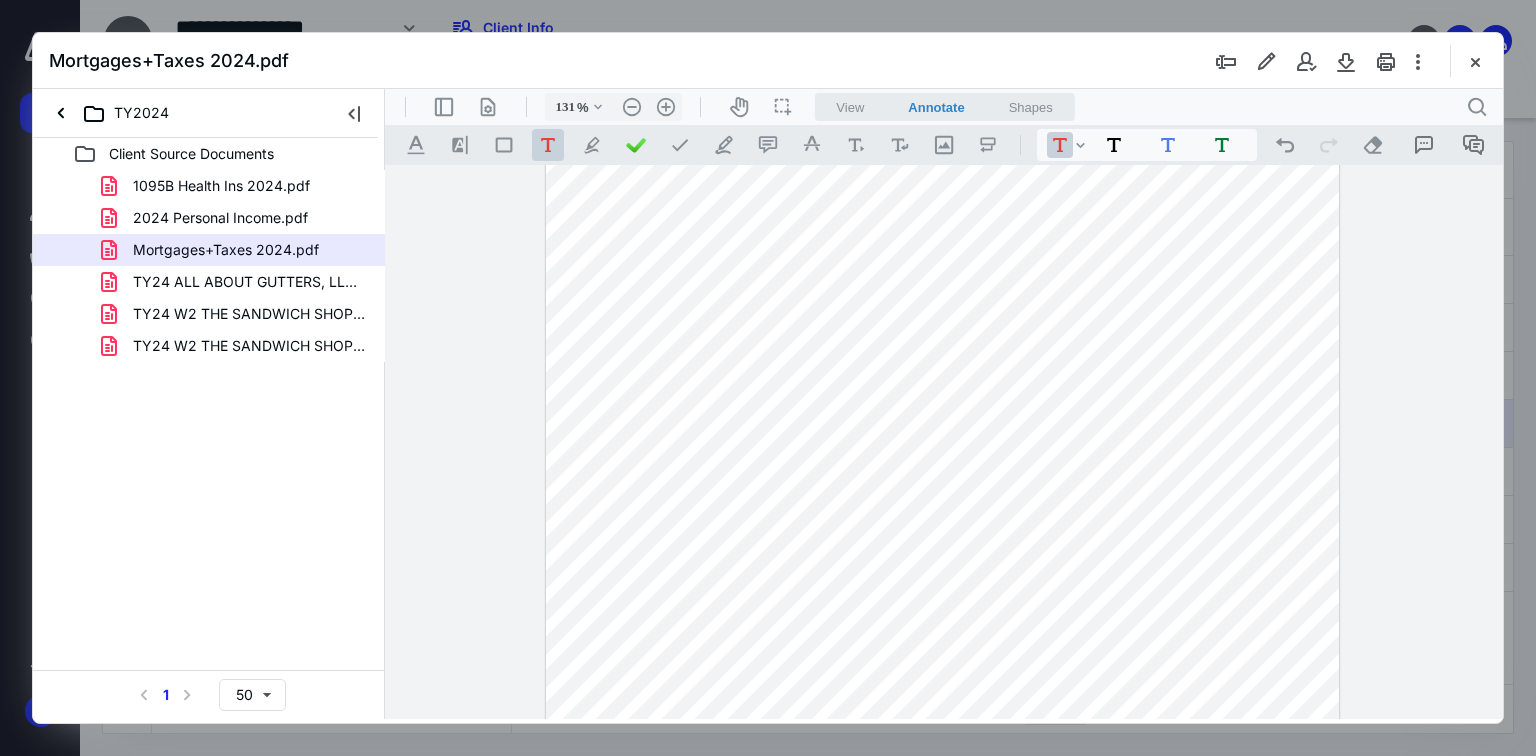 click at bounding box center [942, 357] 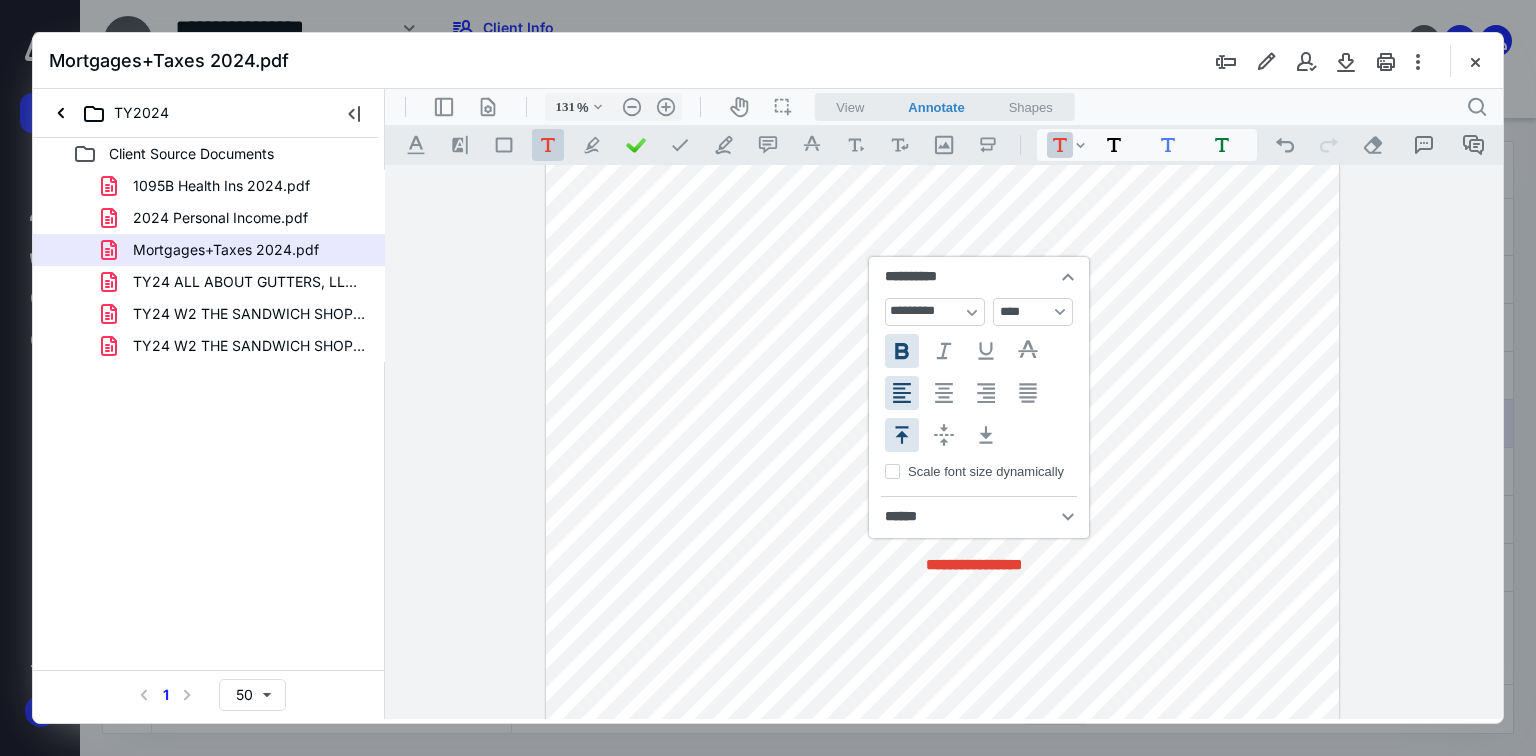type 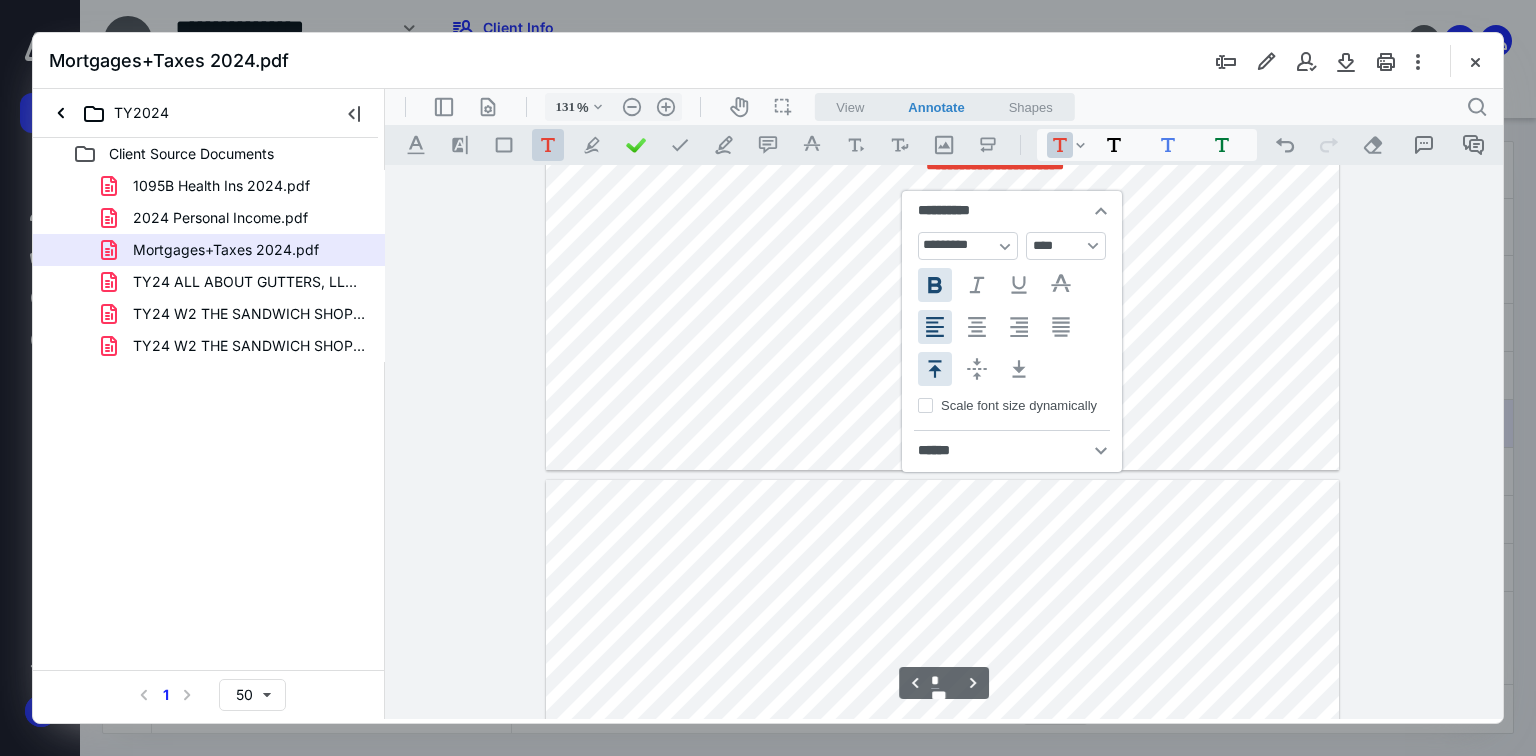 type on "*" 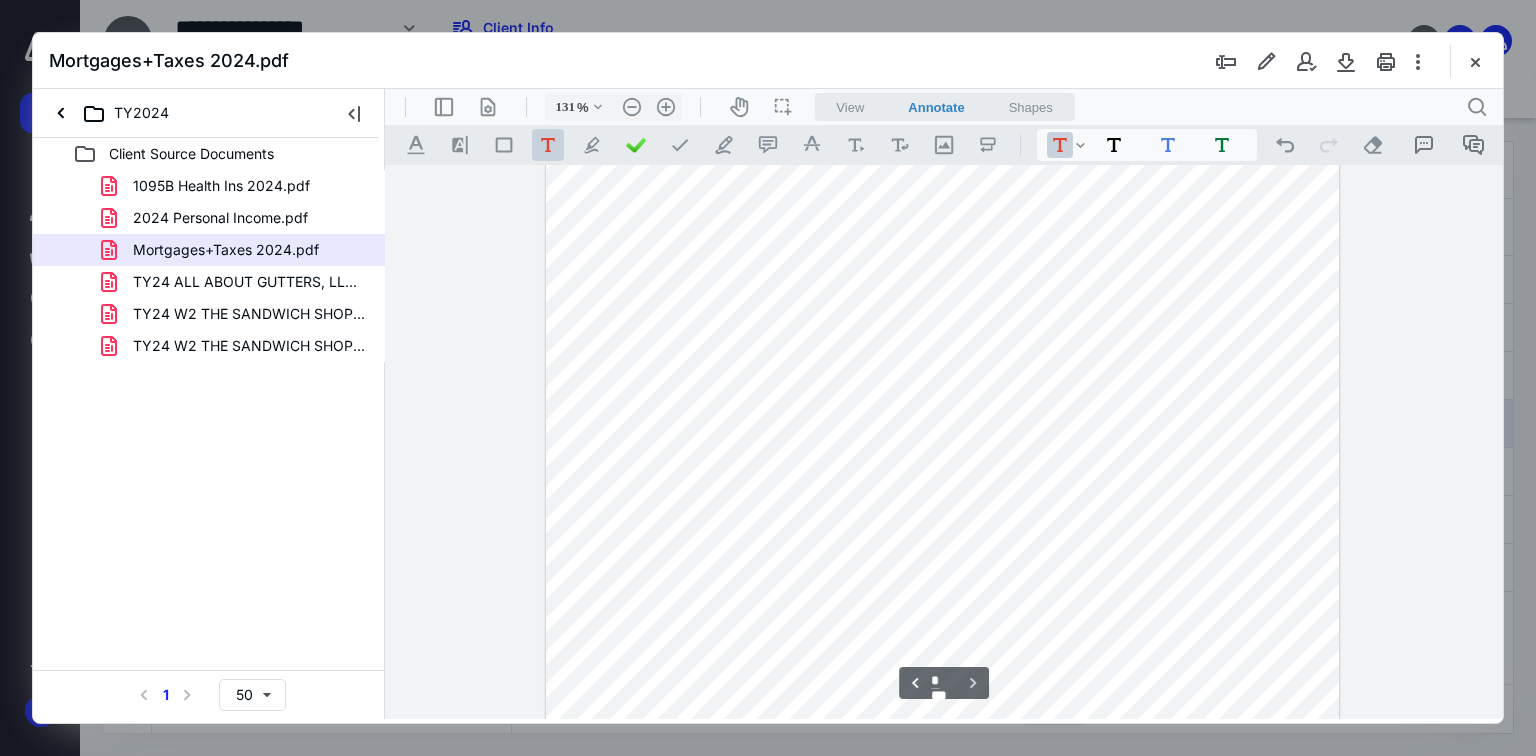 scroll, scrollTop: 3540, scrollLeft: 0, axis: vertical 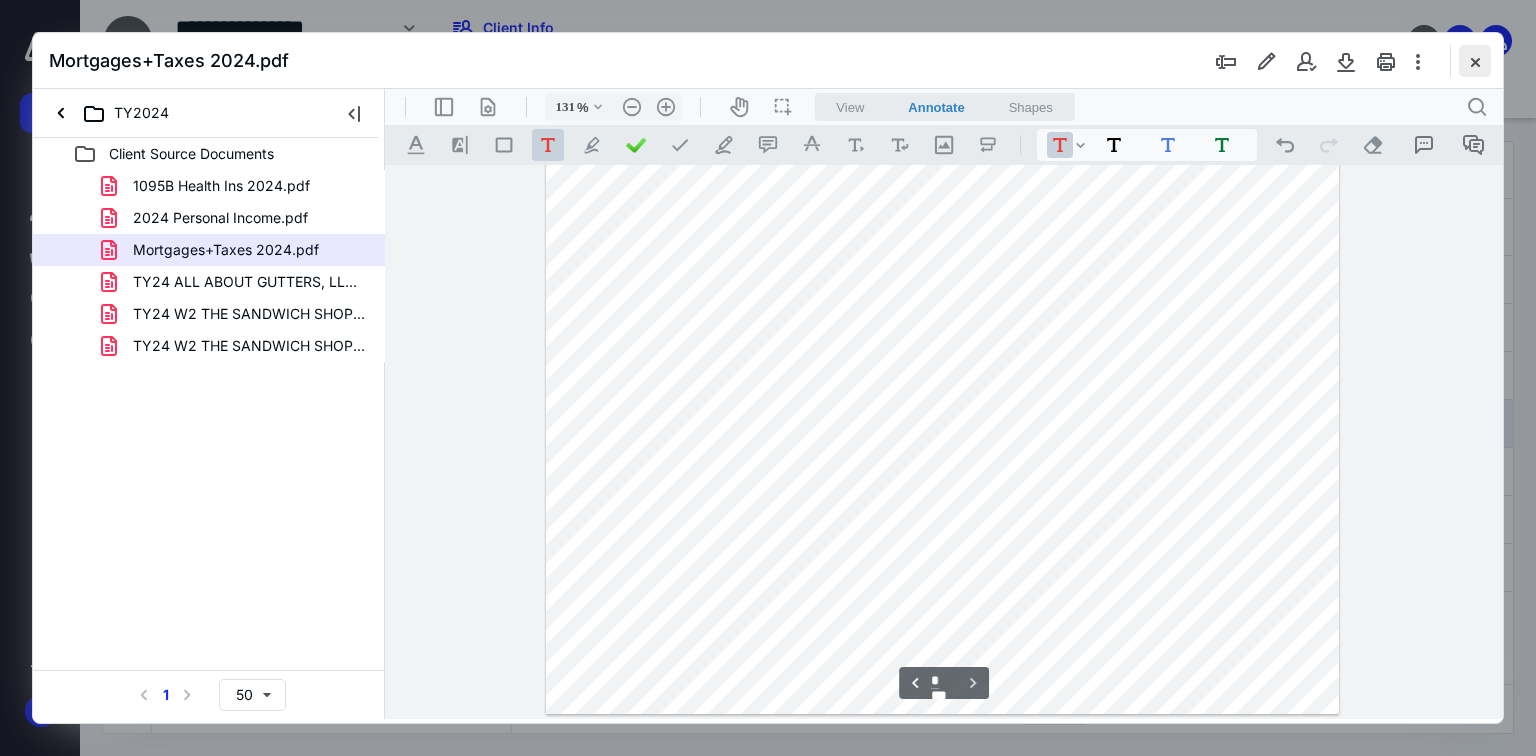 click at bounding box center [1475, 61] 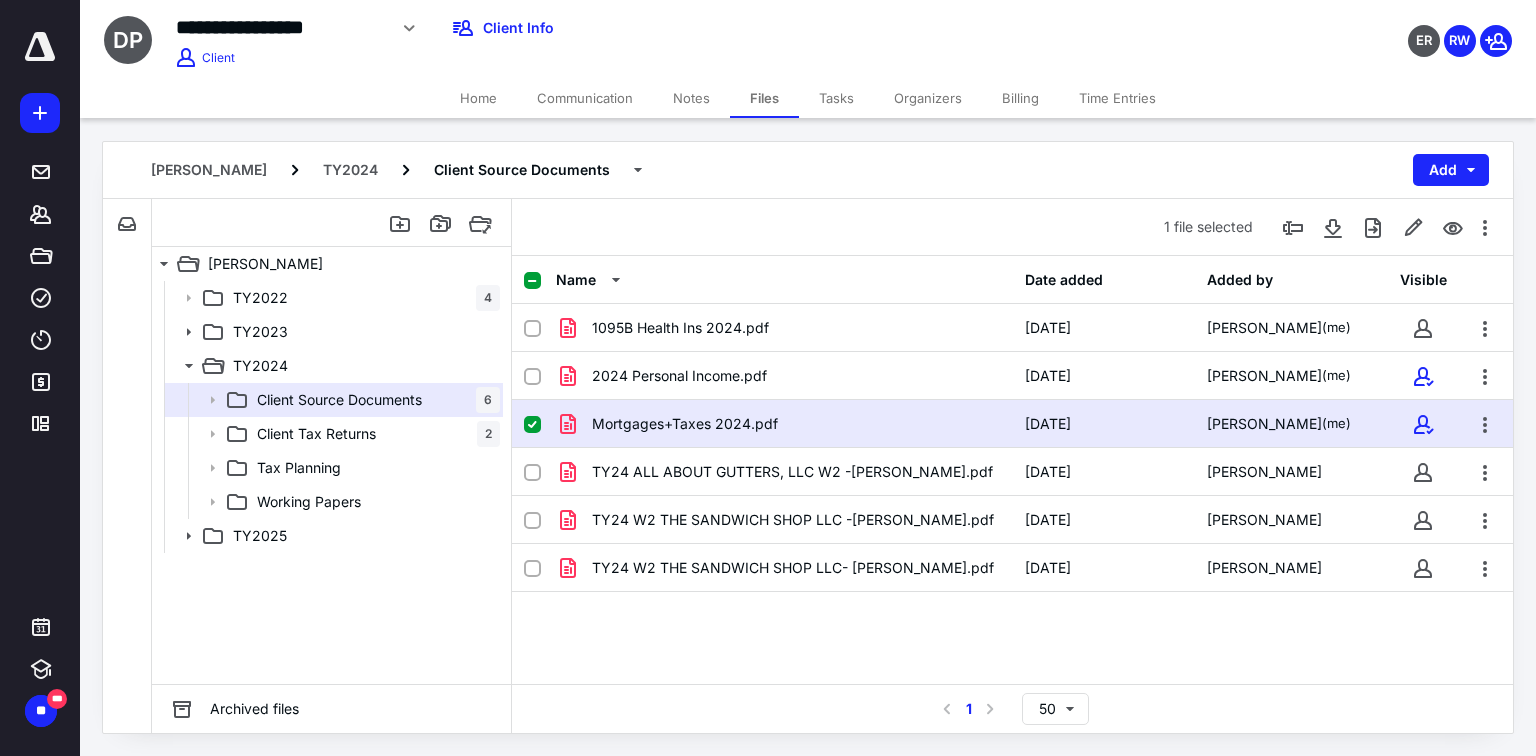 click on "Mortgages+Taxes 2024.pdf" at bounding box center [685, 424] 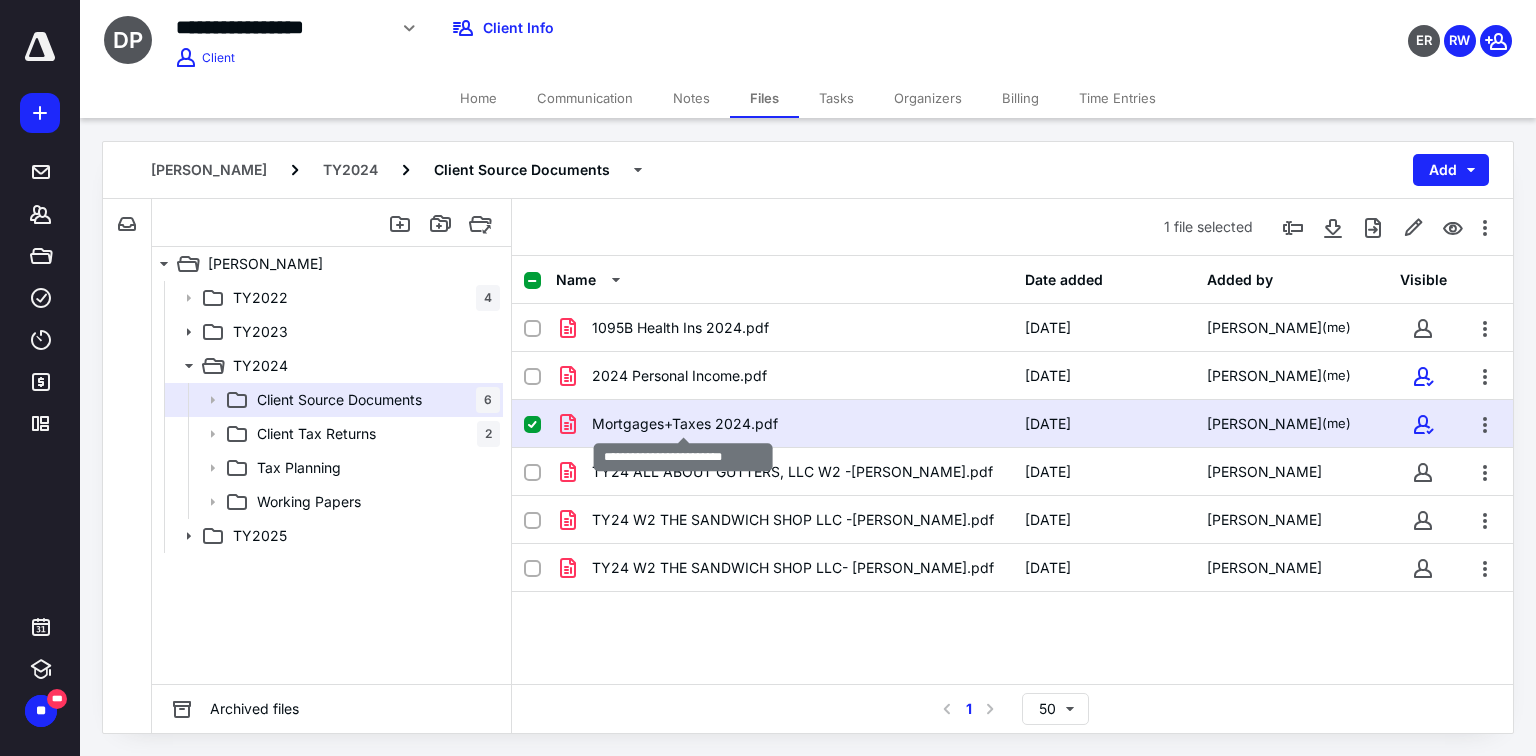 click on "Mortgages+Taxes 2024.pdf" at bounding box center (685, 424) 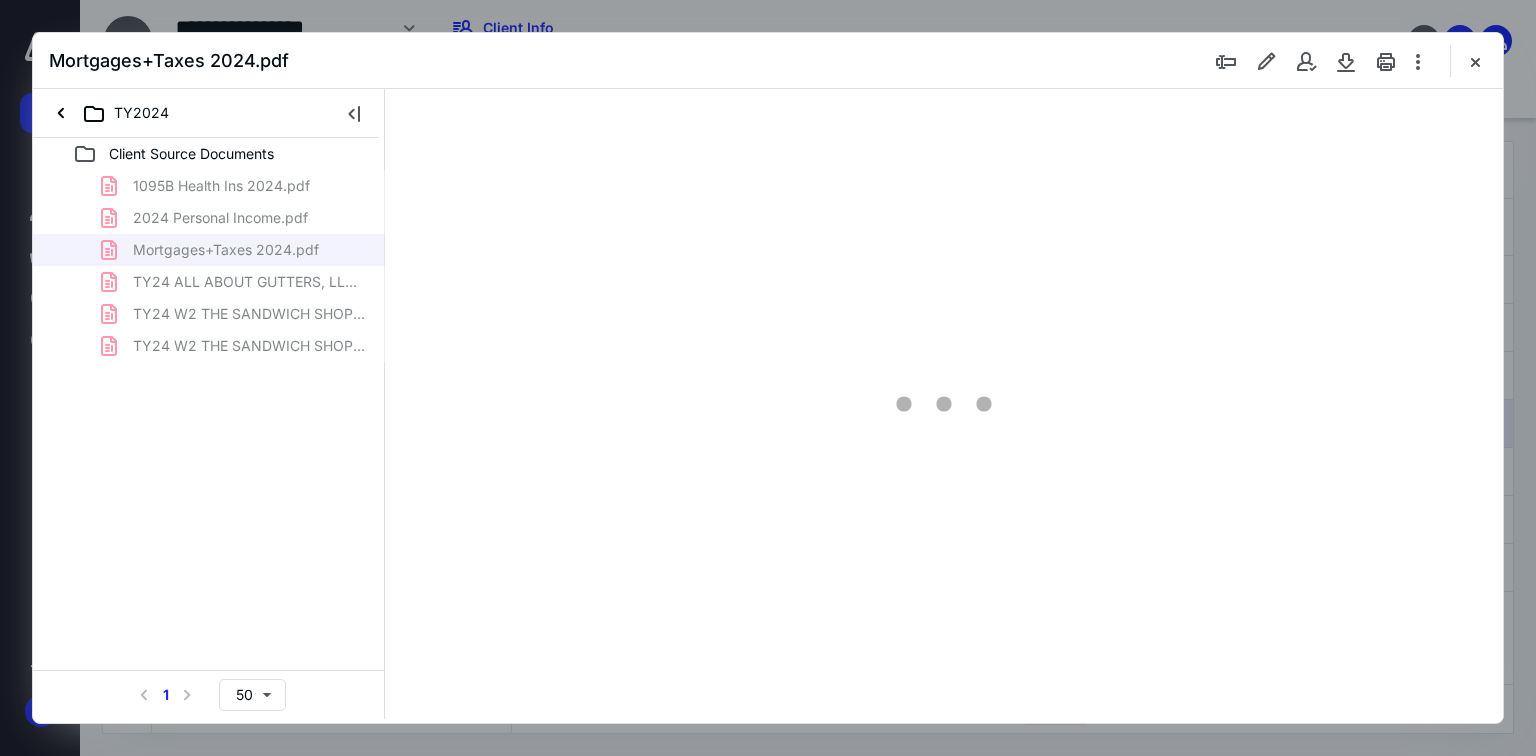 scroll, scrollTop: 0, scrollLeft: 0, axis: both 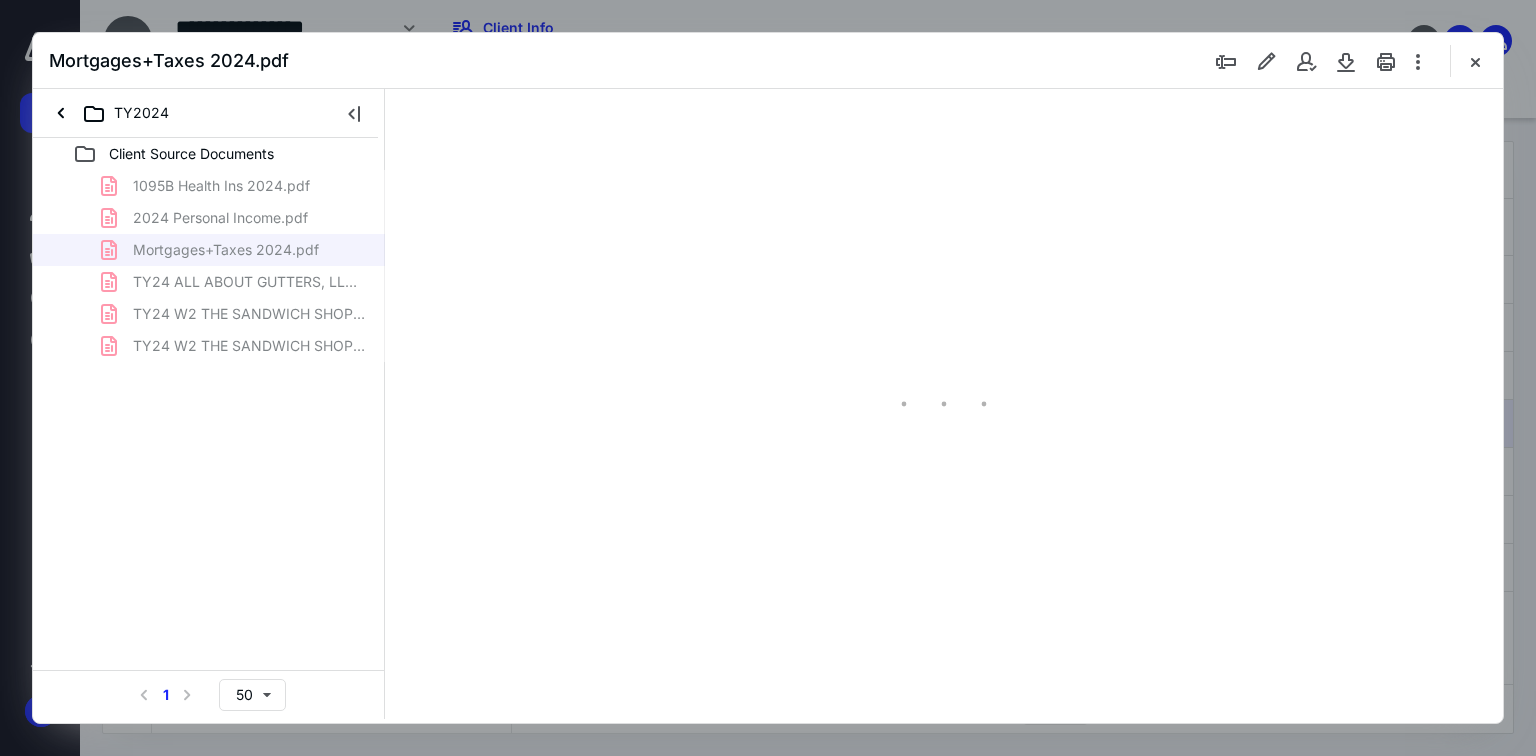 type on "74" 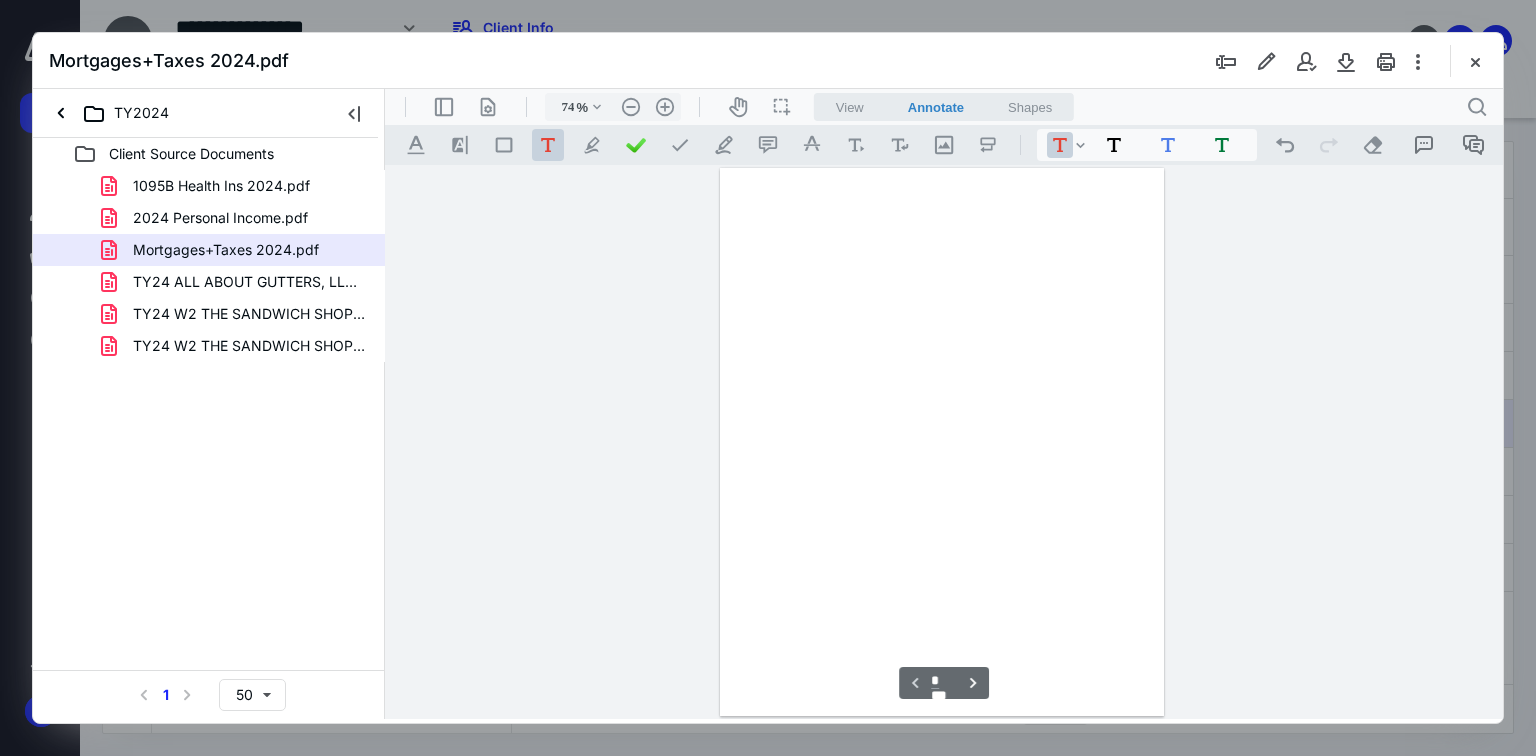 scroll, scrollTop: 79, scrollLeft: 0, axis: vertical 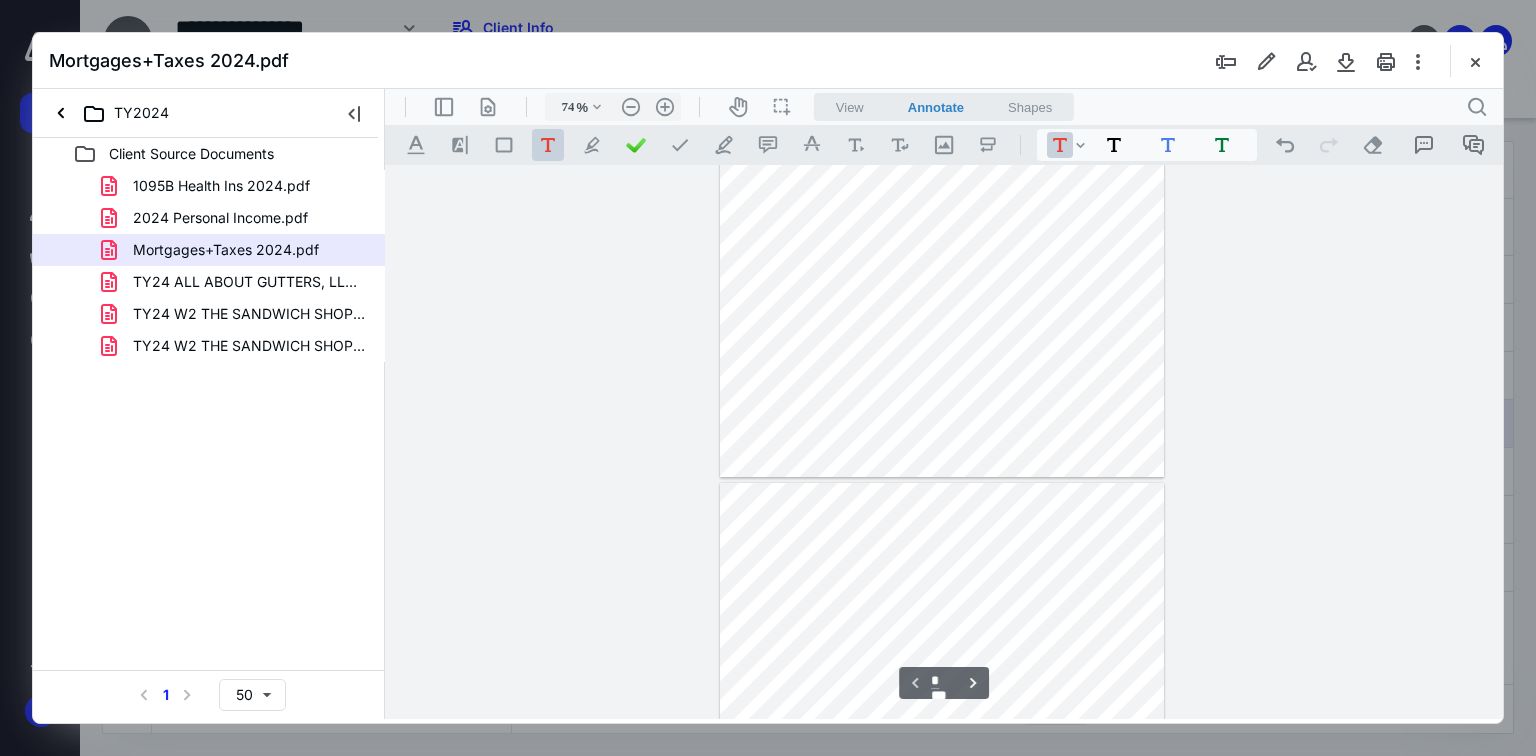 type on "*" 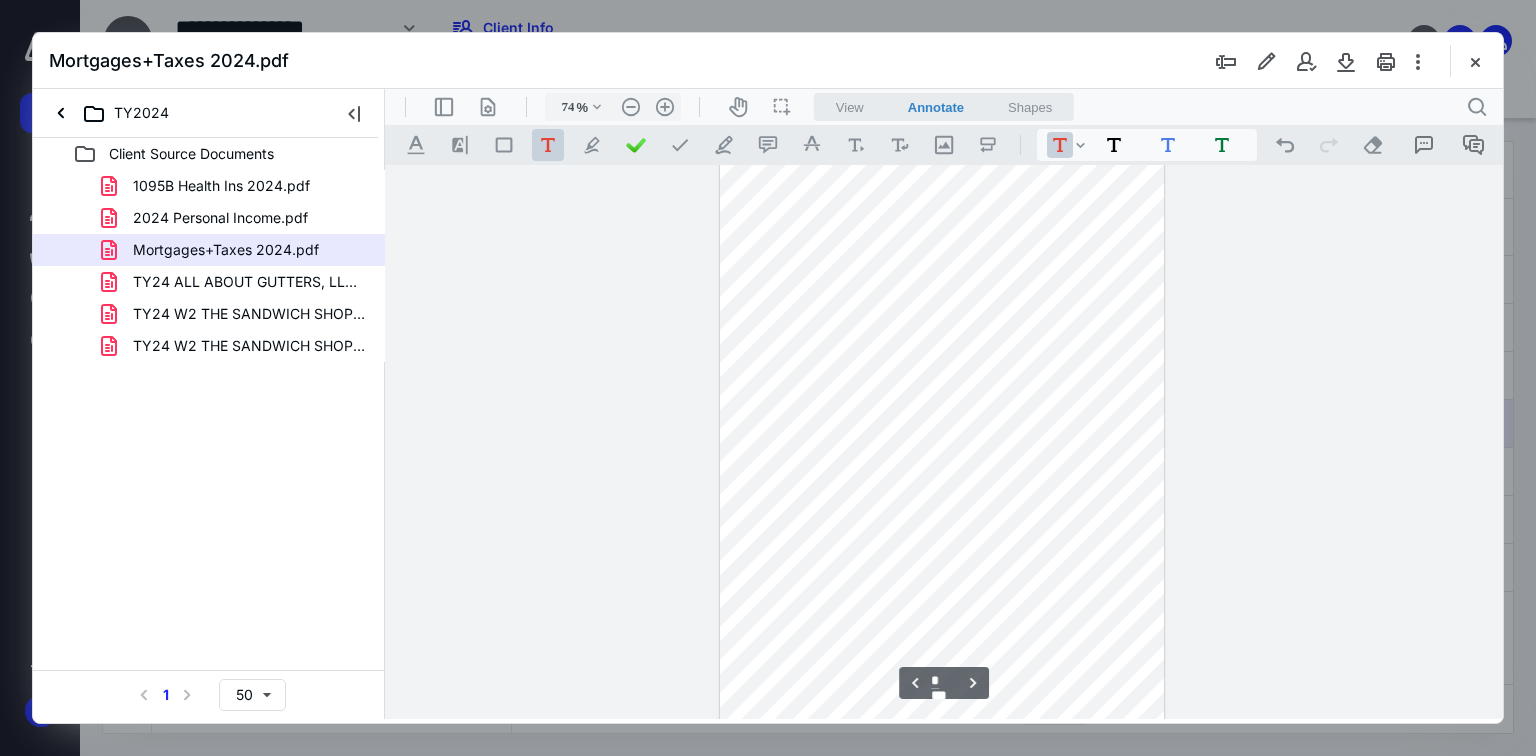 scroll, scrollTop: 639, scrollLeft: 0, axis: vertical 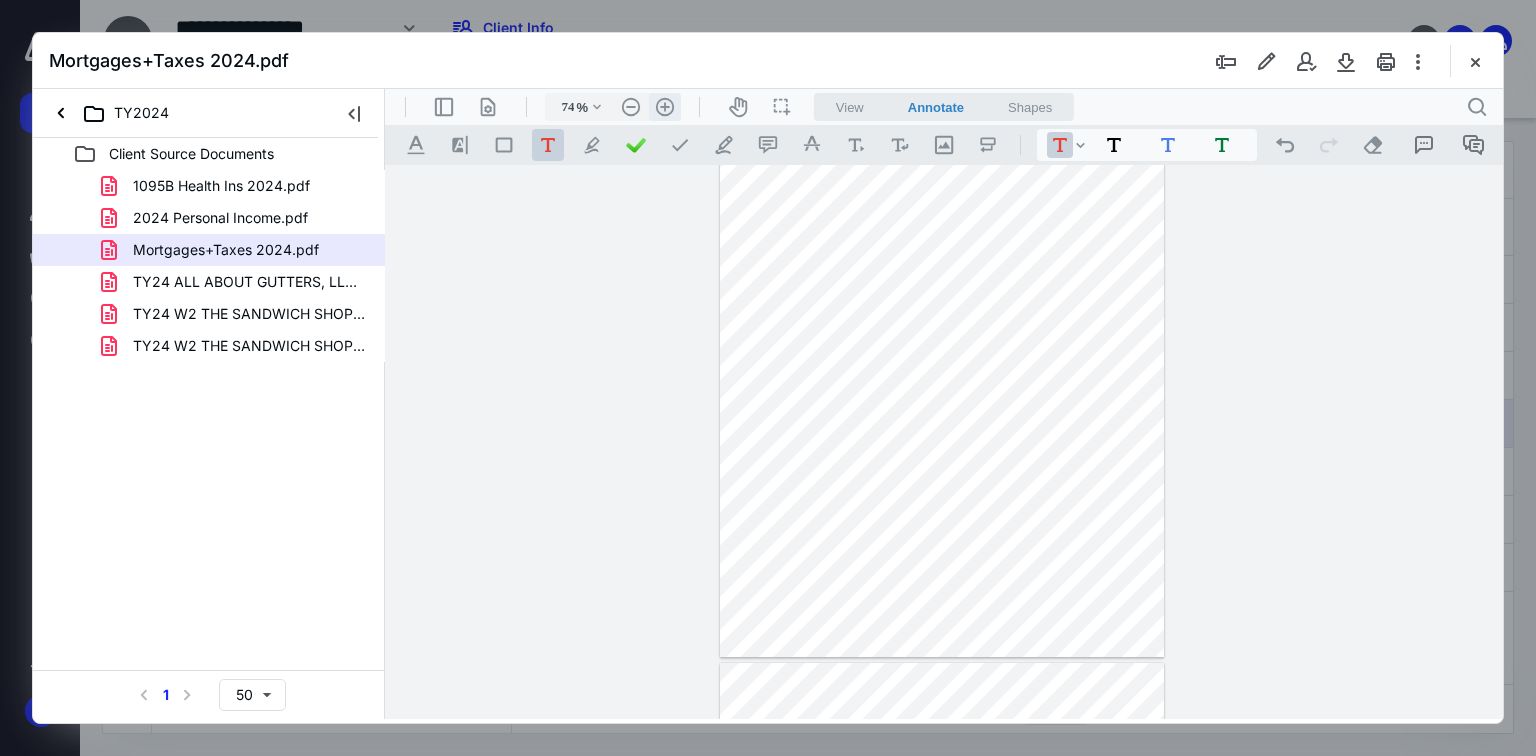 click on ".cls-1{fill:#abb0c4;} icon - header - zoom - in - line" at bounding box center (665, 107) 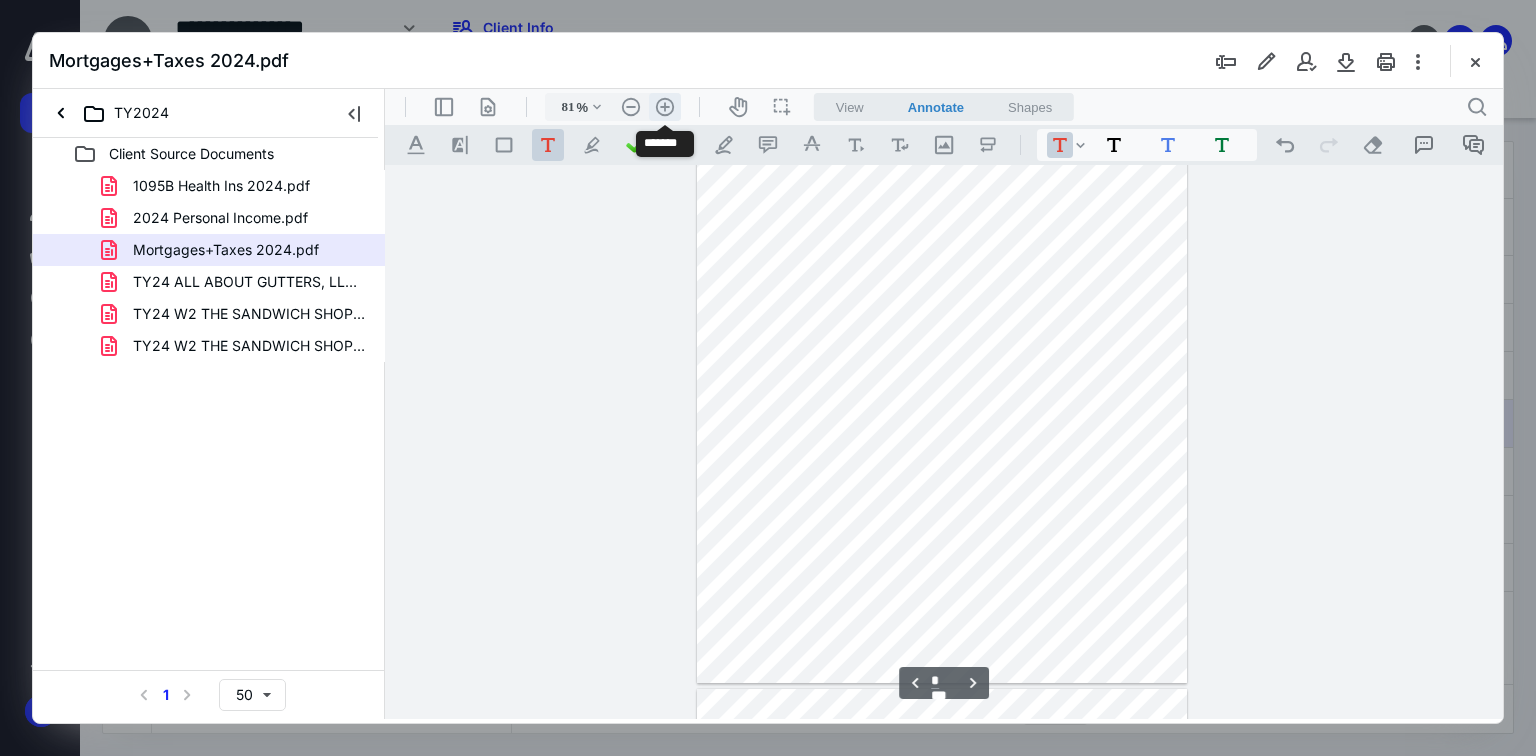 click on ".cls-1{fill:#abb0c4;} icon - header - zoom - in - line" at bounding box center [665, 107] 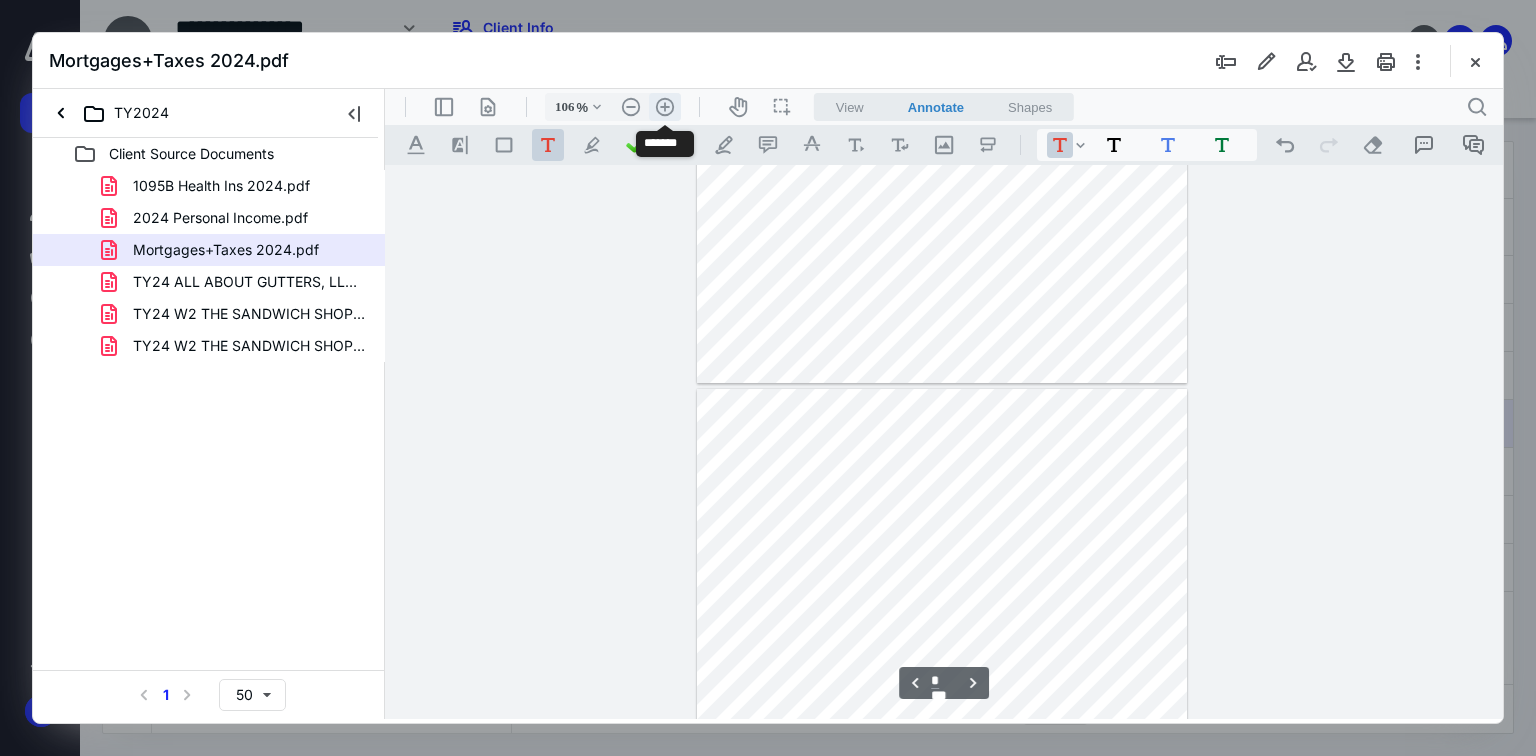 click on ".cls-1{fill:#abb0c4;} icon - header - zoom - in - line" at bounding box center (665, 107) 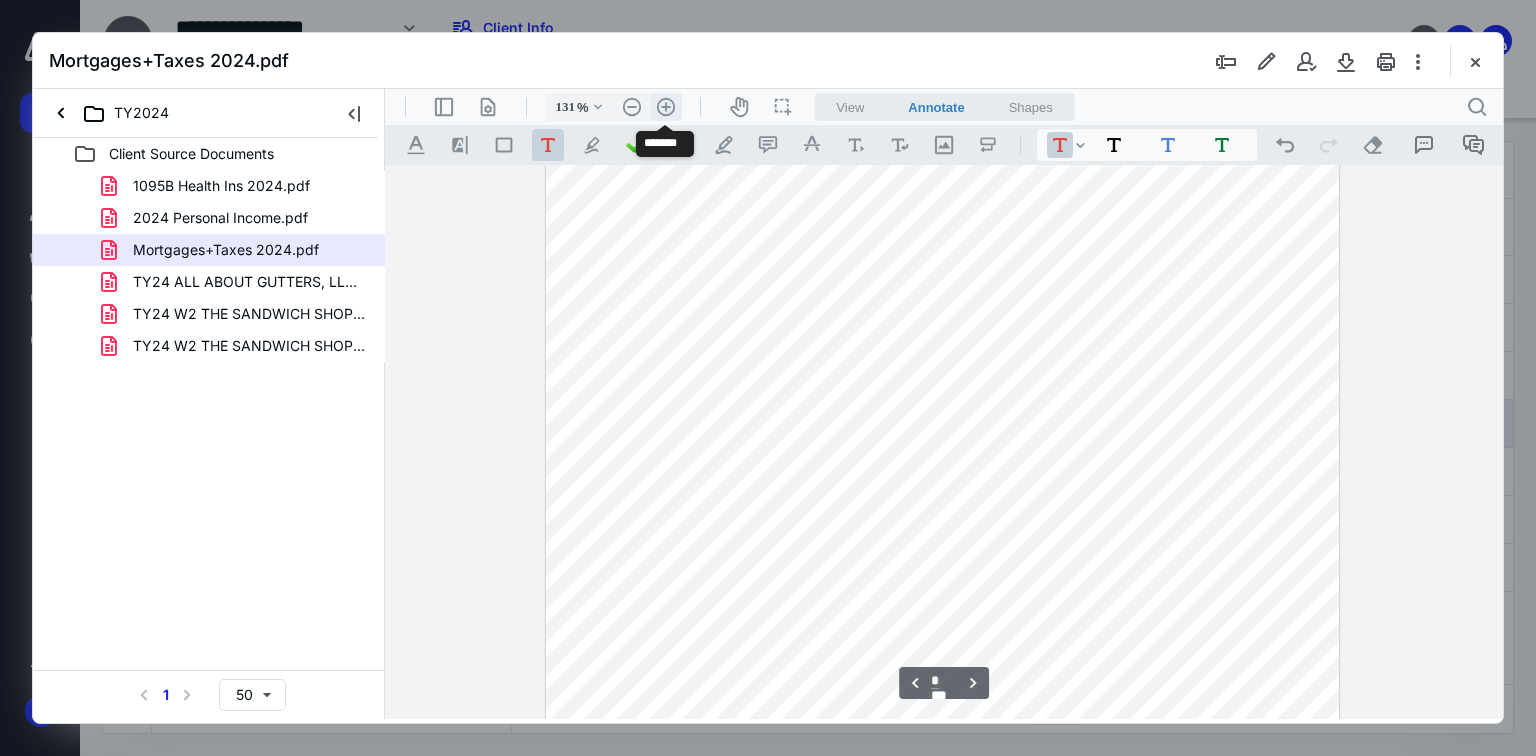 scroll, scrollTop: 1327, scrollLeft: 0, axis: vertical 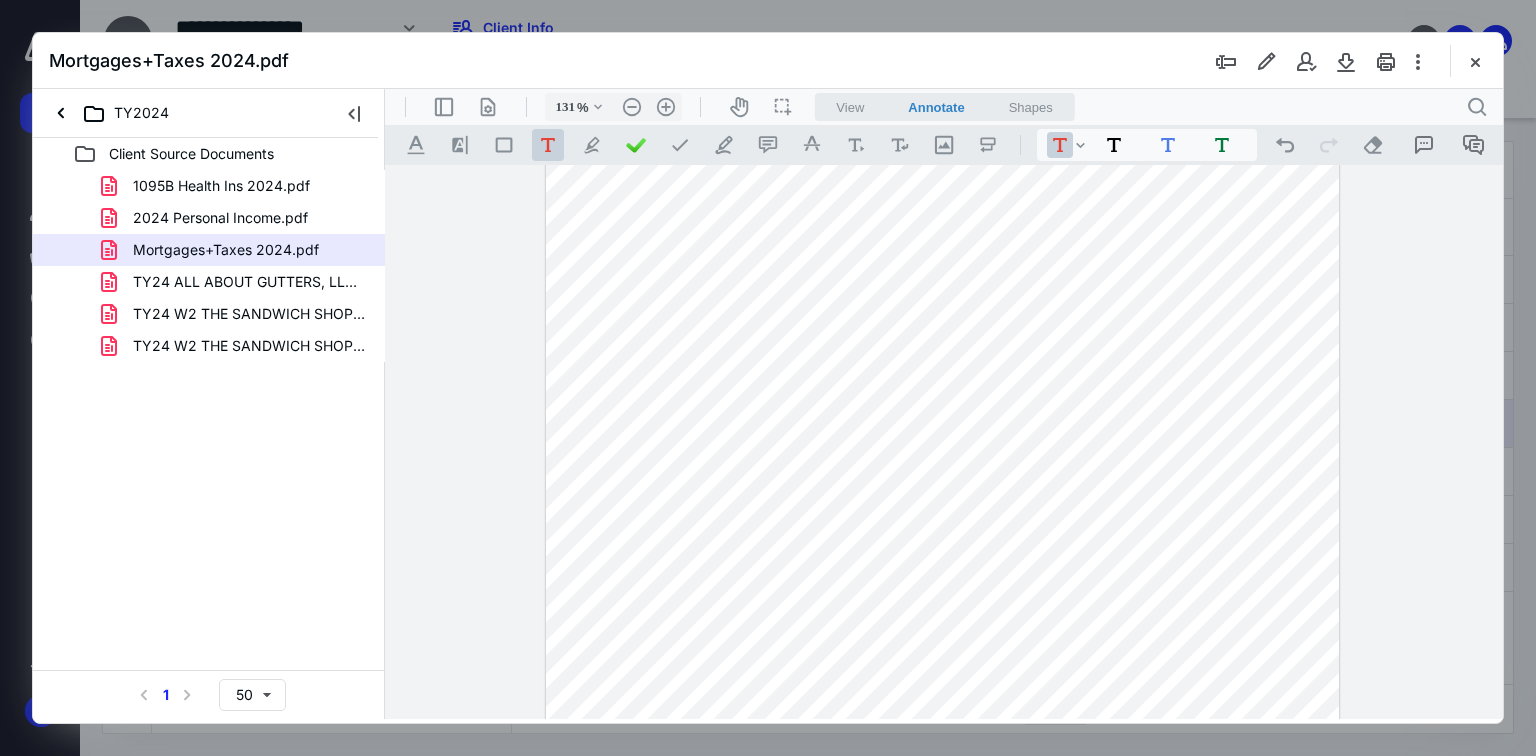 click at bounding box center [1475, 61] 